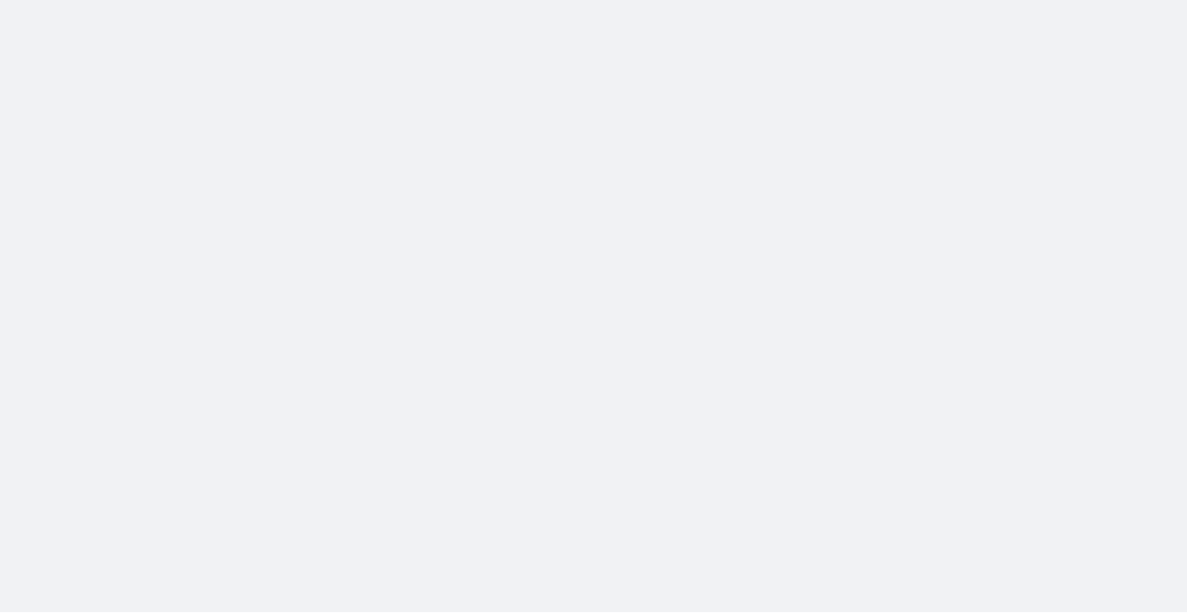 scroll, scrollTop: 0, scrollLeft: 0, axis: both 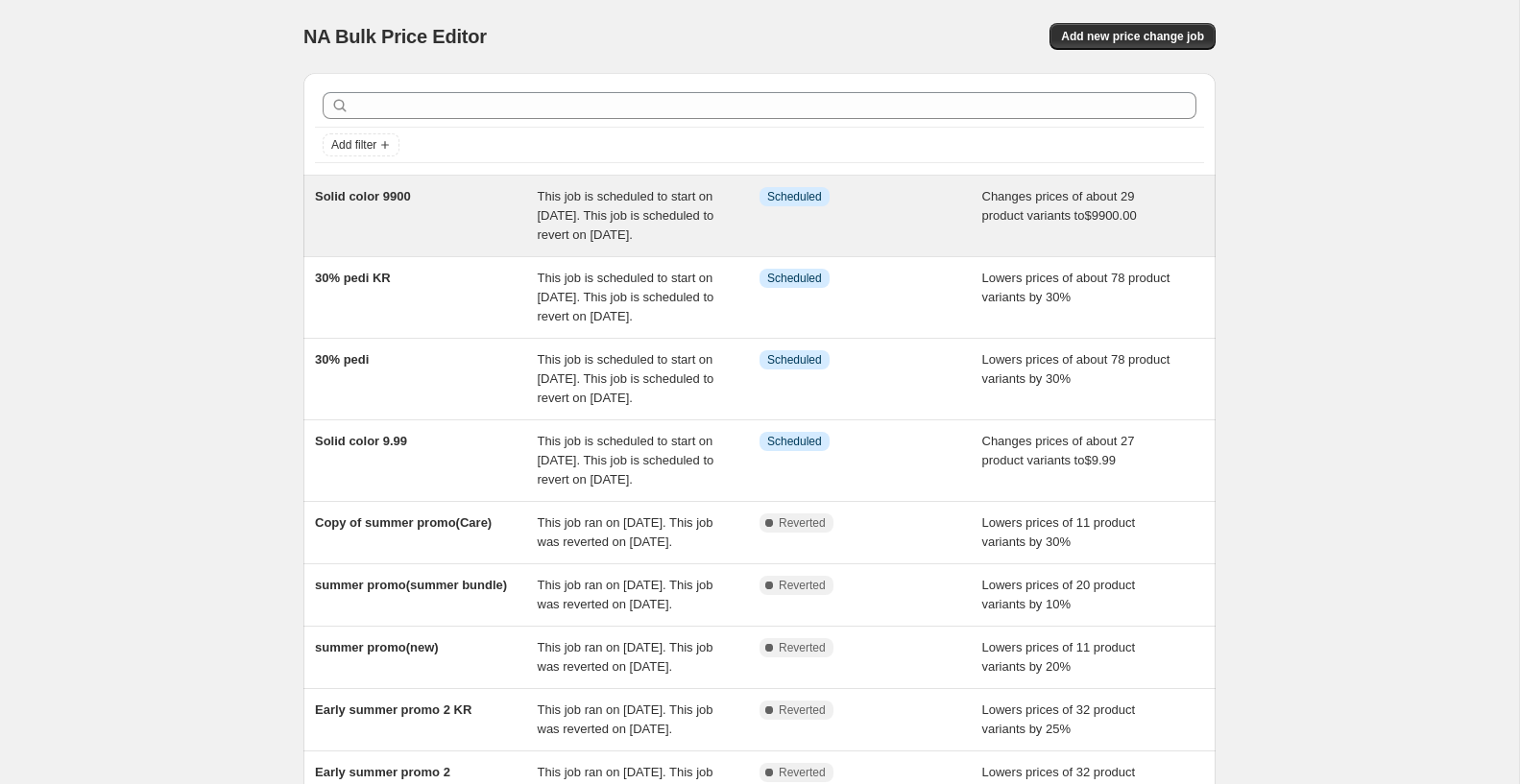 click on "Changes prices of about 29 product variants to  $9900.00" at bounding box center (1094, 216) 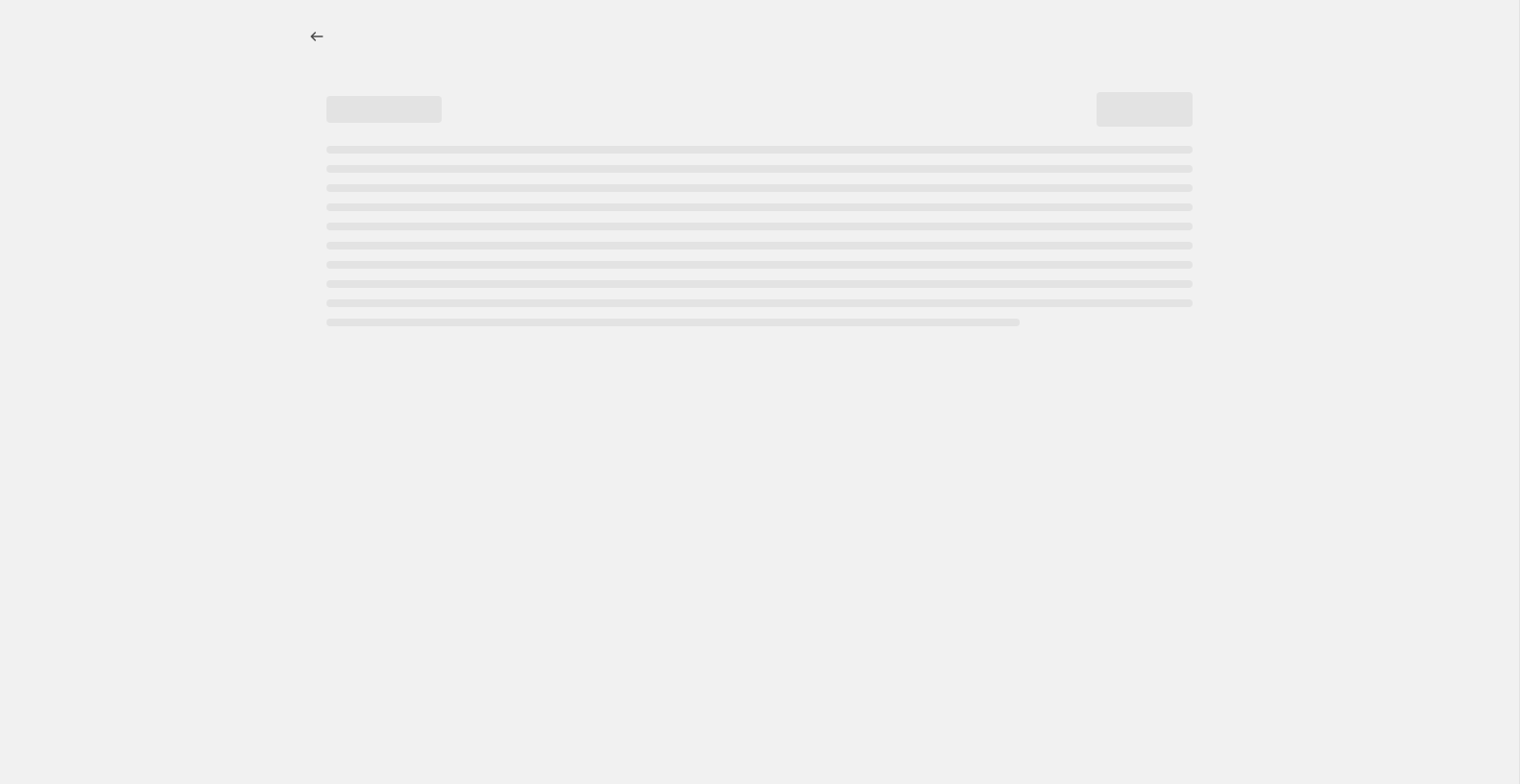 select on "collection" 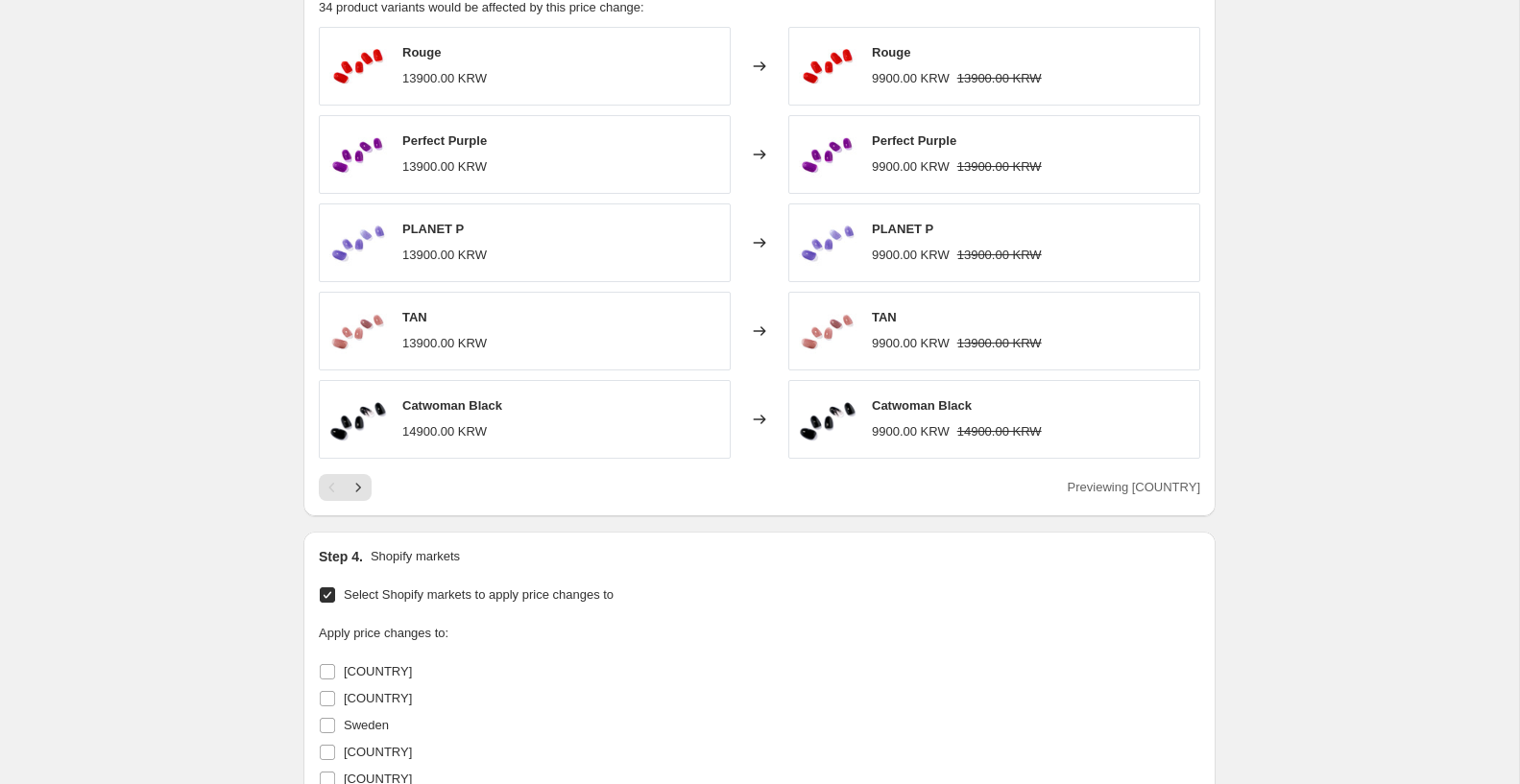 scroll, scrollTop: 0, scrollLeft: 0, axis: both 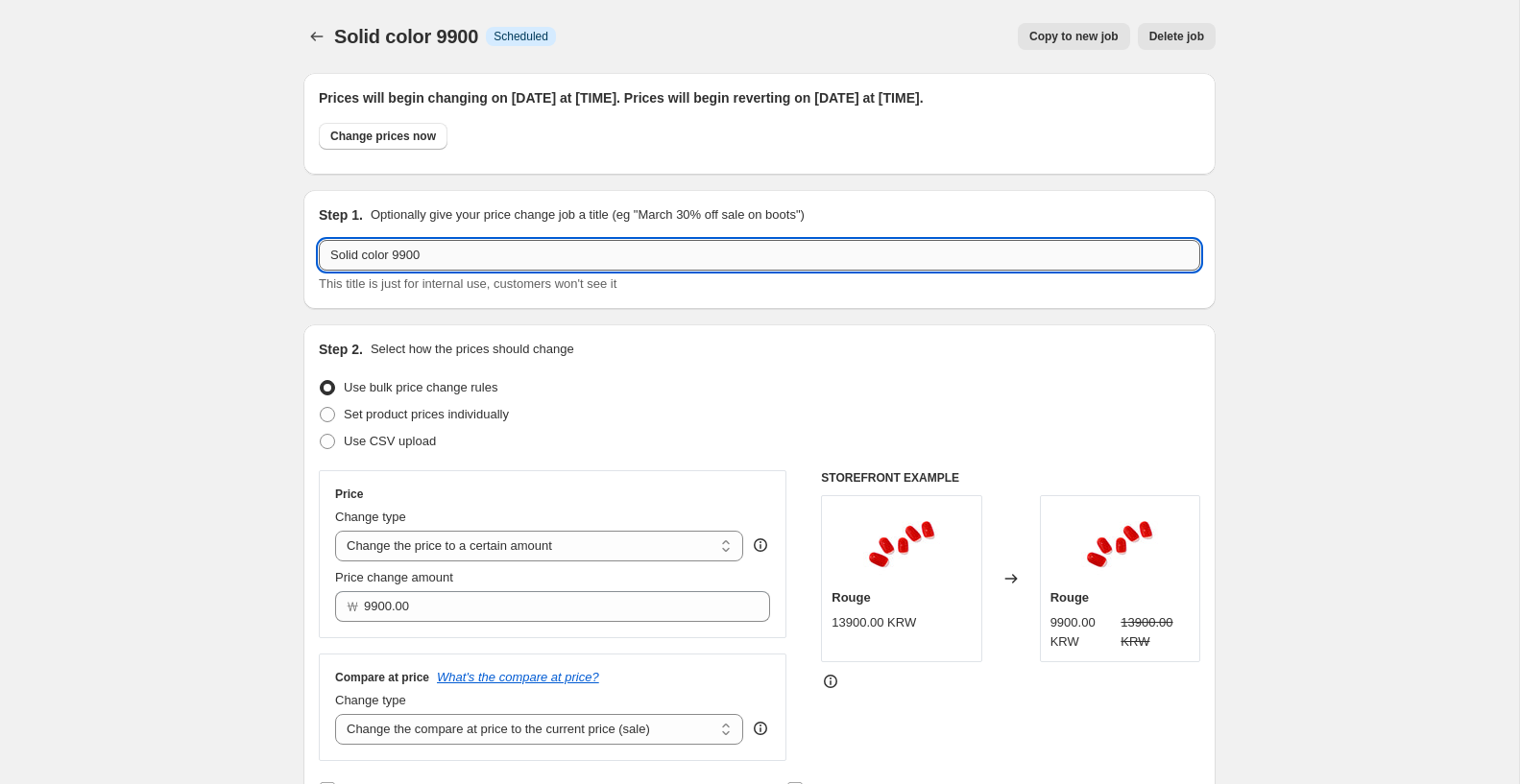 click on "Solid color 9900" at bounding box center (760, 255) 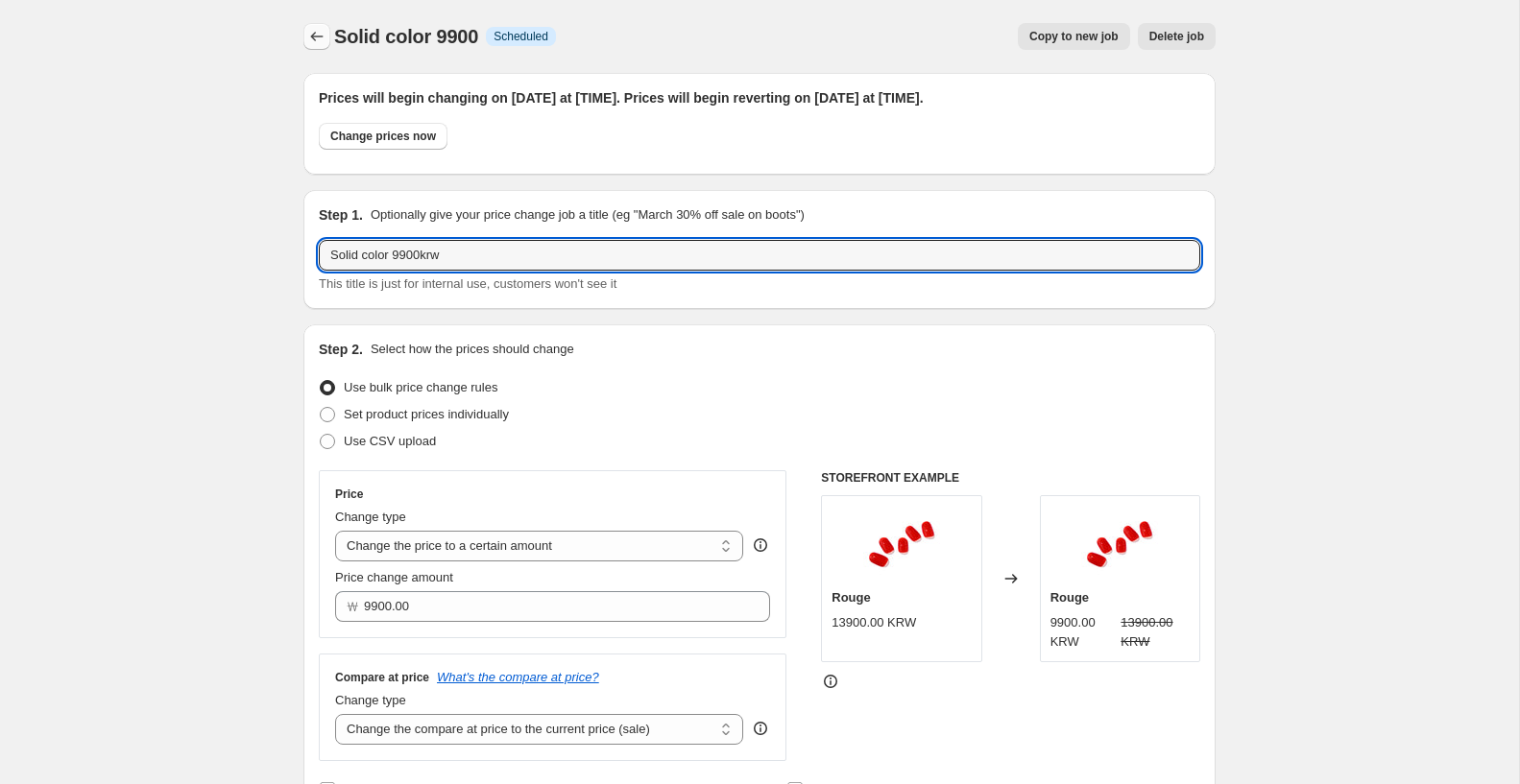 type on "Solid color 9900krw" 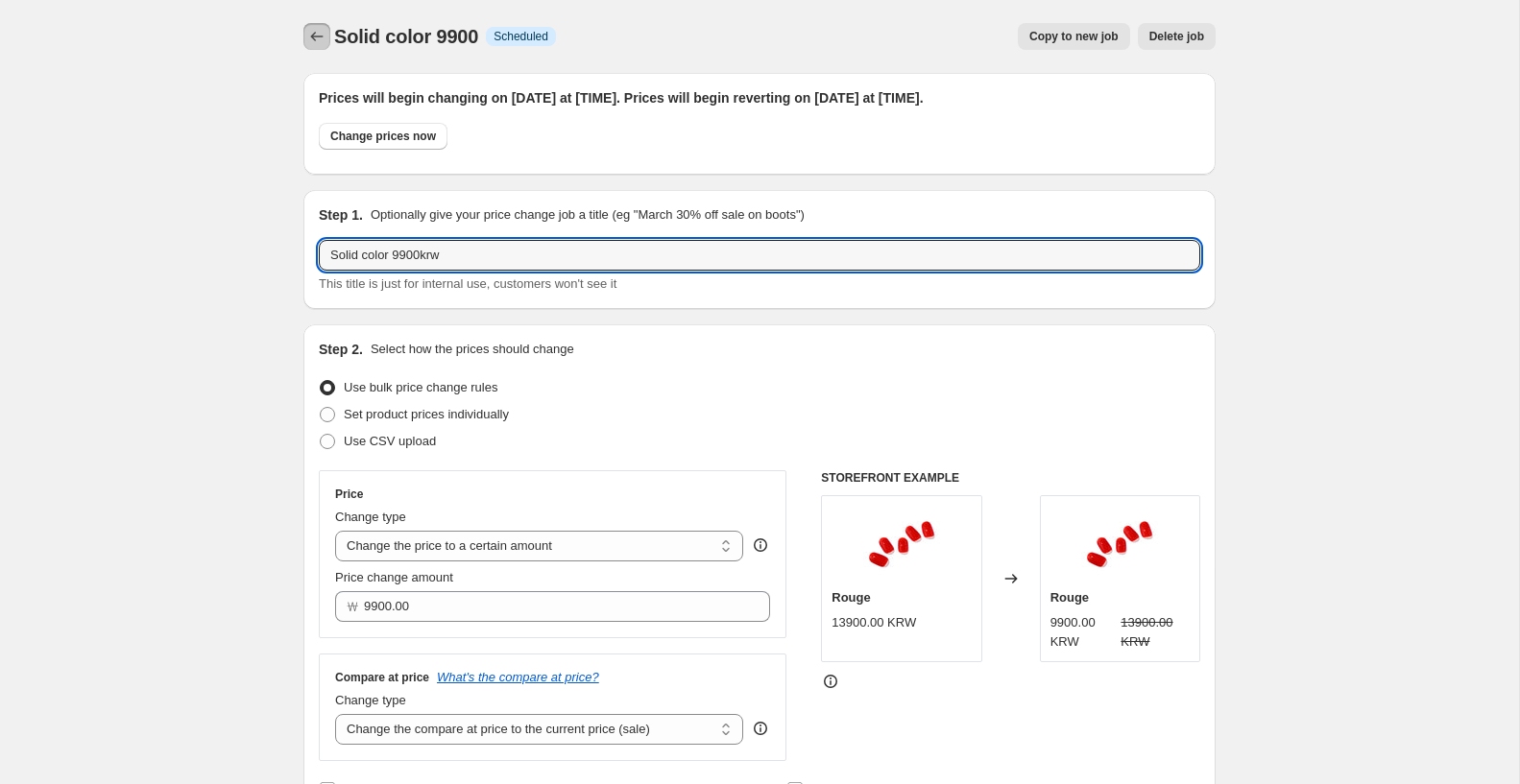 click 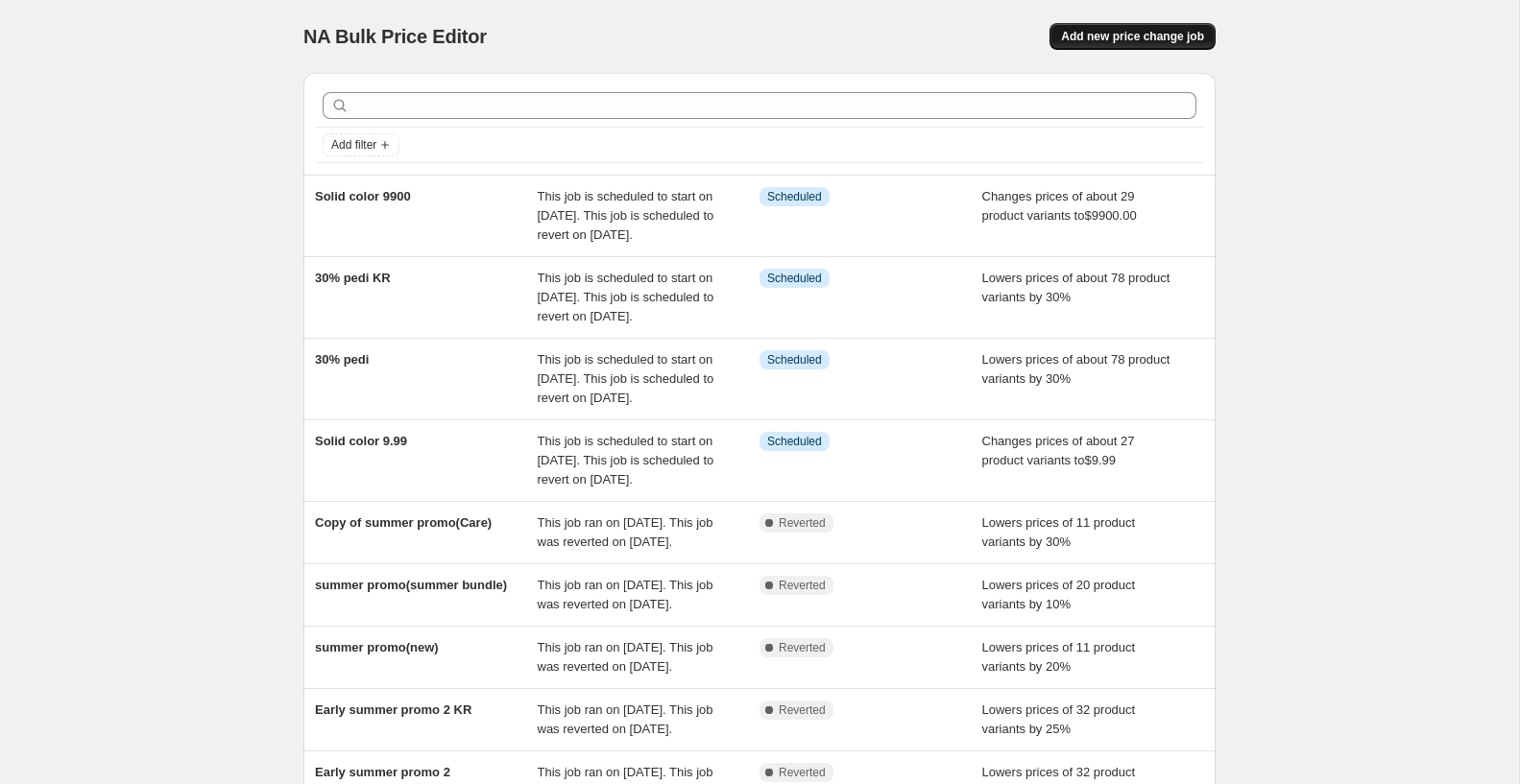 click on "Add new price change job" at bounding box center (1132, 36) 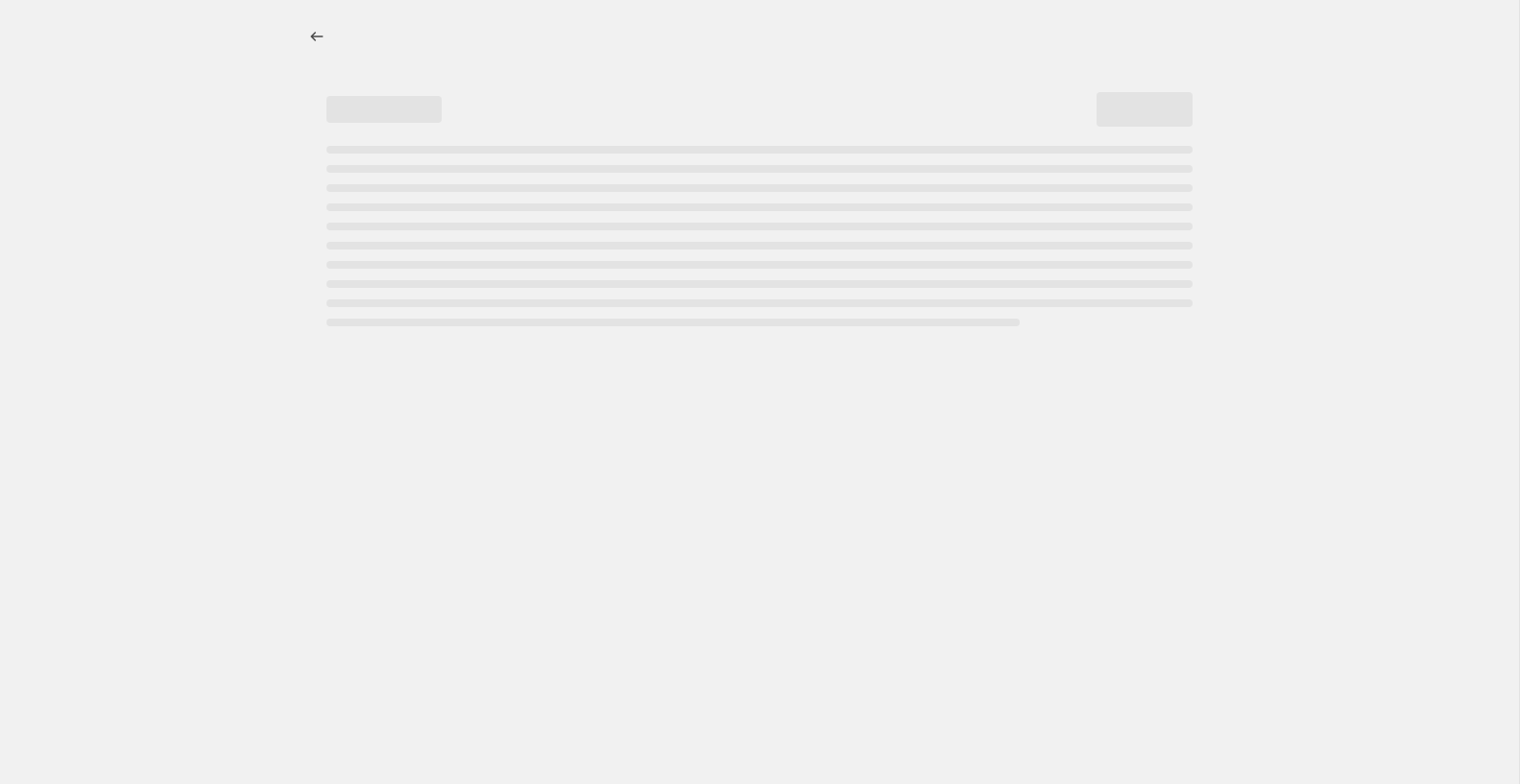 select on "percentage" 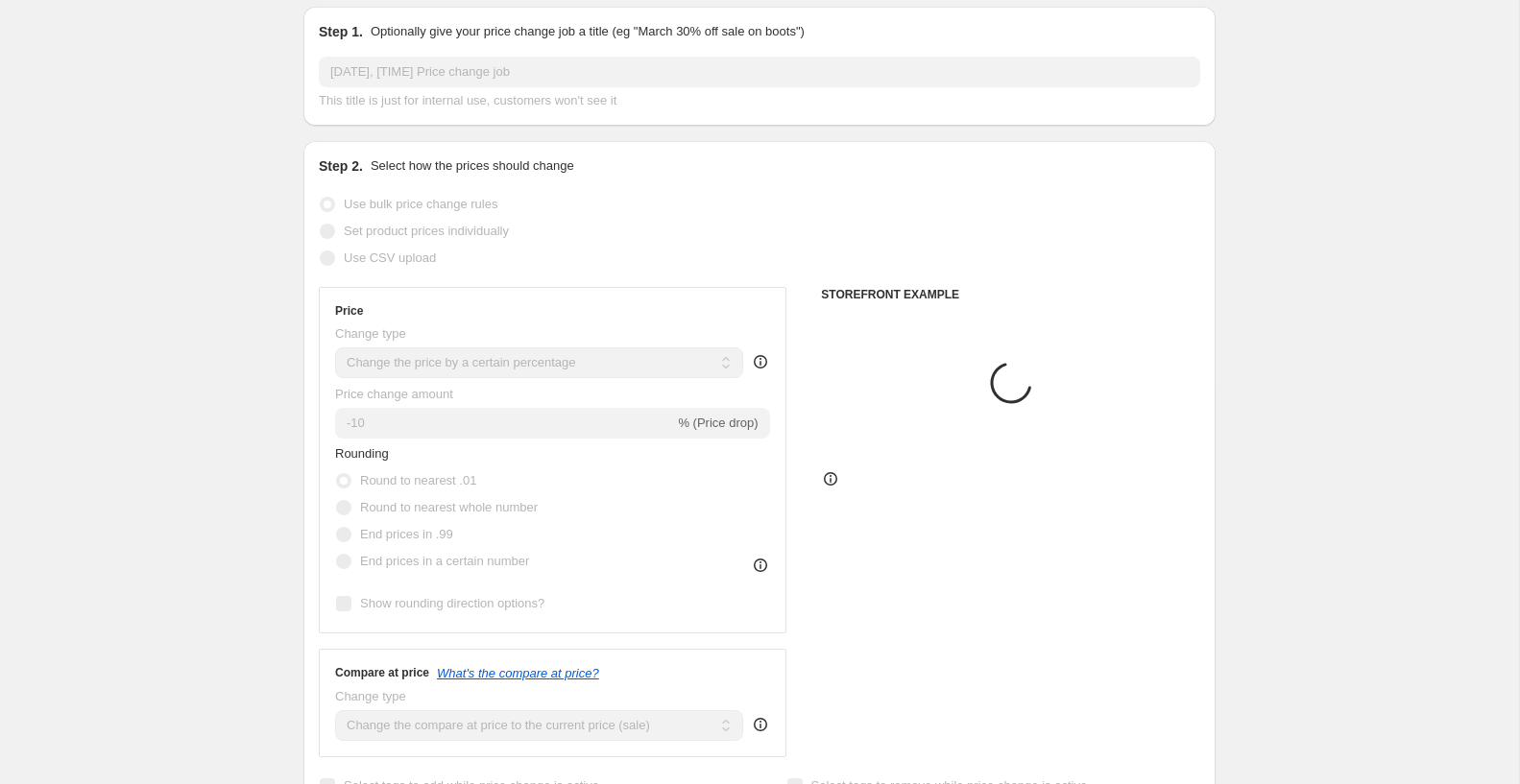 scroll, scrollTop: 162, scrollLeft: 0, axis: vertical 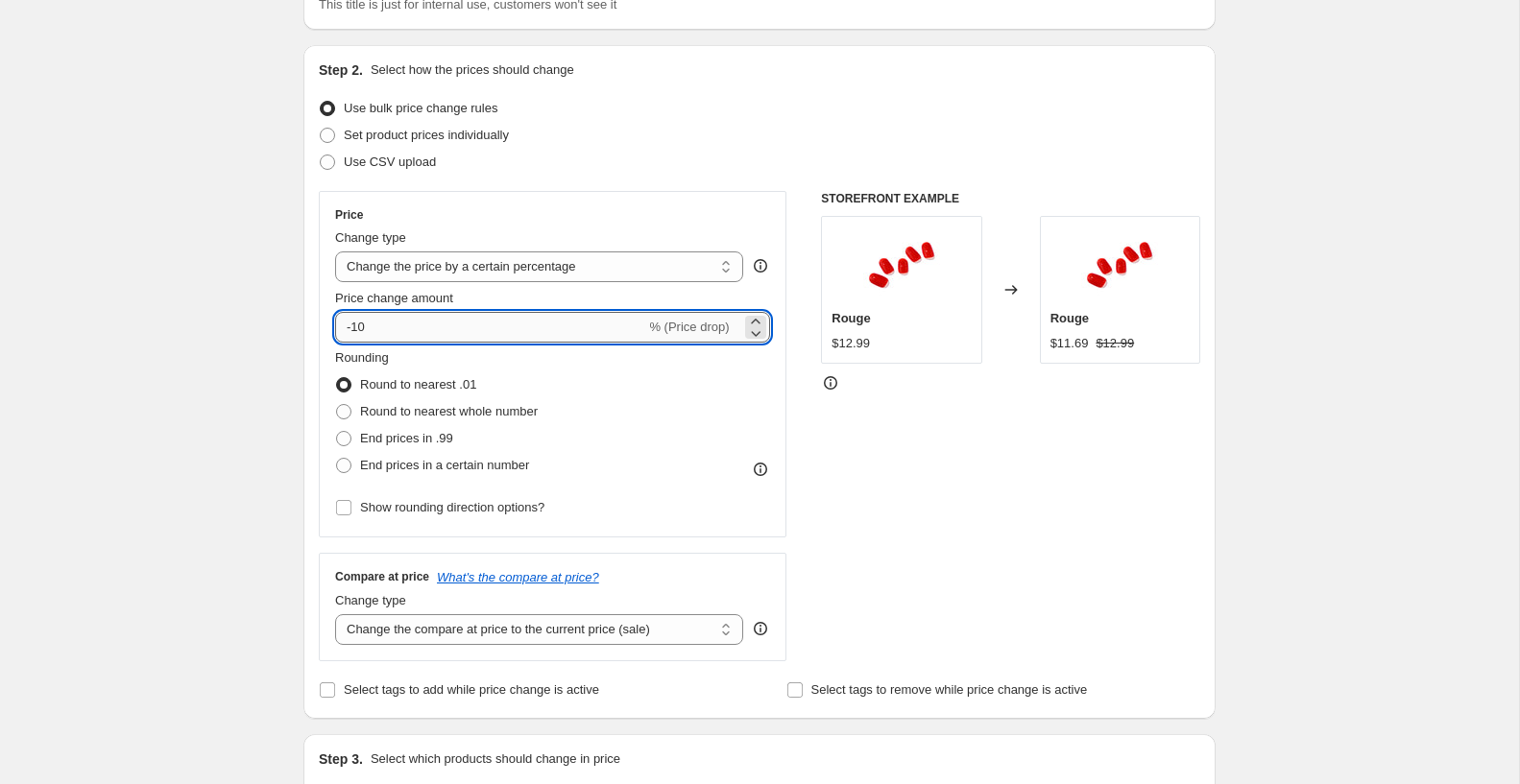 click on "-10" at bounding box center (490, 327) 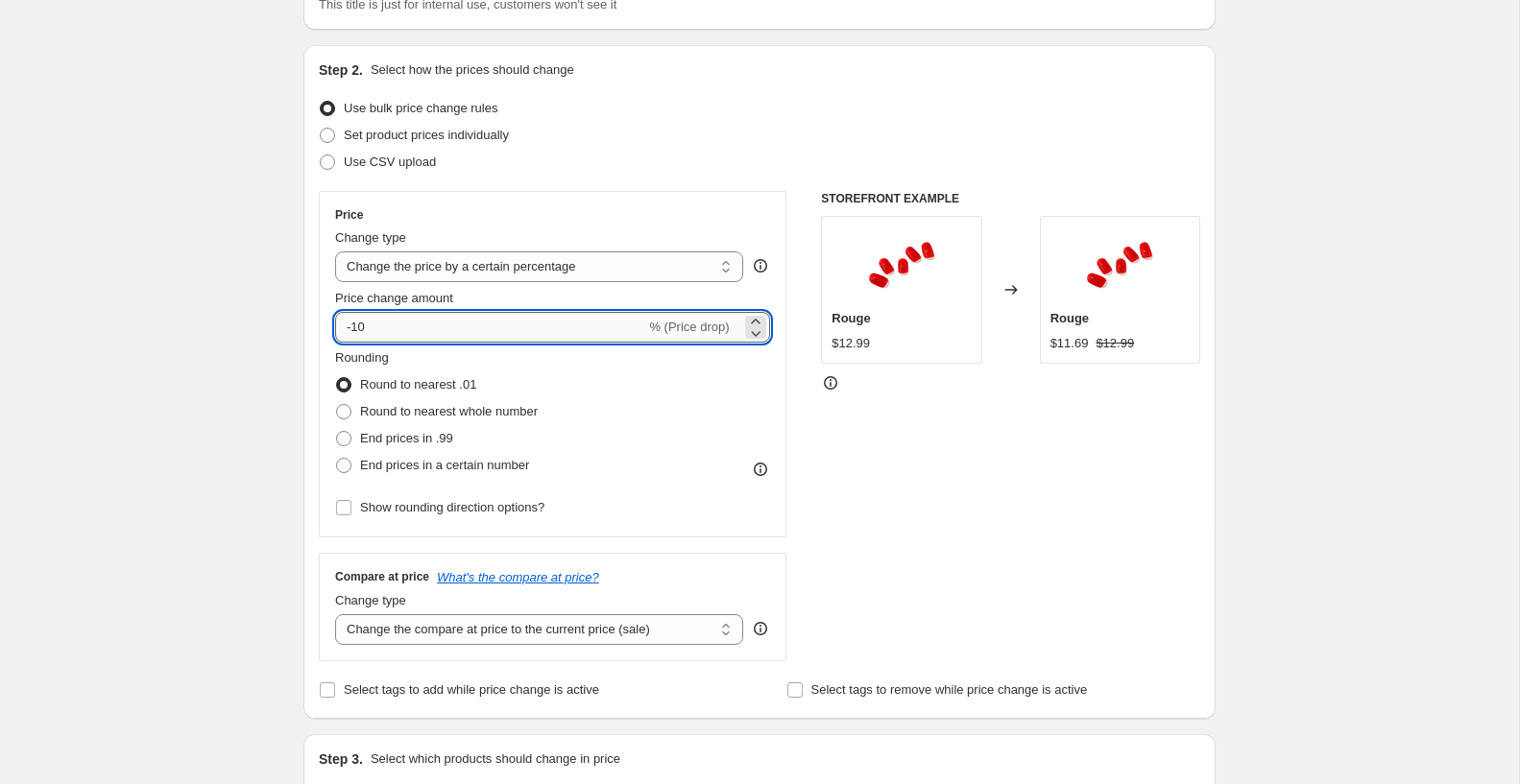 type on "-1" 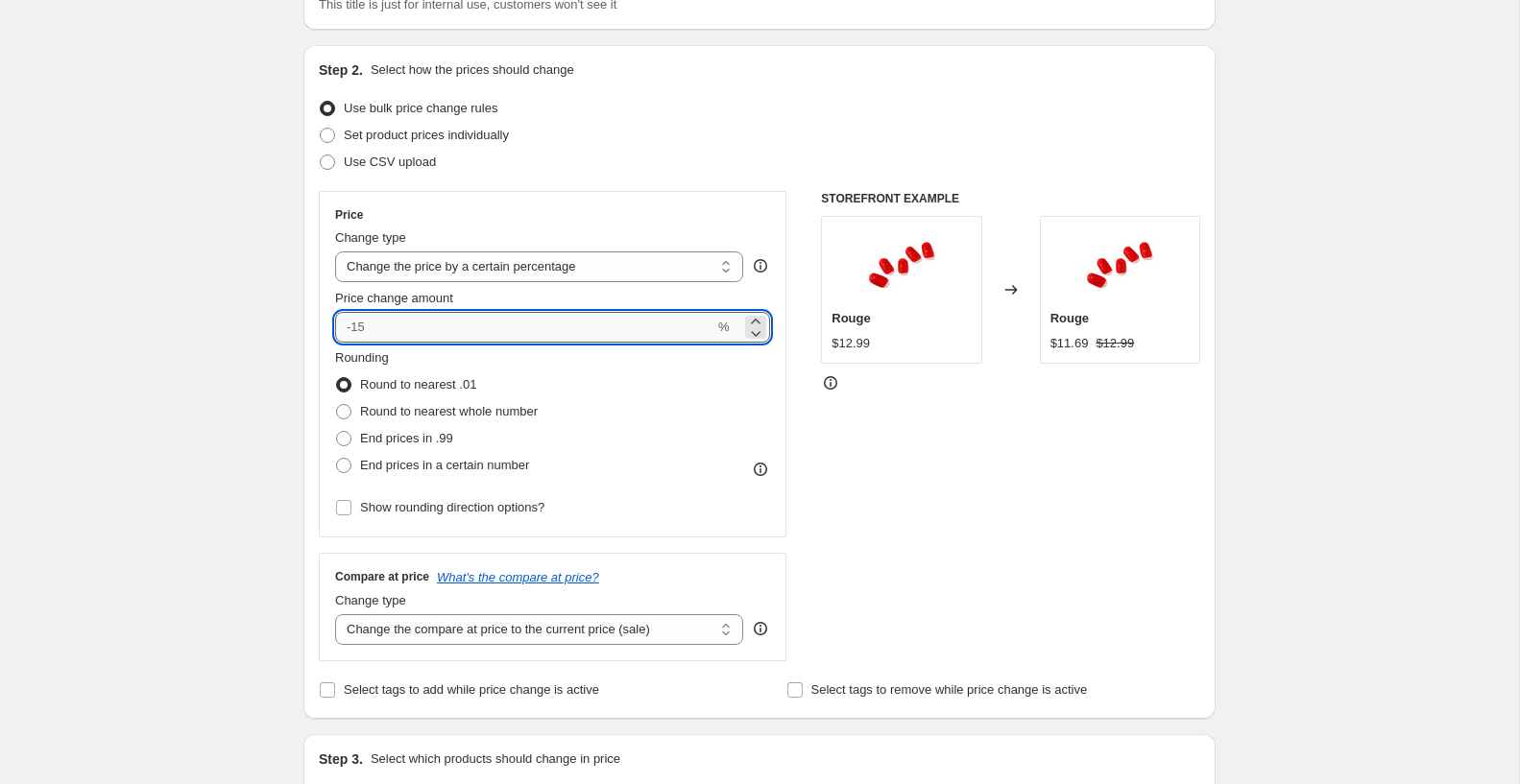 type on "-2" 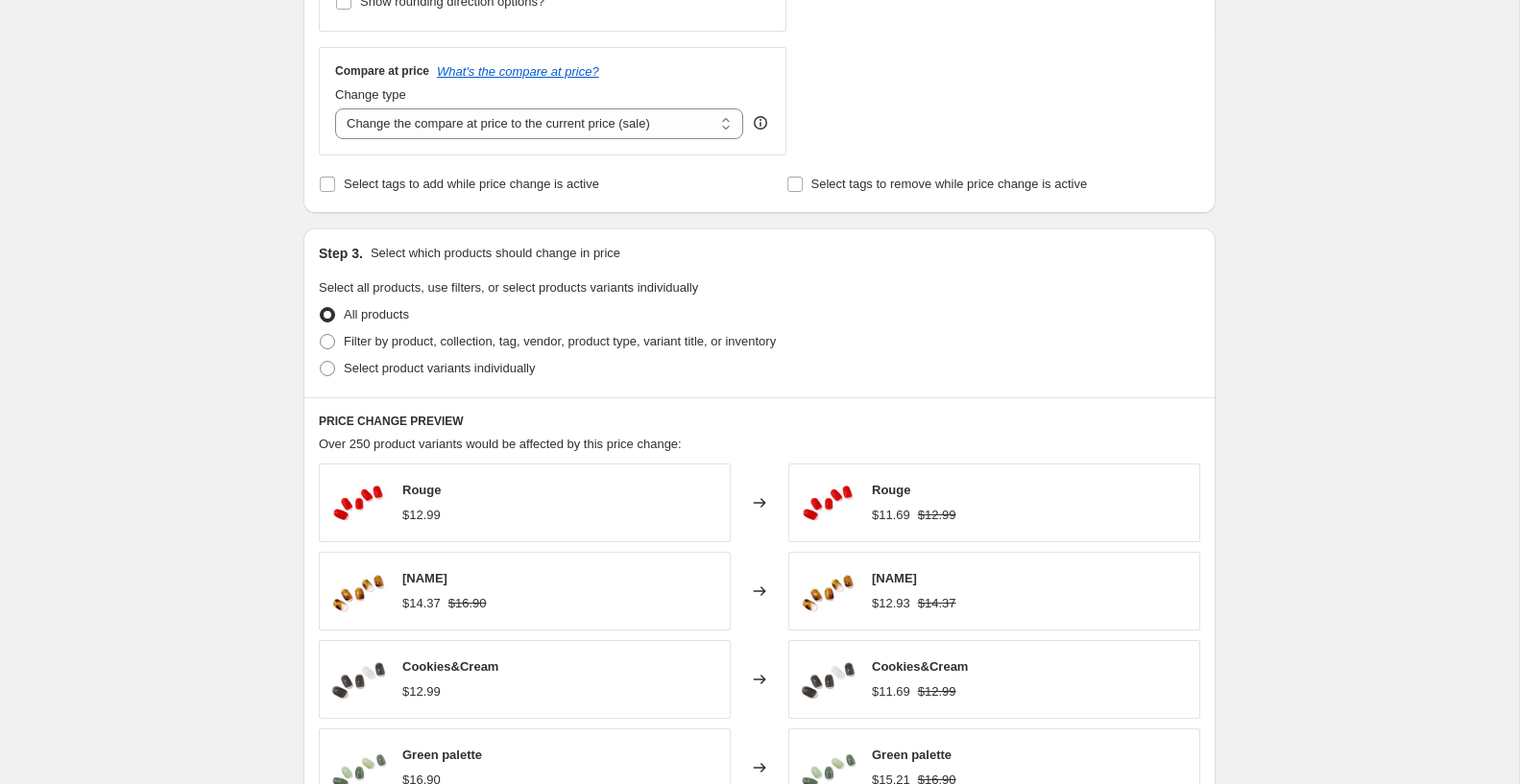 scroll, scrollTop: 674, scrollLeft: 0, axis: vertical 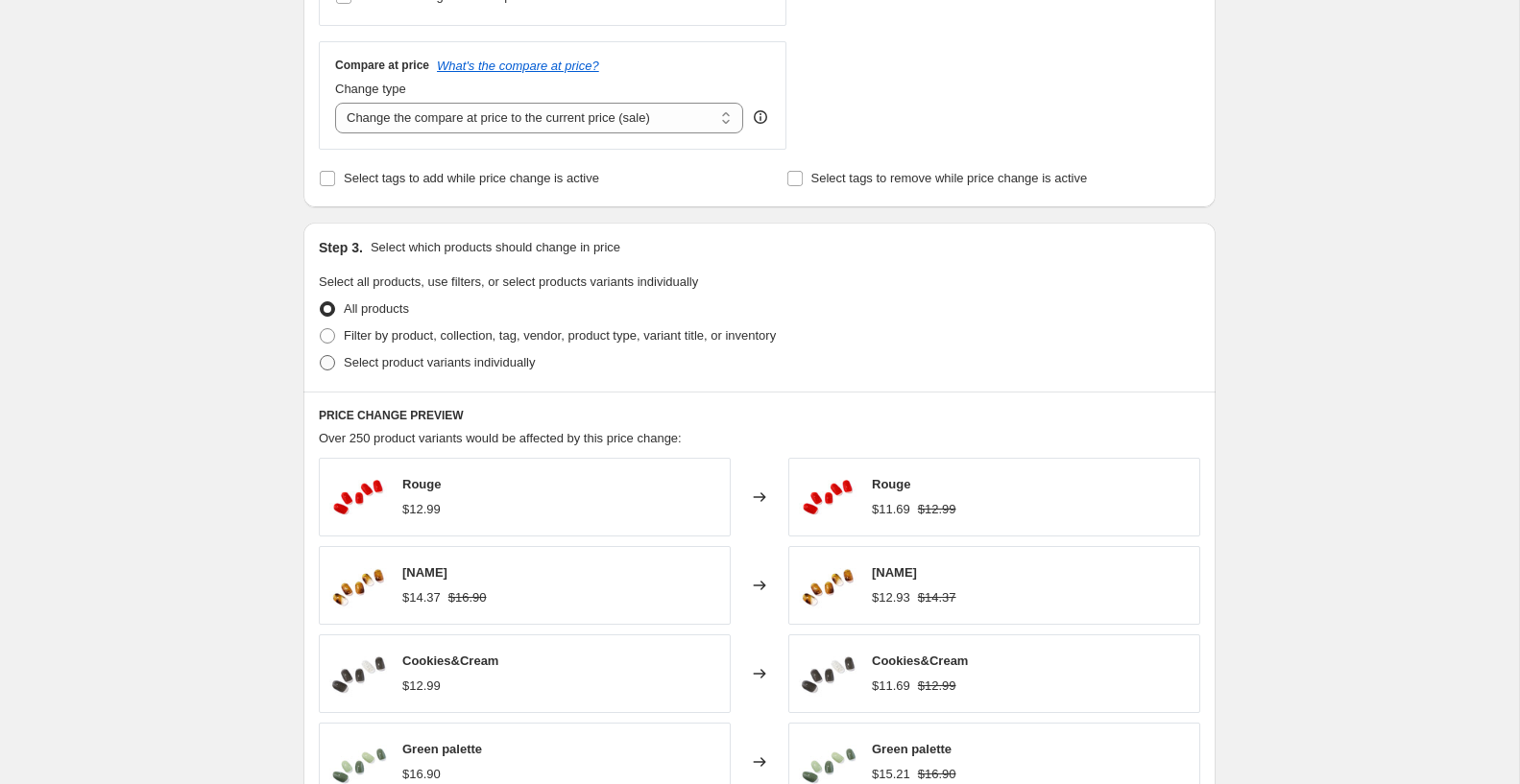 type on "-30" 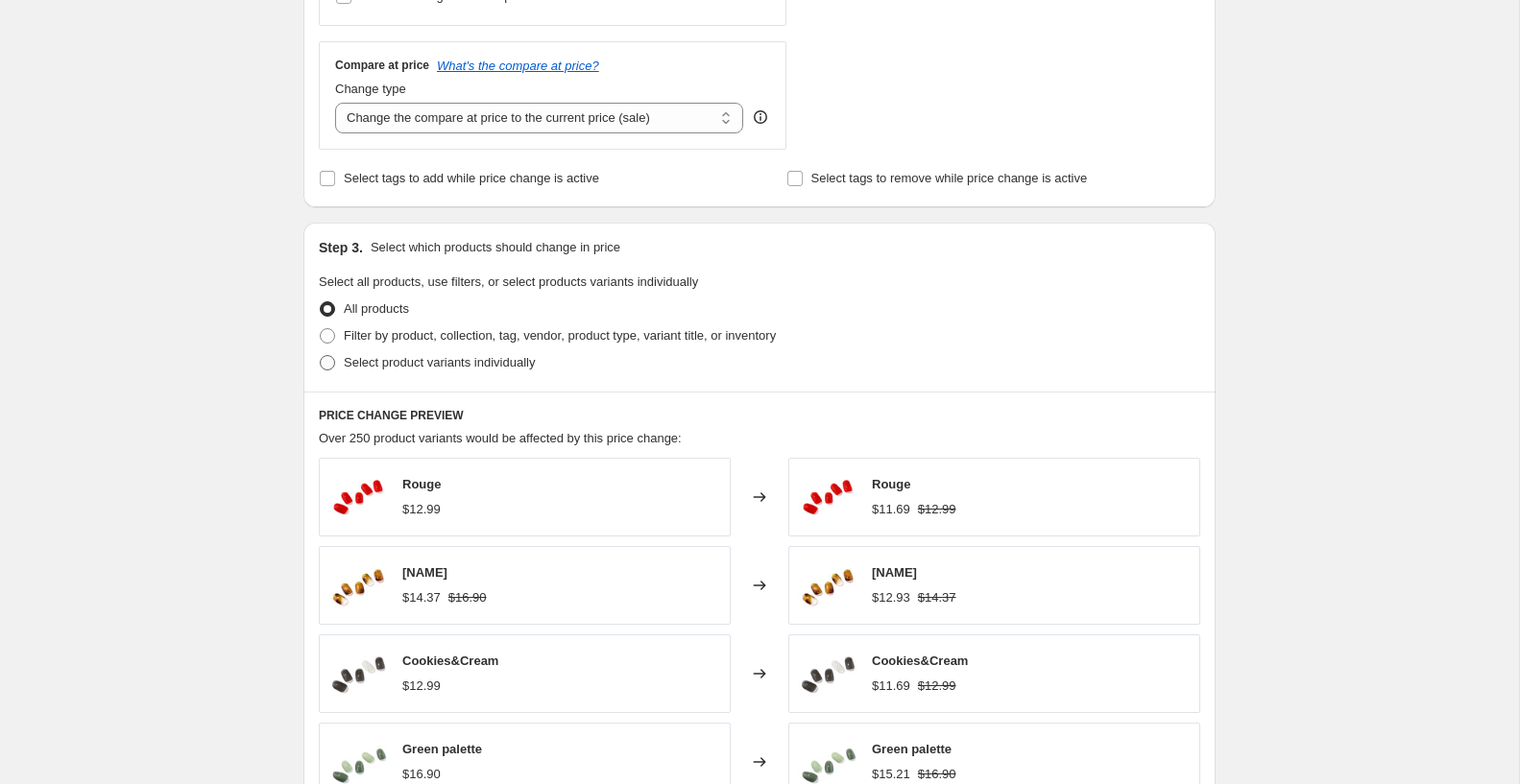 radio on "true" 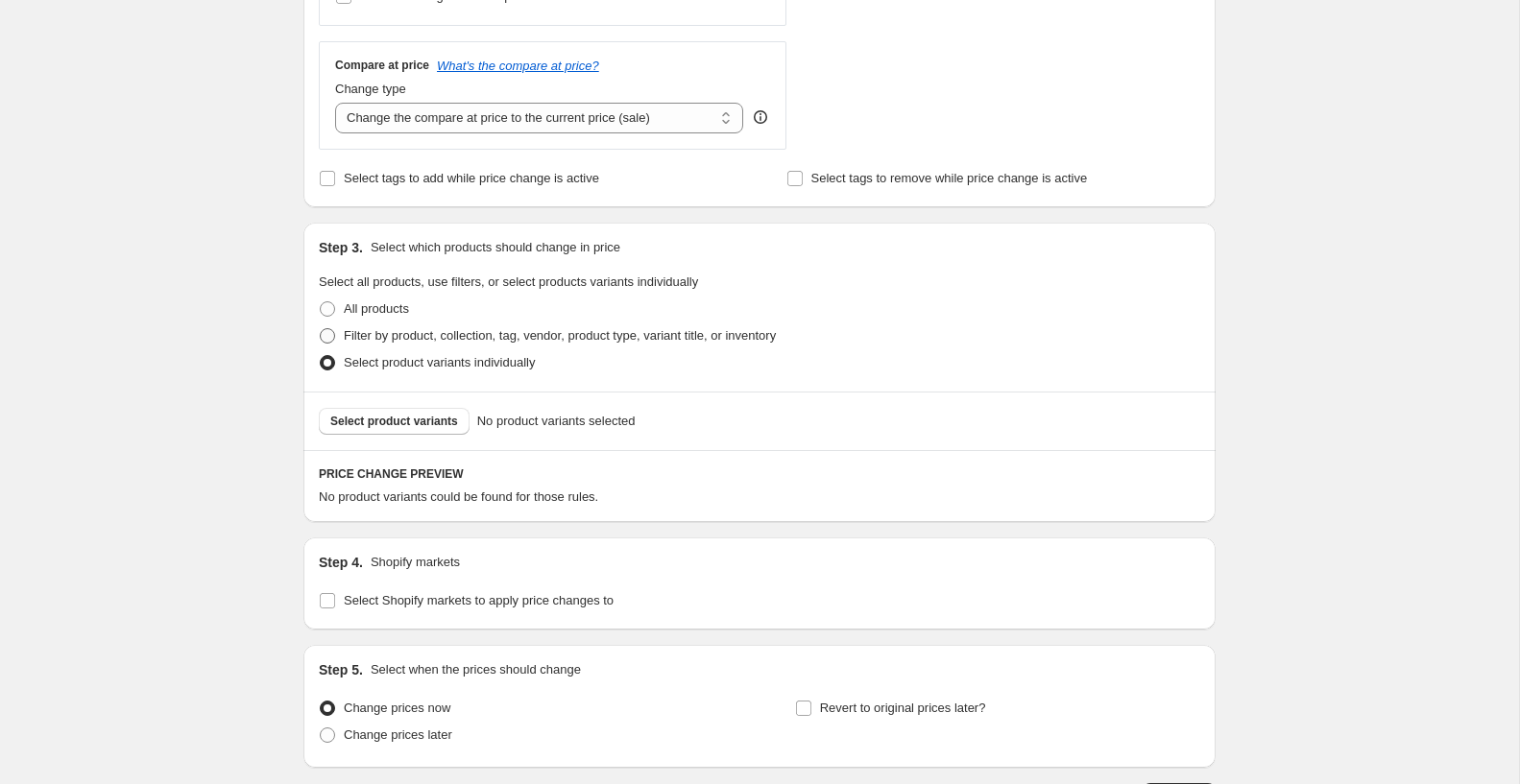click on "Filter by product, collection, tag, vendor, product type, variant title, or inventory" at bounding box center (560, 335) 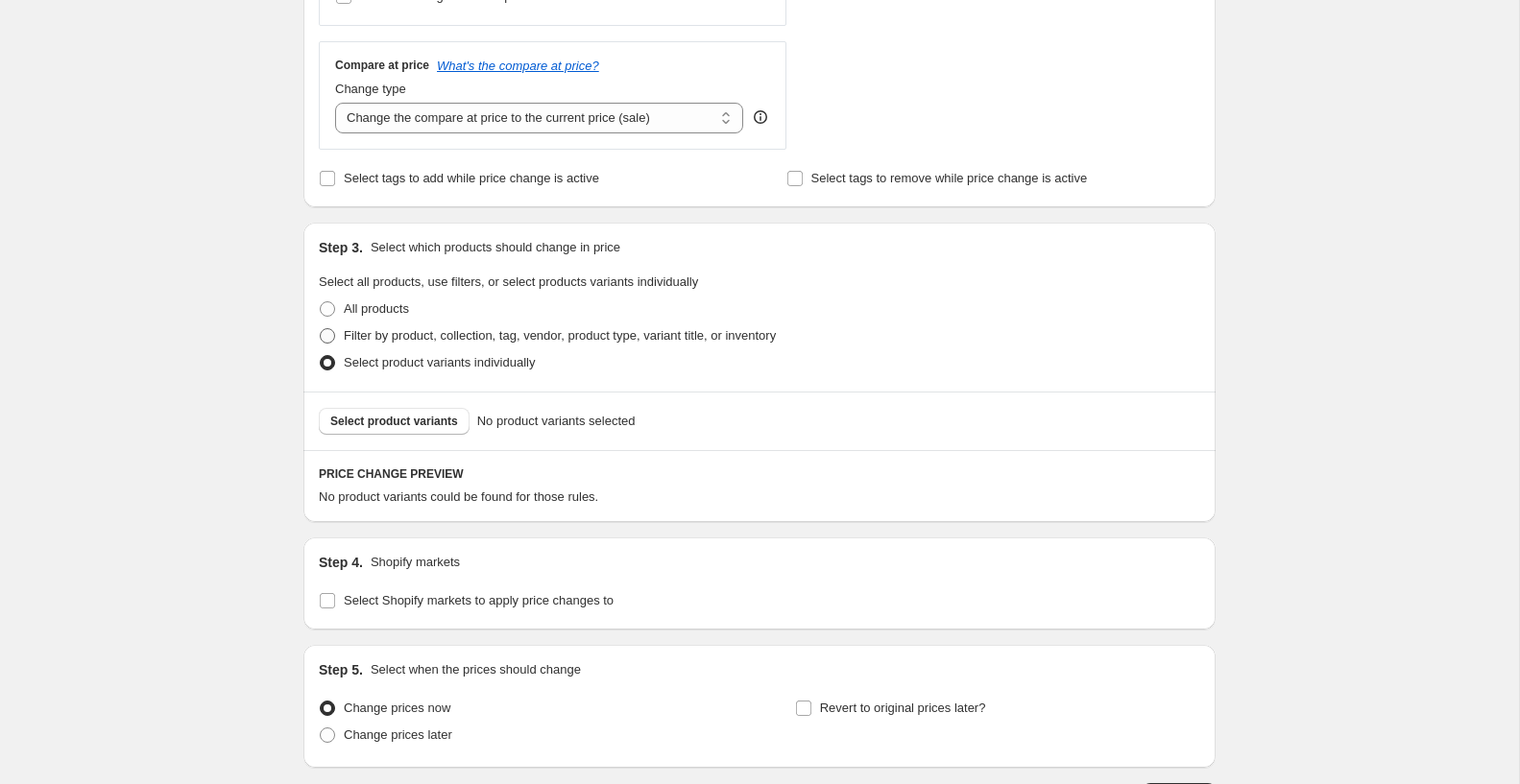 radio on "true" 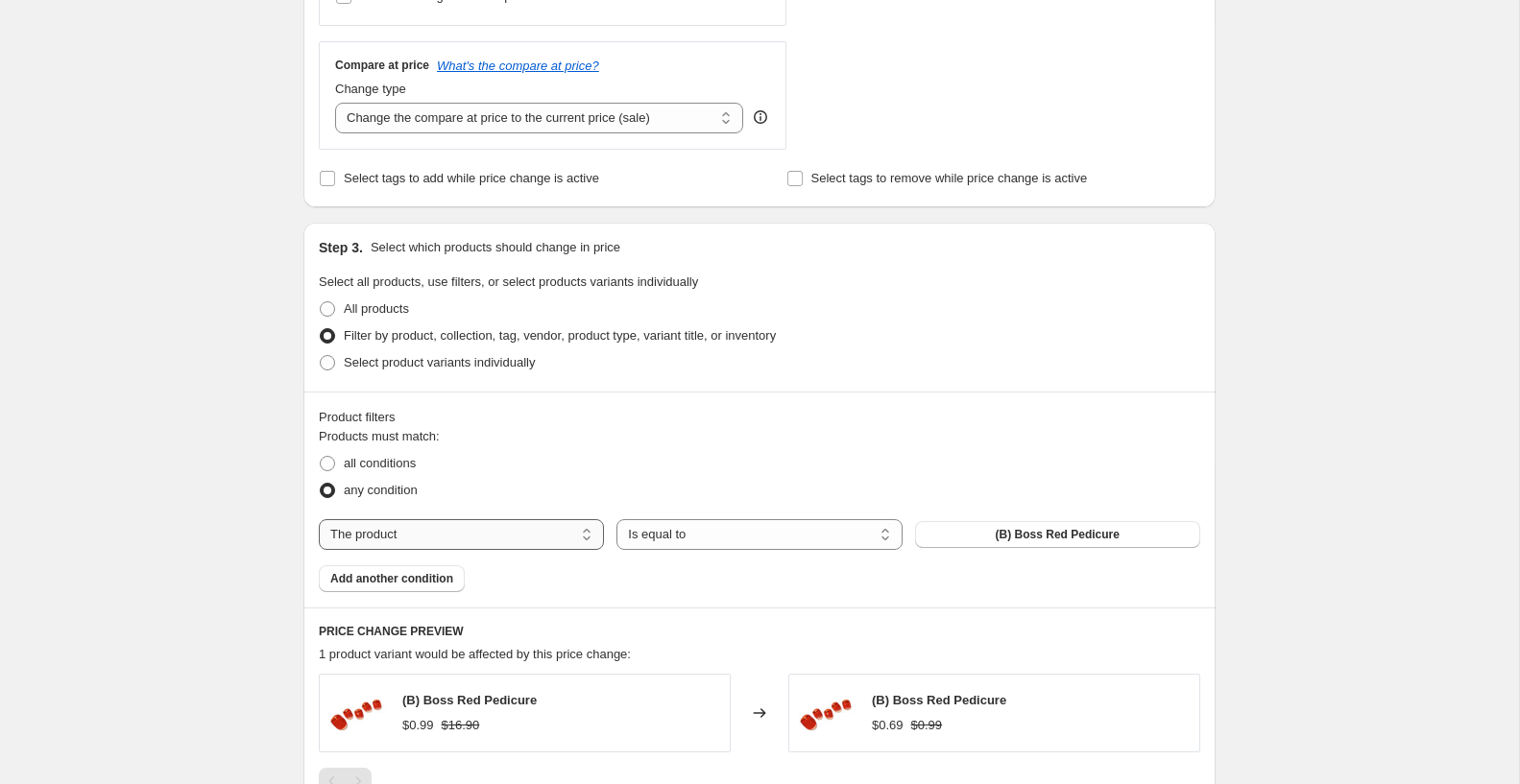click on "The product The product's collection The product's tag The product's vendor The product's type The product's status The variant's title Inventory quantity" at bounding box center (461, 535) 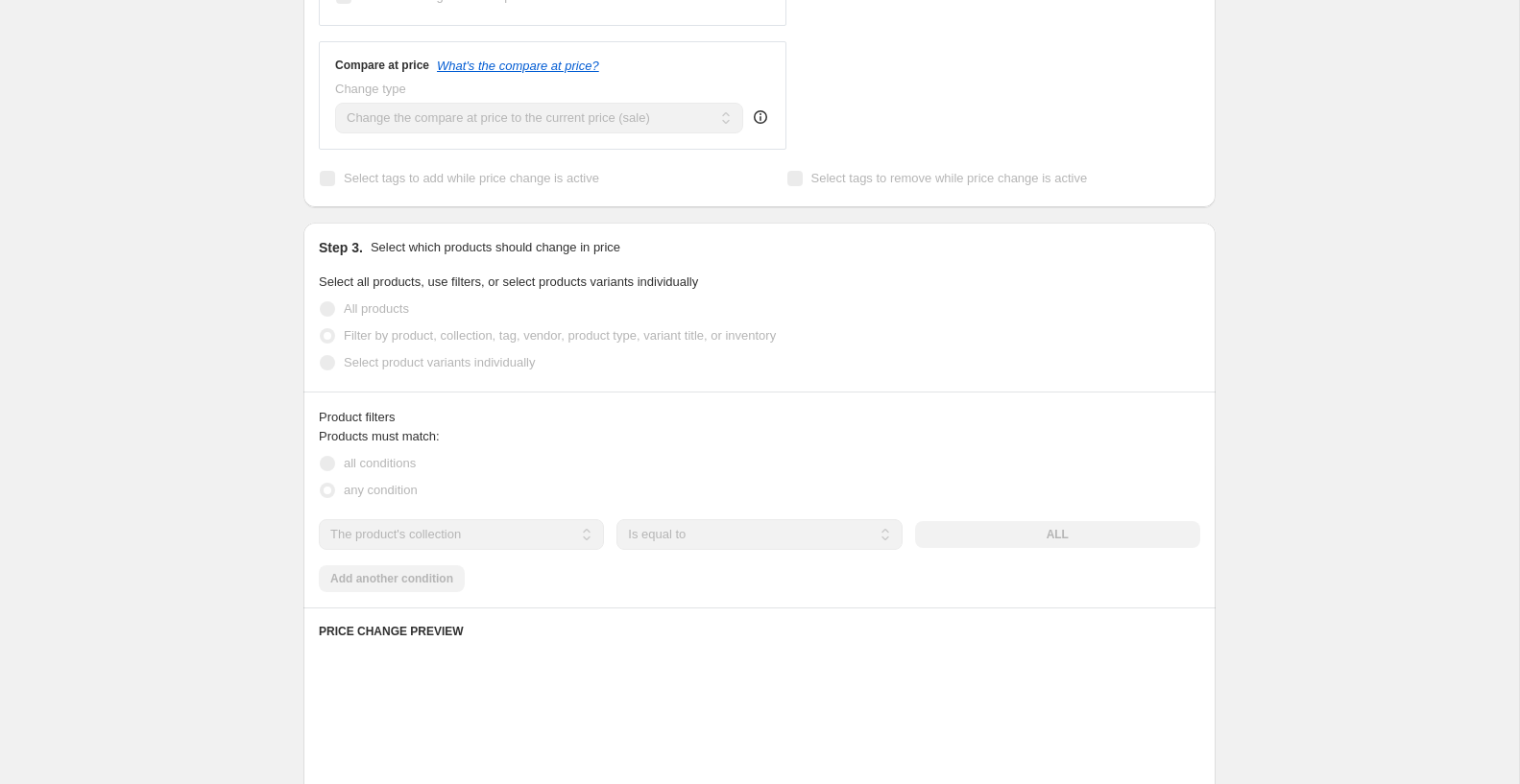click on "Products must match: all conditions any condition The product The product's collection The product's tag The product's vendor The product's type The product's status The variant's title Inventory quantity The product's collection Is equal to Is not equal to Is equal to ALL Add another condition" at bounding box center (760, 510) 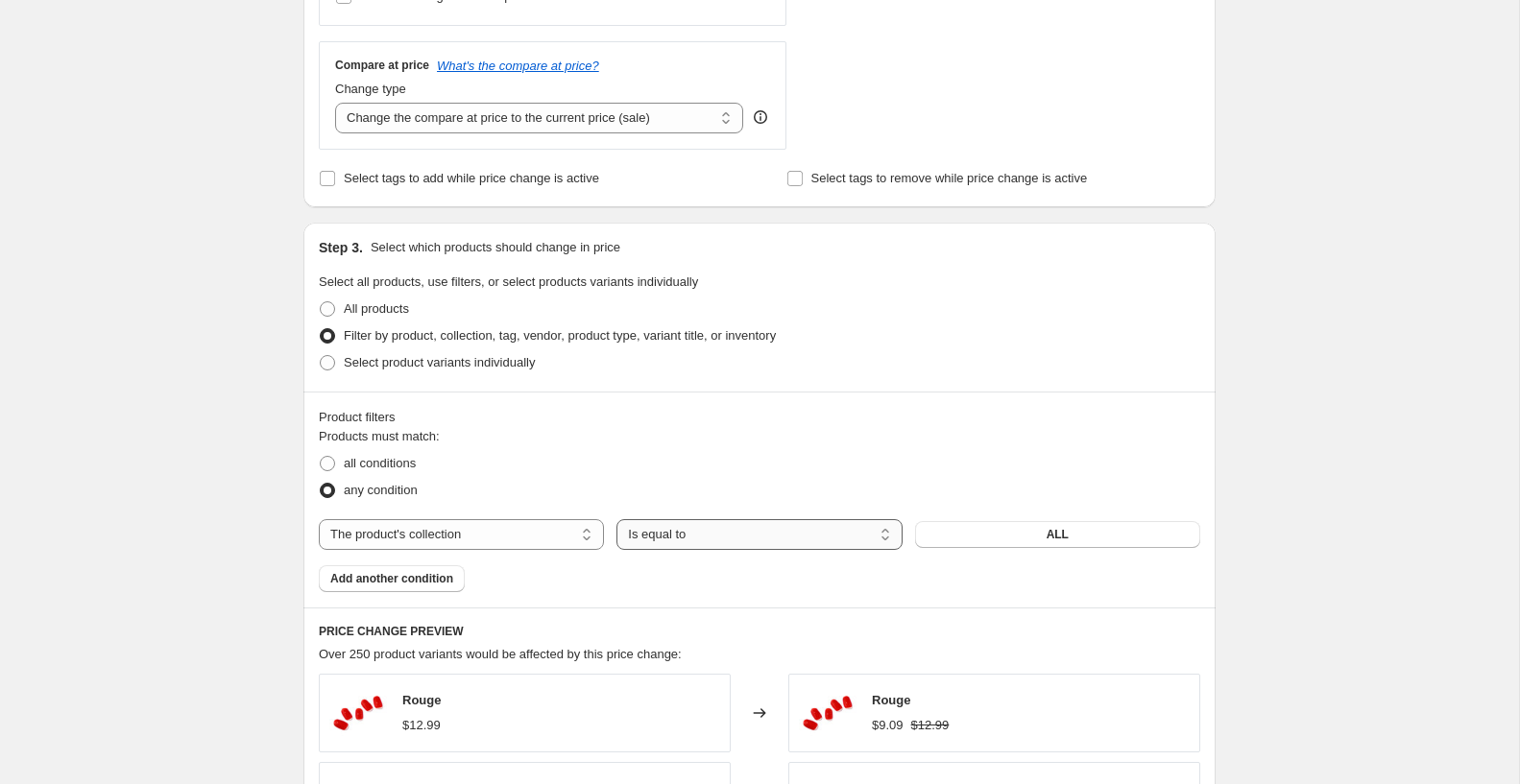 click on "Is equal to Is not equal to" at bounding box center [759, 535] 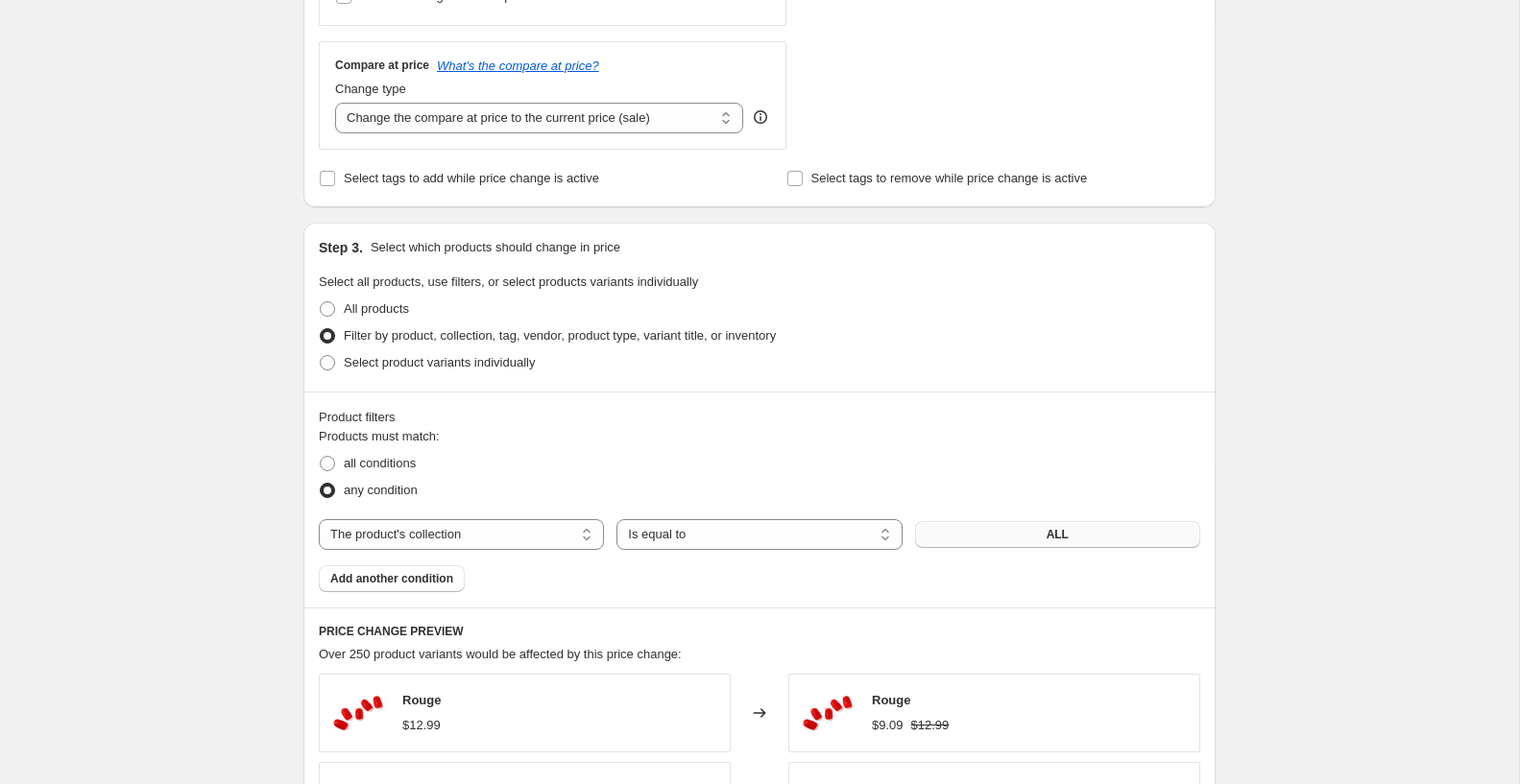 click on "ALL" at bounding box center [1057, 535] 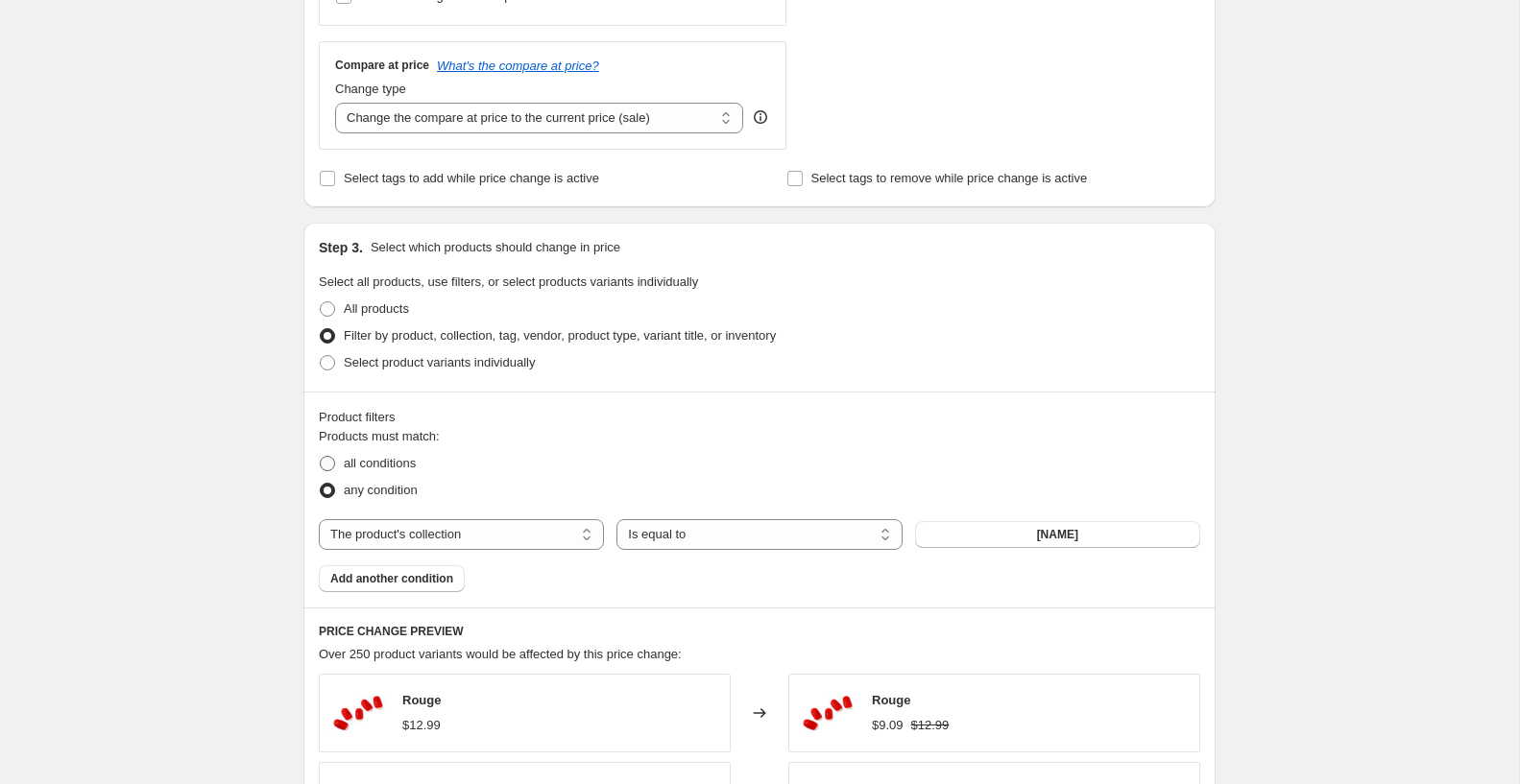 click on "all conditions" at bounding box center [379, 463] 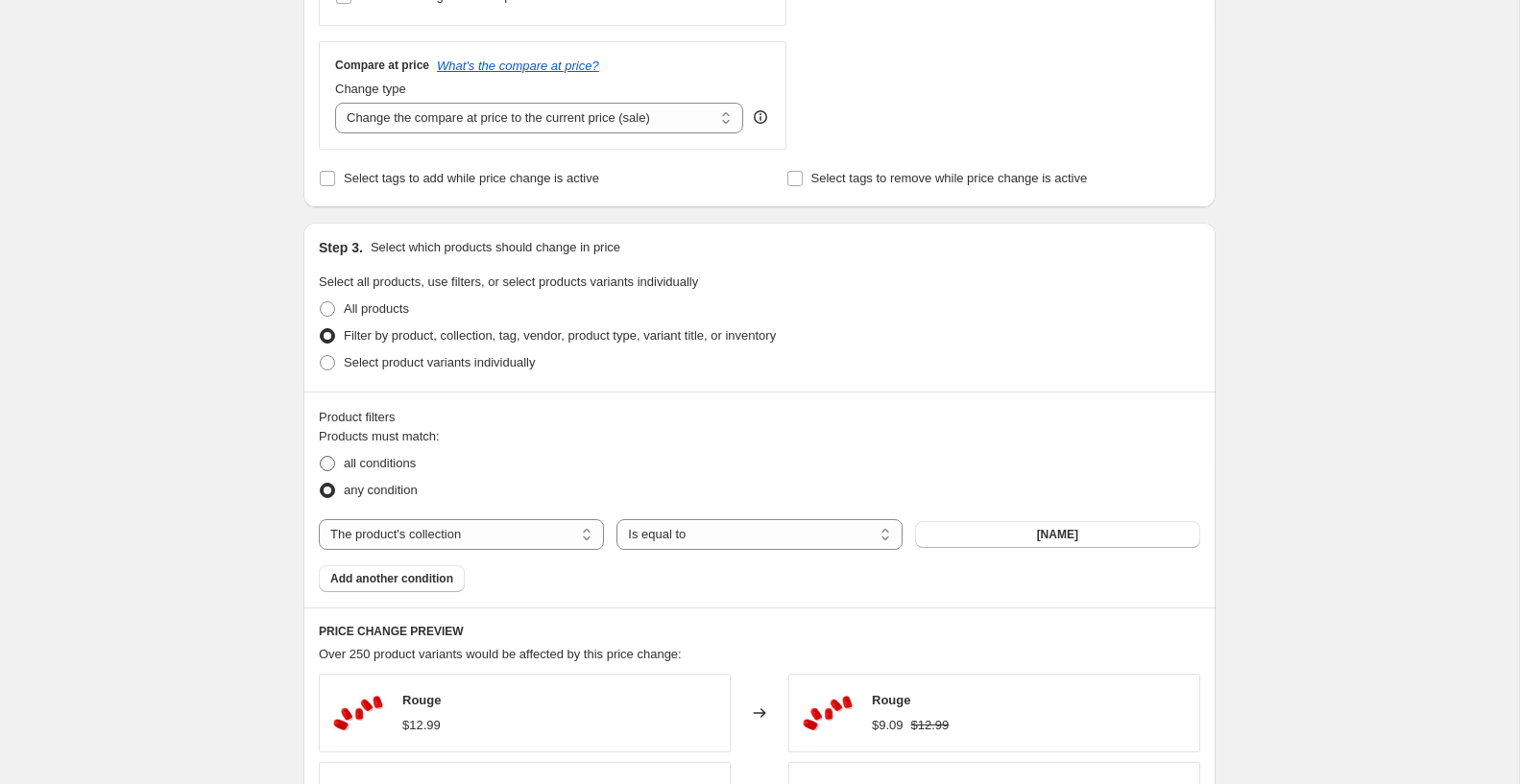 radio on "true" 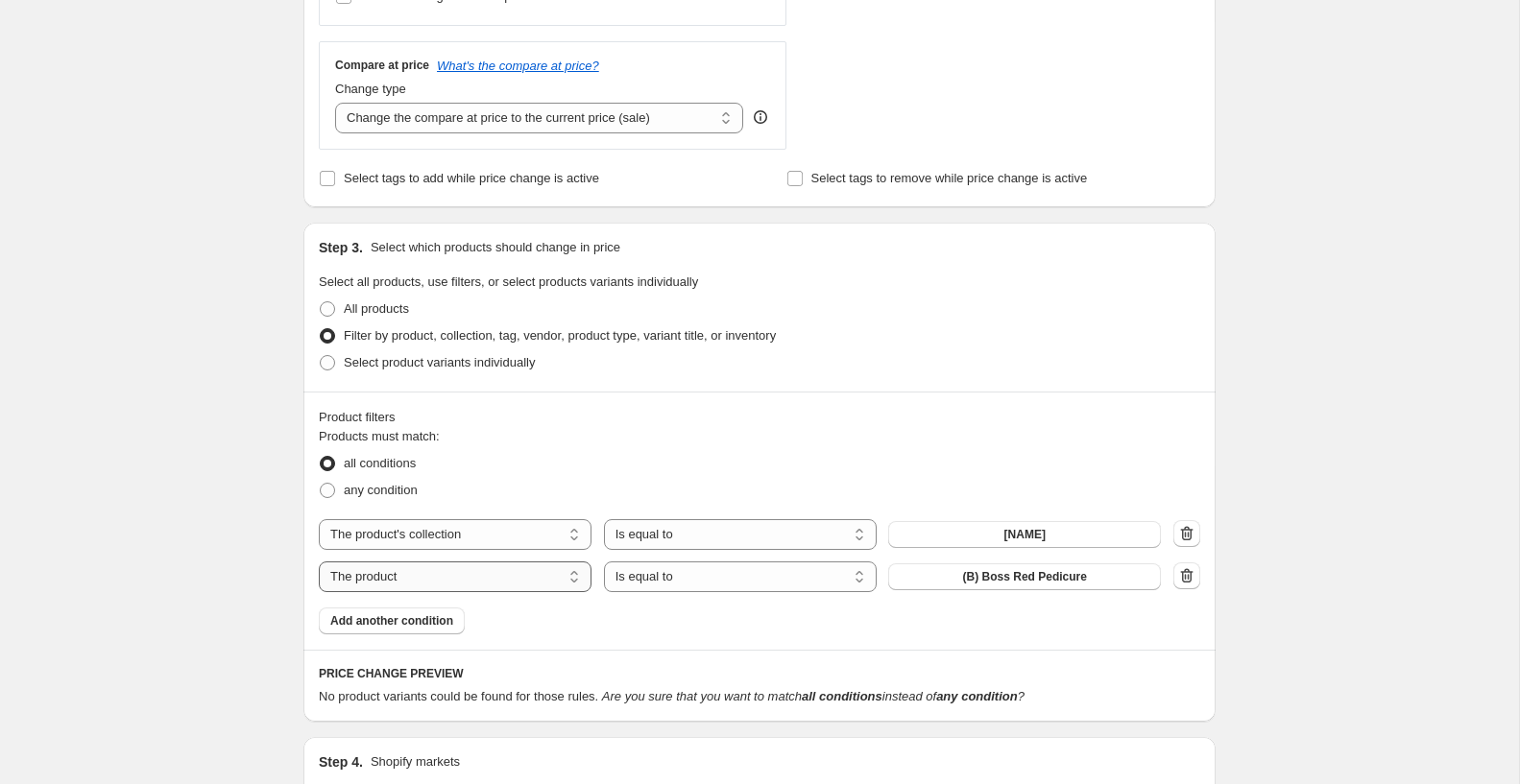 click on "The product The product's collection The product's tag The product's vendor The product's type The product's status The variant's title Inventory quantity" at bounding box center (455, 577) 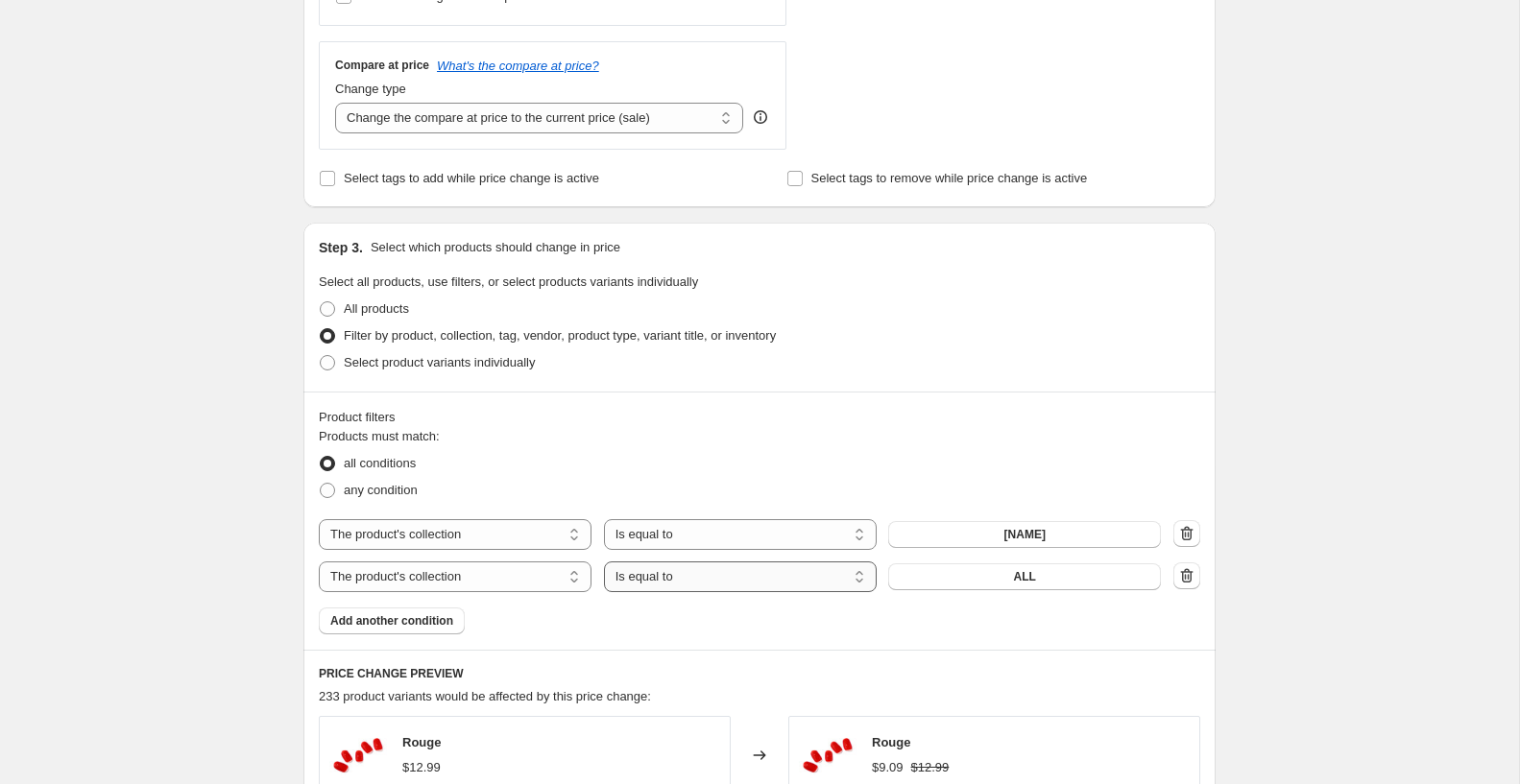 click on "Is equal to Is not equal to" at bounding box center [740, 577] 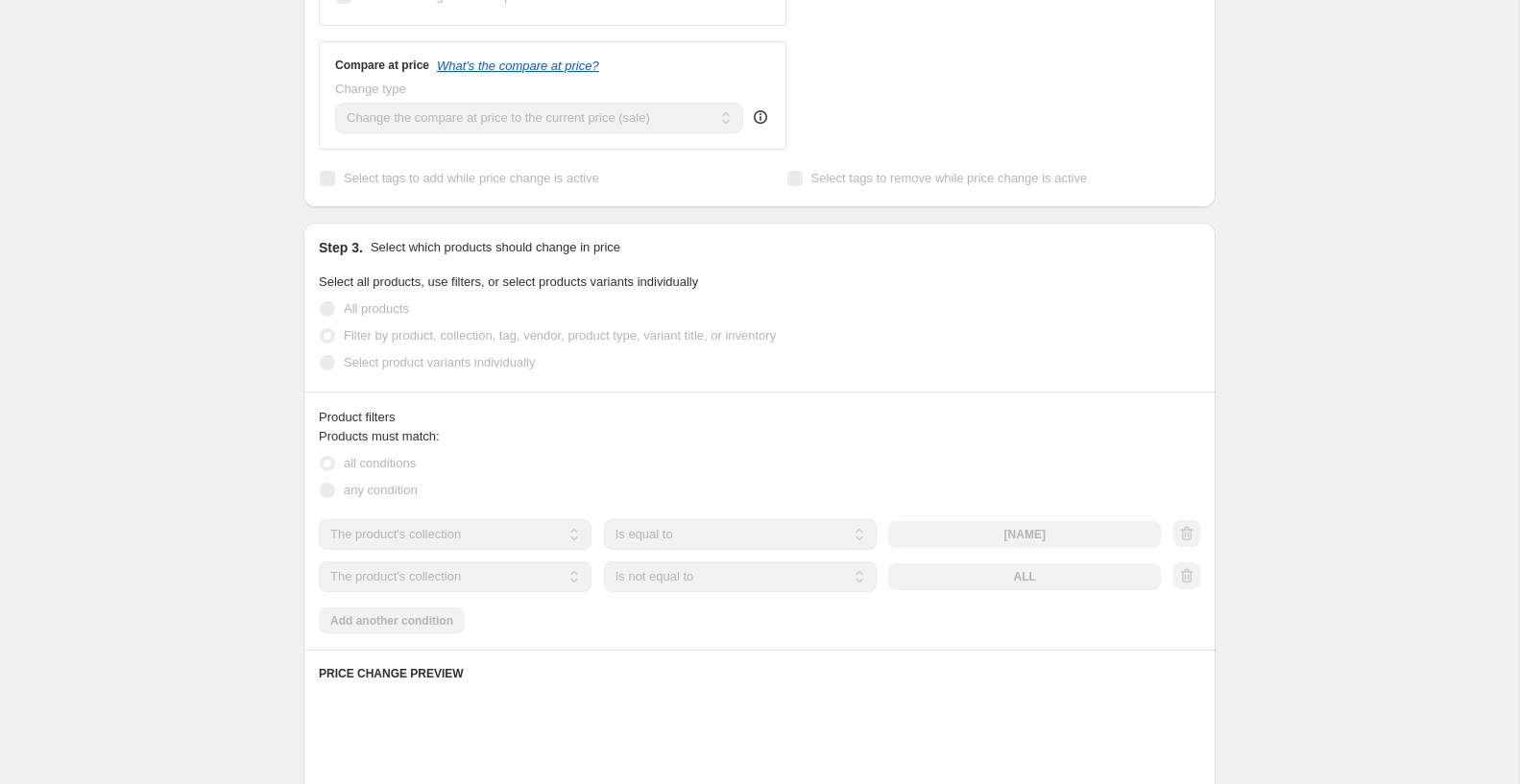 click on "The product The product's collection The product's tag The product's vendor The product's type The product's status The variant's title Inventory quantity The product's collection Is equal to Is not equal to Is not equal to ALL" at bounding box center (739, 577) 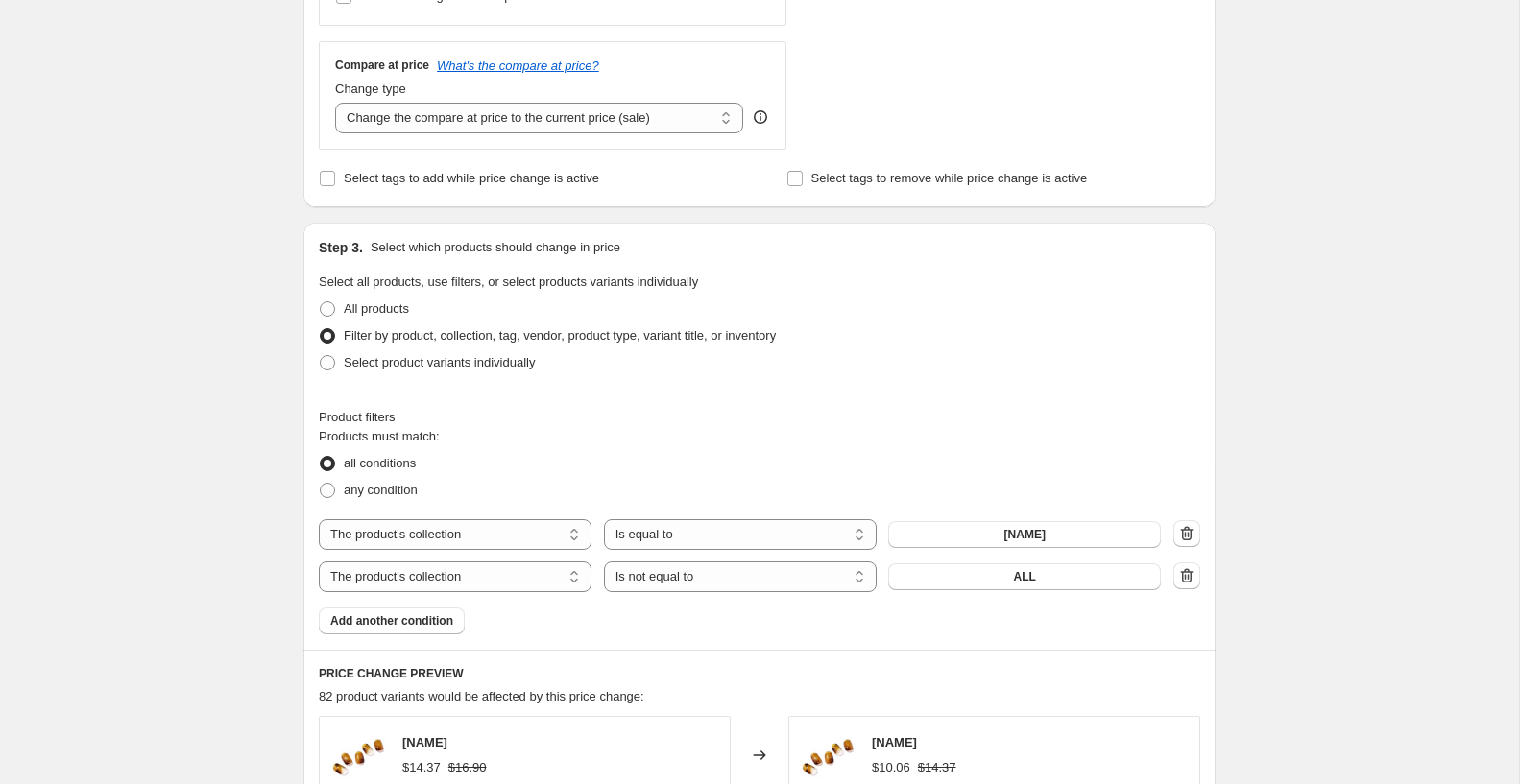 click on "ALL" at bounding box center (1025, 577) 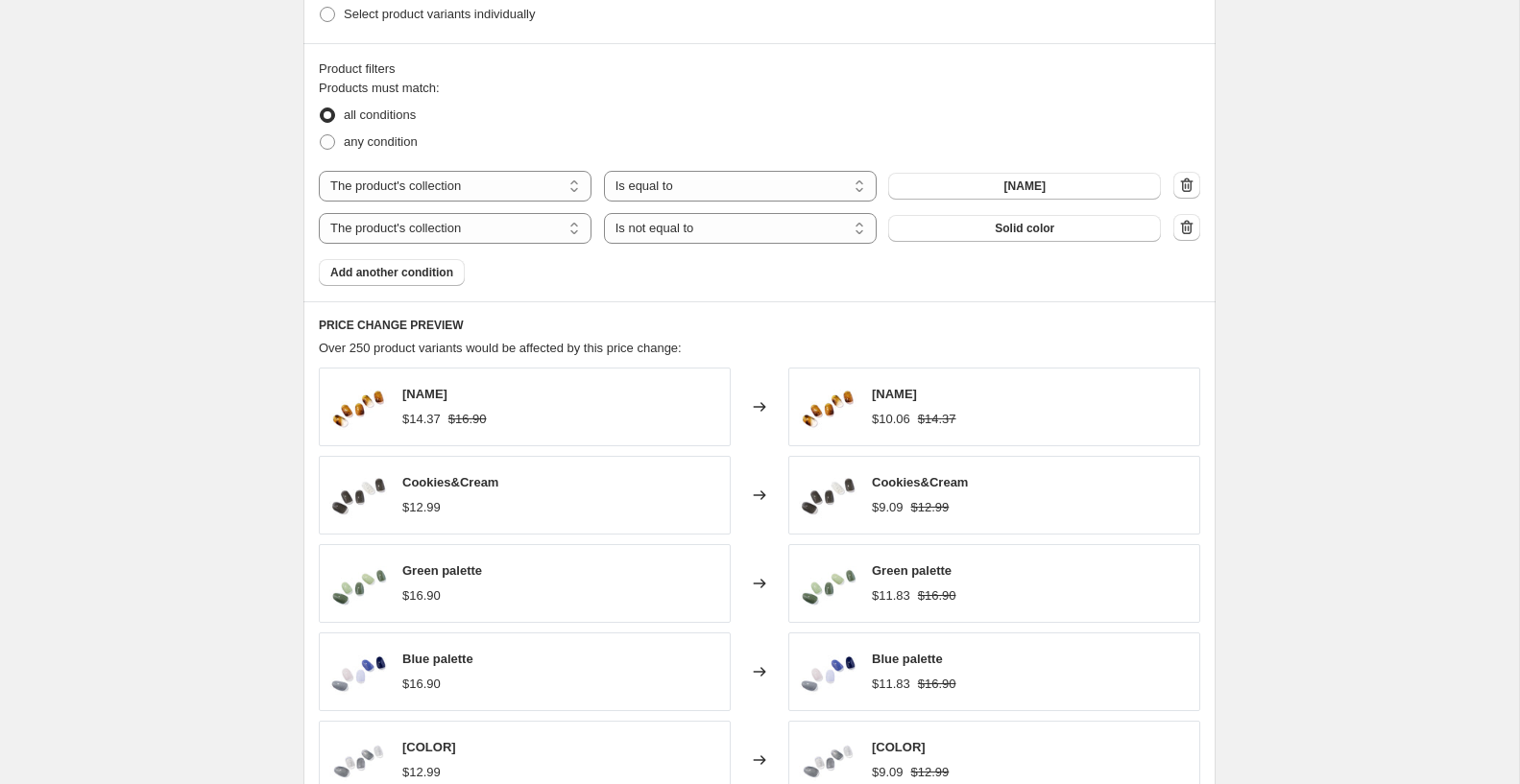 scroll, scrollTop: 1493, scrollLeft: 0, axis: vertical 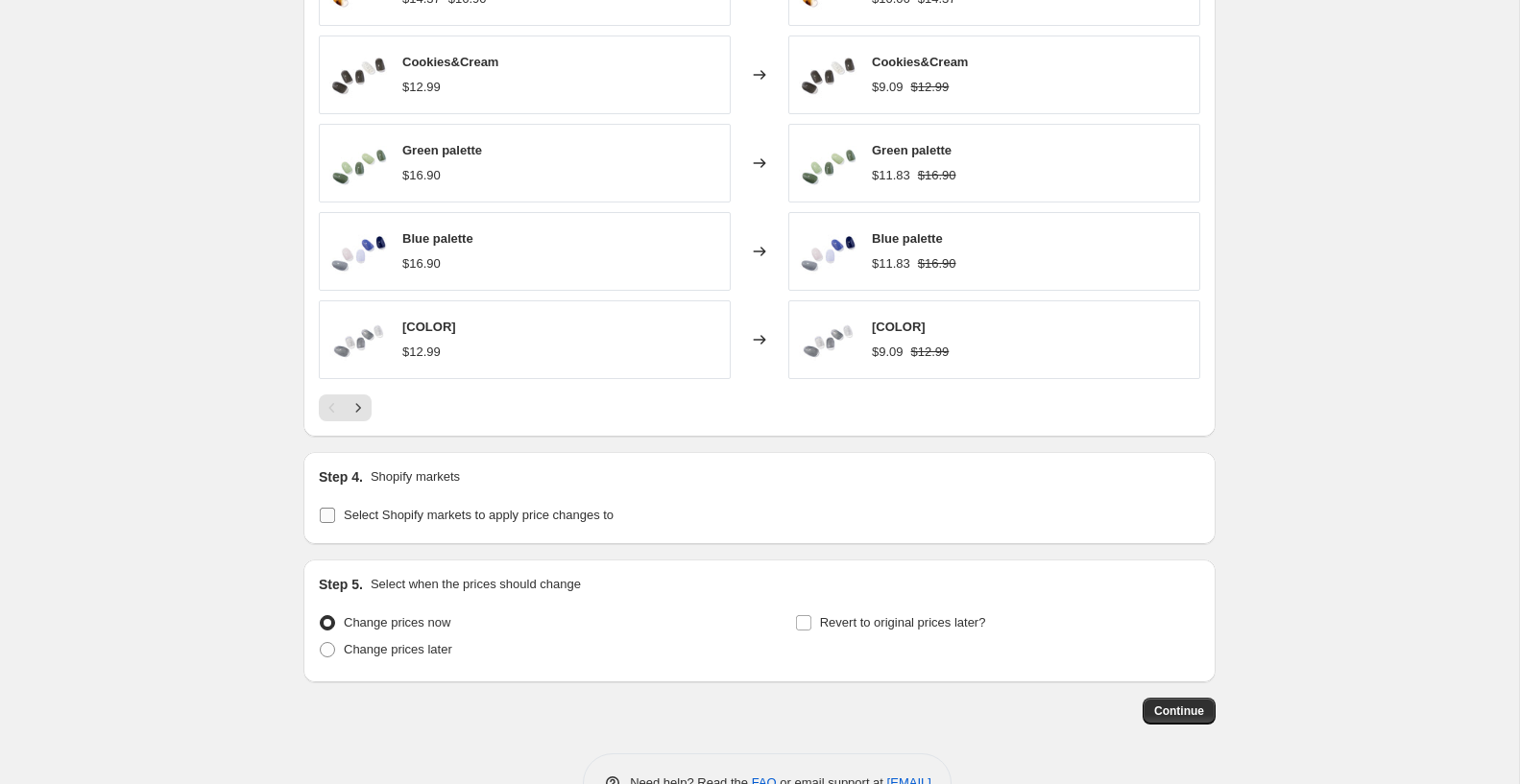 click on "Select Shopify markets to apply price changes to" at bounding box center [478, 514] 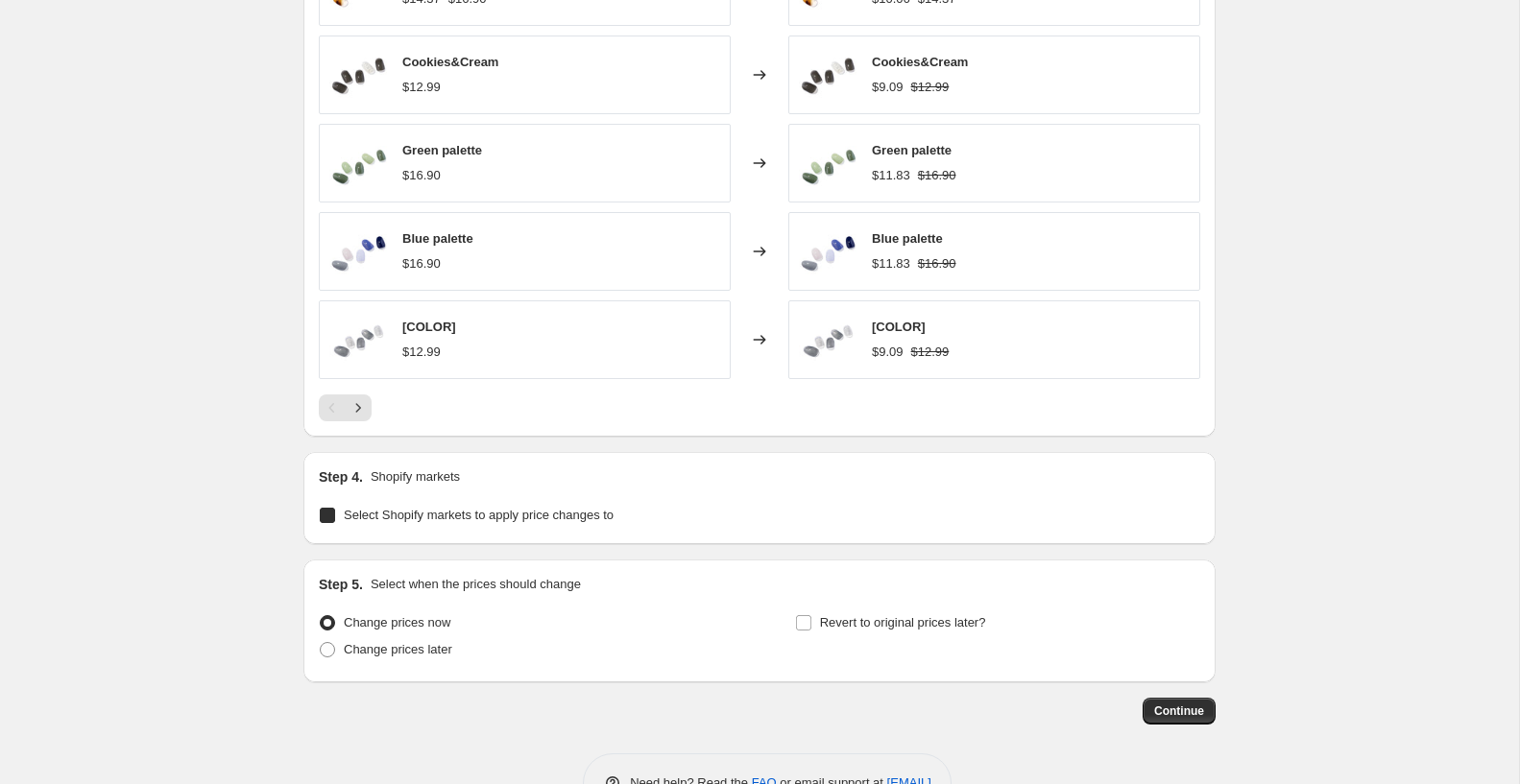 checkbox on "true" 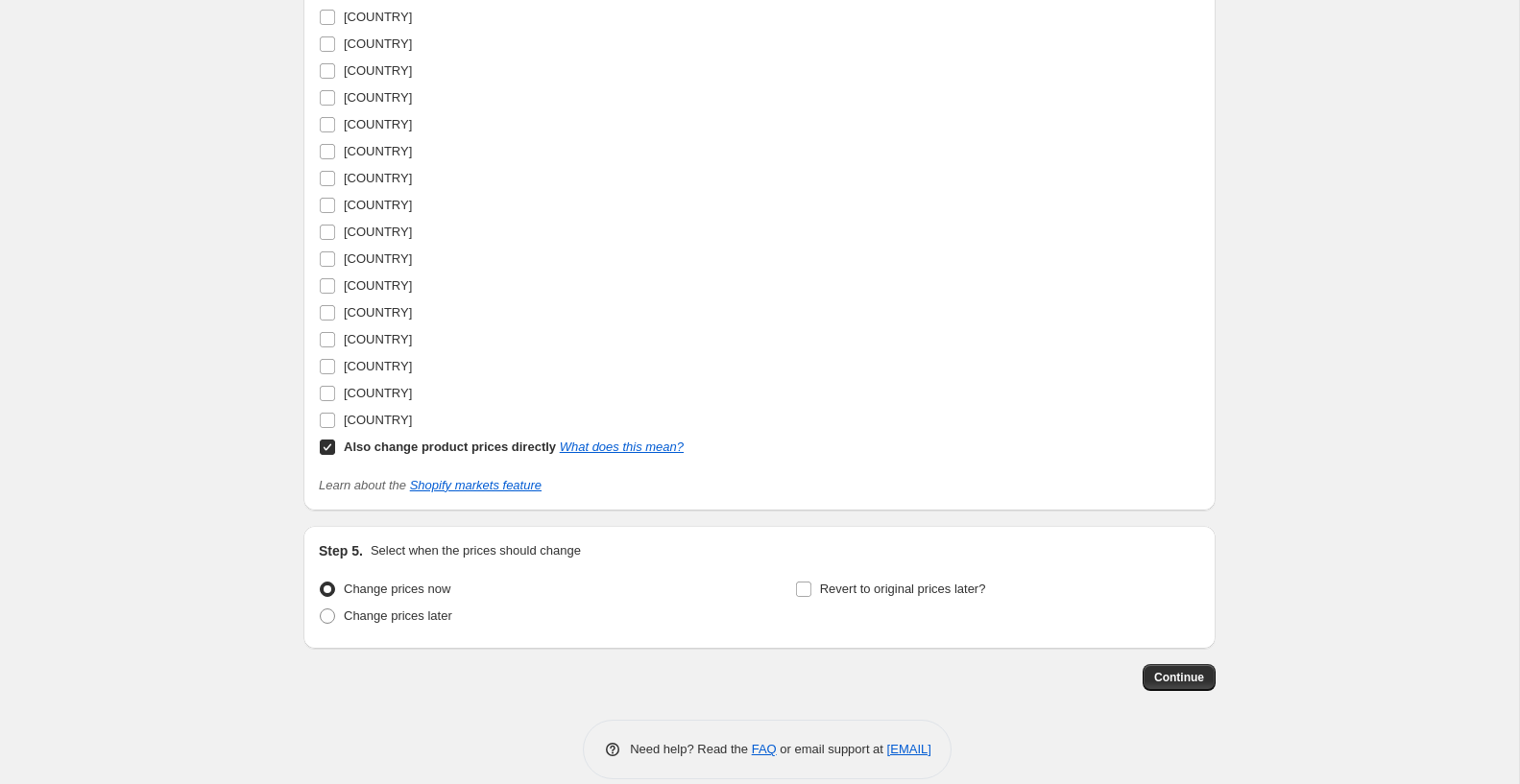 scroll, scrollTop: 2382, scrollLeft: 0, axis: vertical 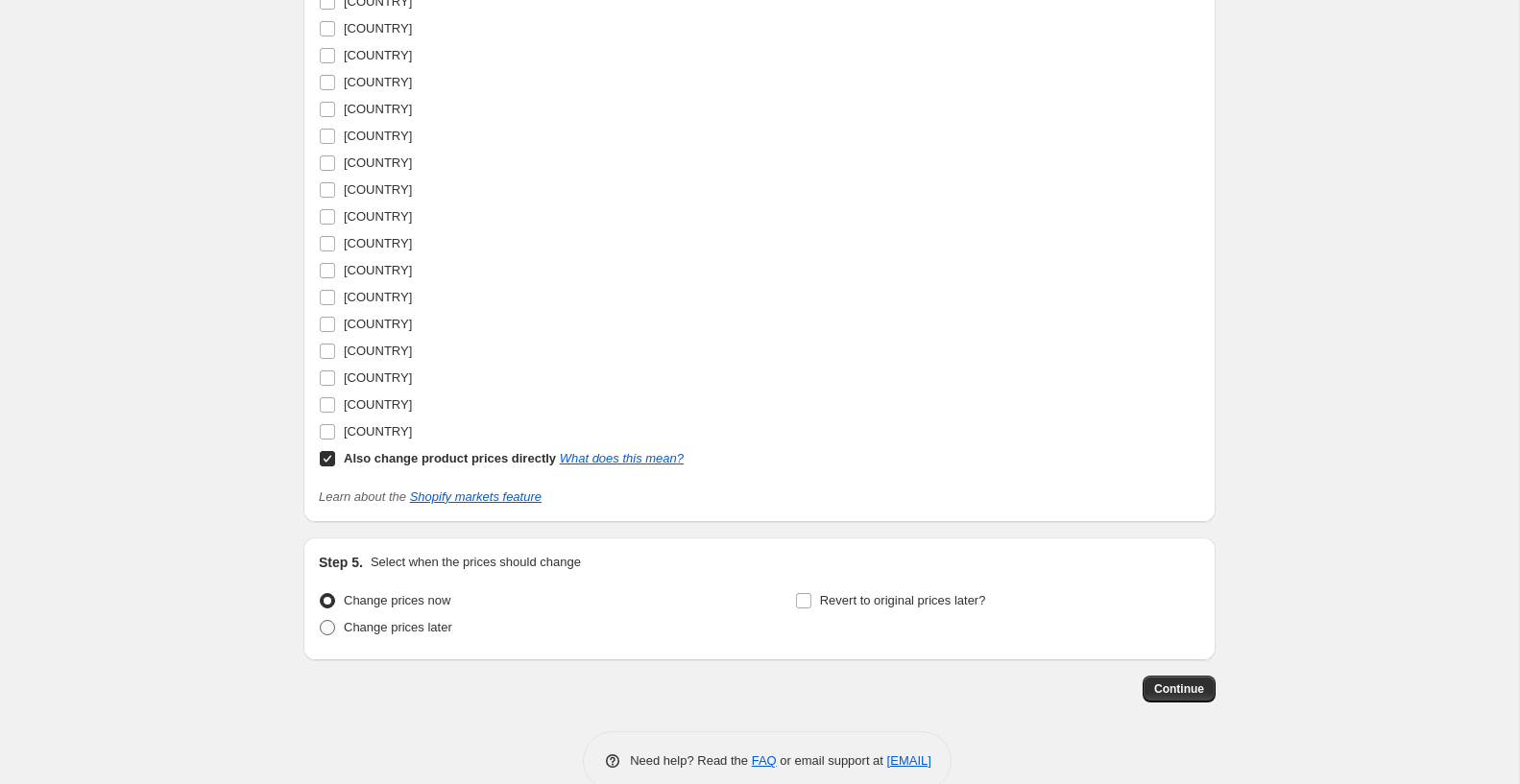click on "Change prices later" at bounding box center (398, 628) 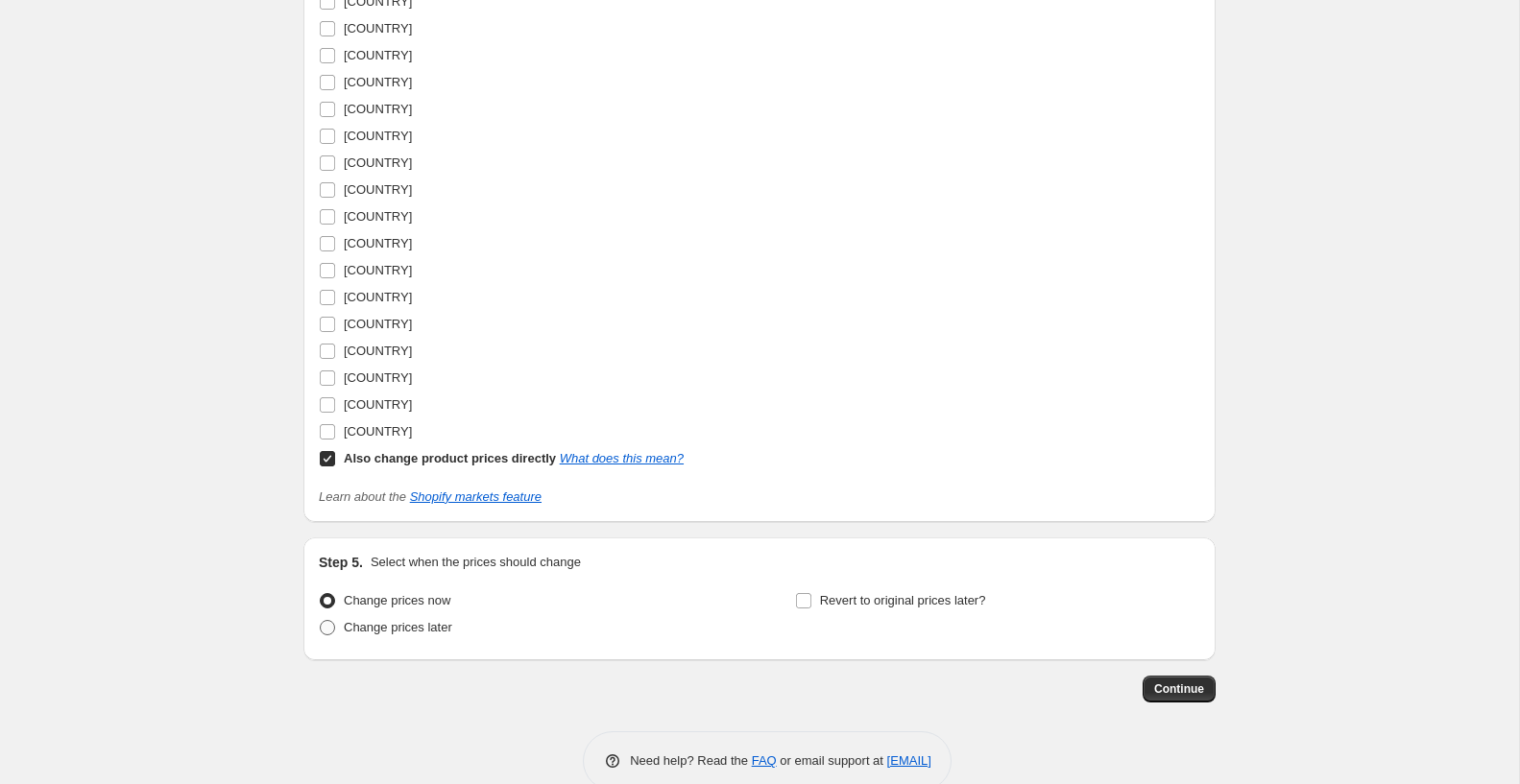 radio on "true" 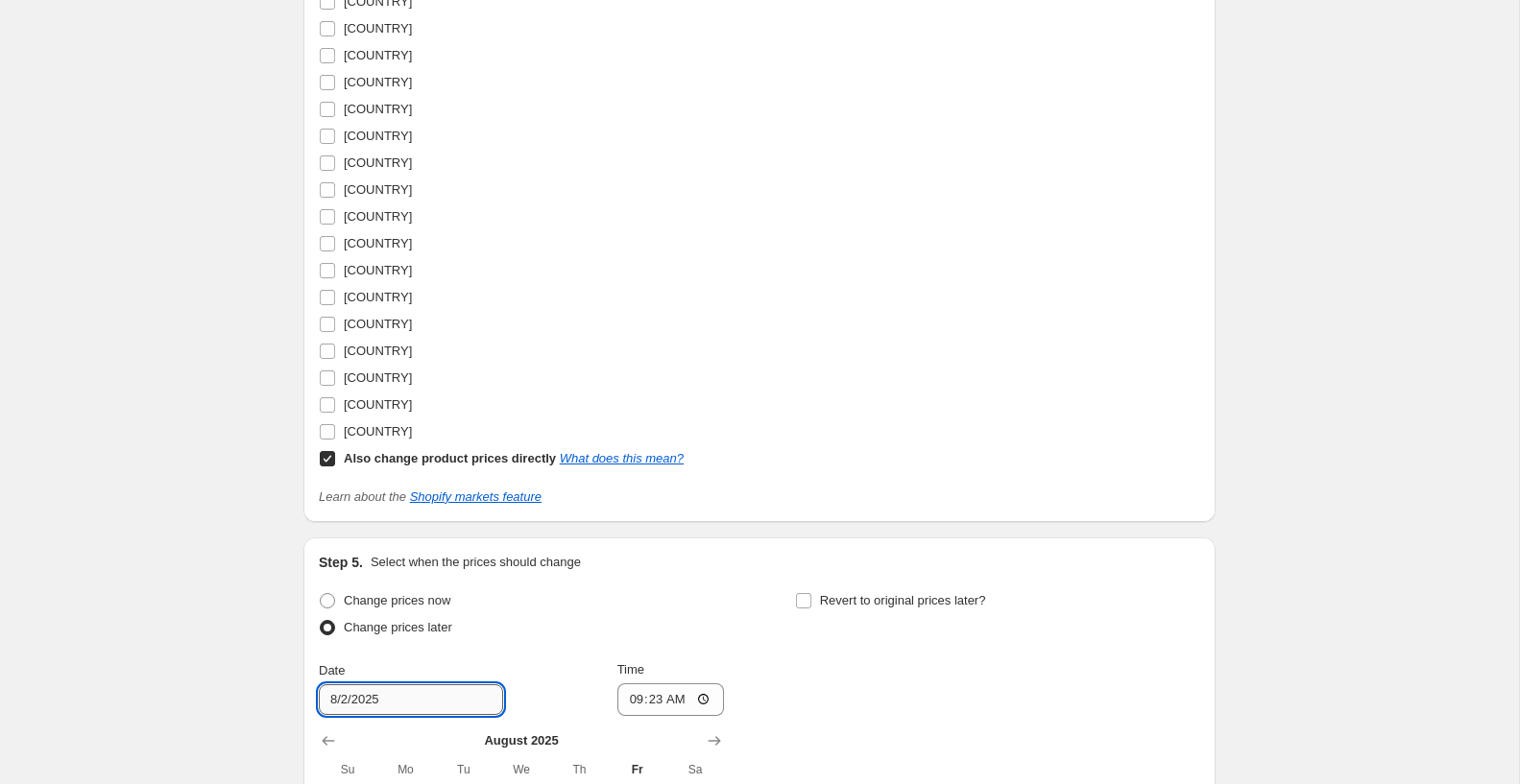 click on "8/2/2025" at bounding box center (411, 700) 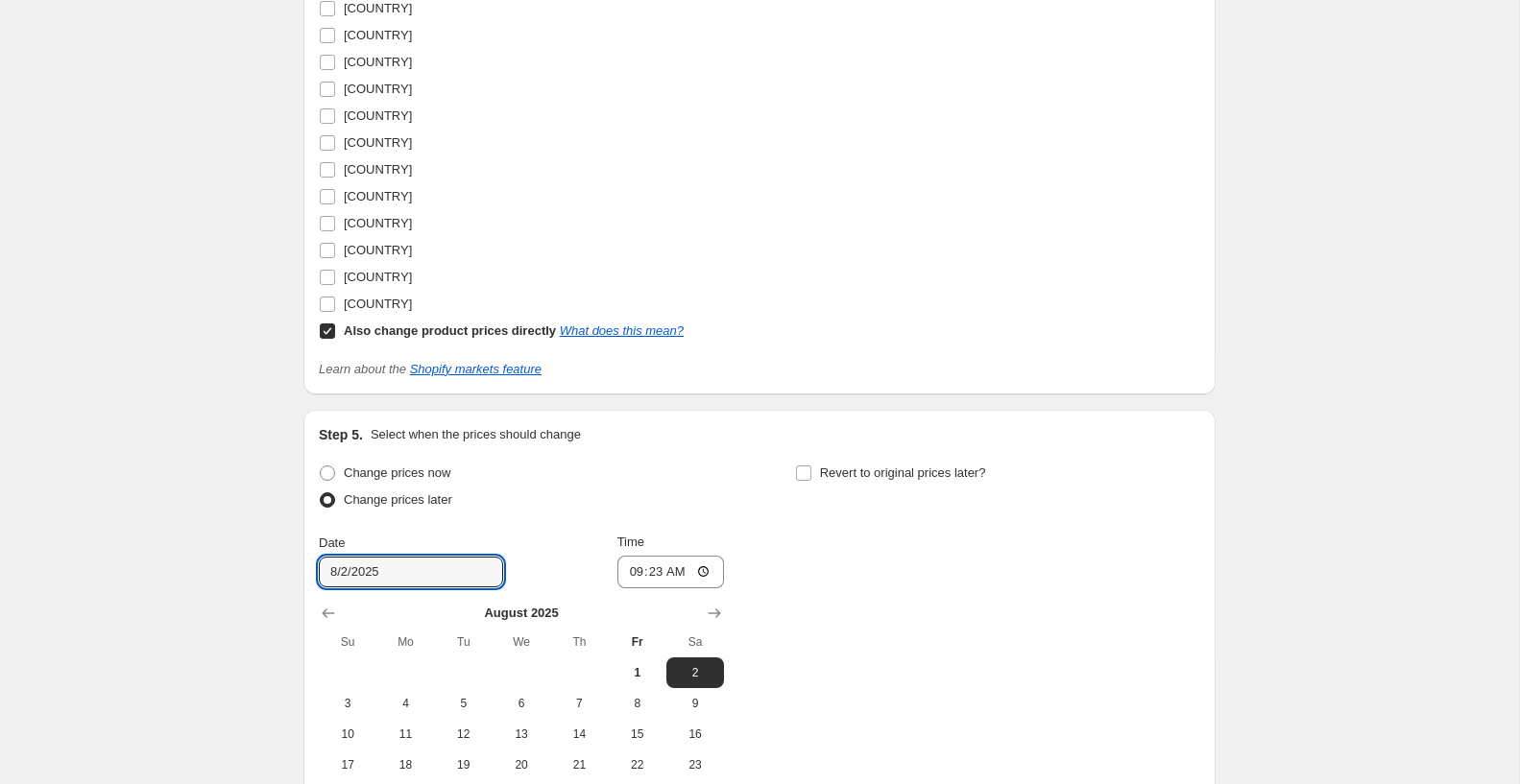 scroll, scrollTop: 2543, scrollLeft: 0, axis: vertical 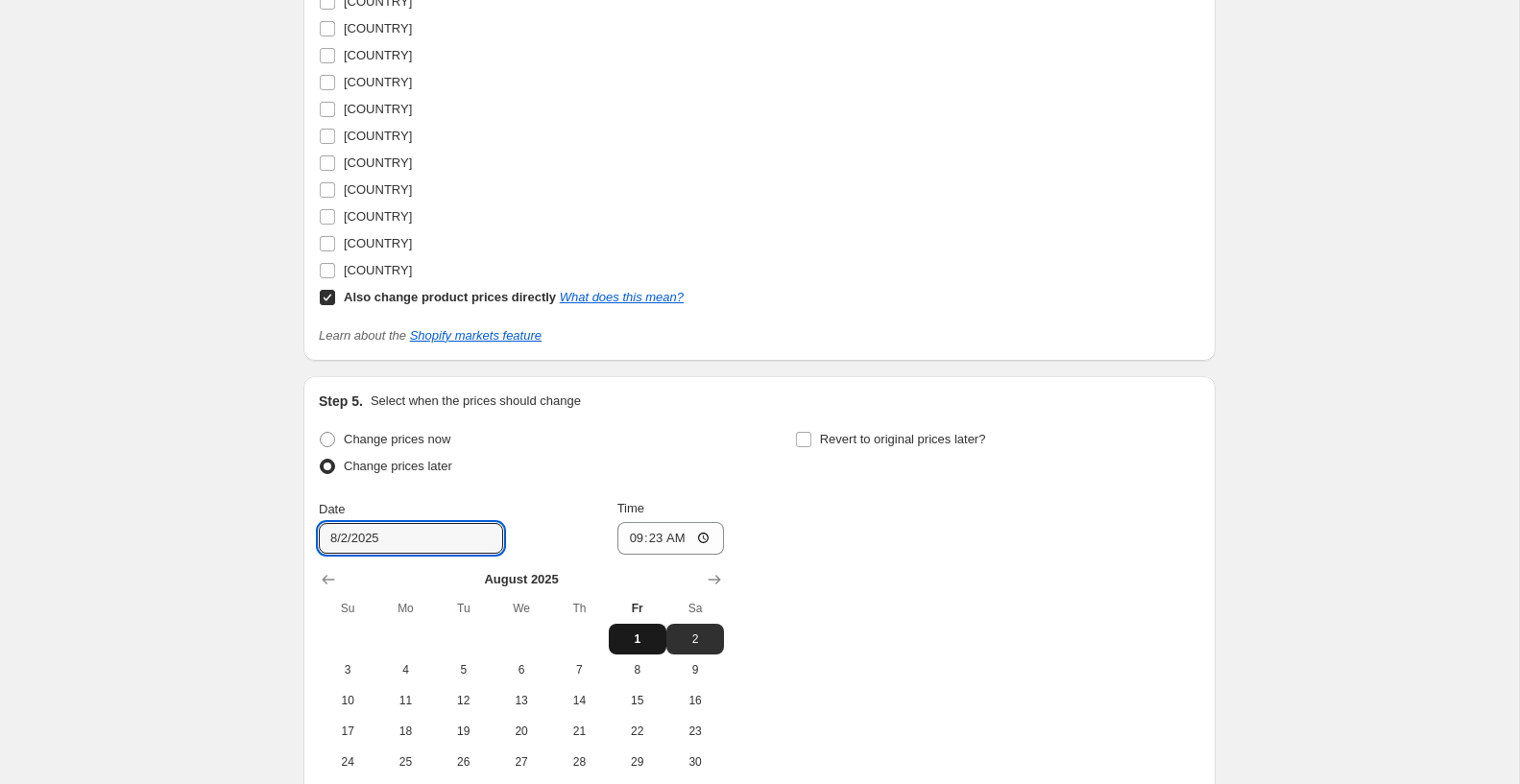 click on "1" at bounding box center [638, 639] 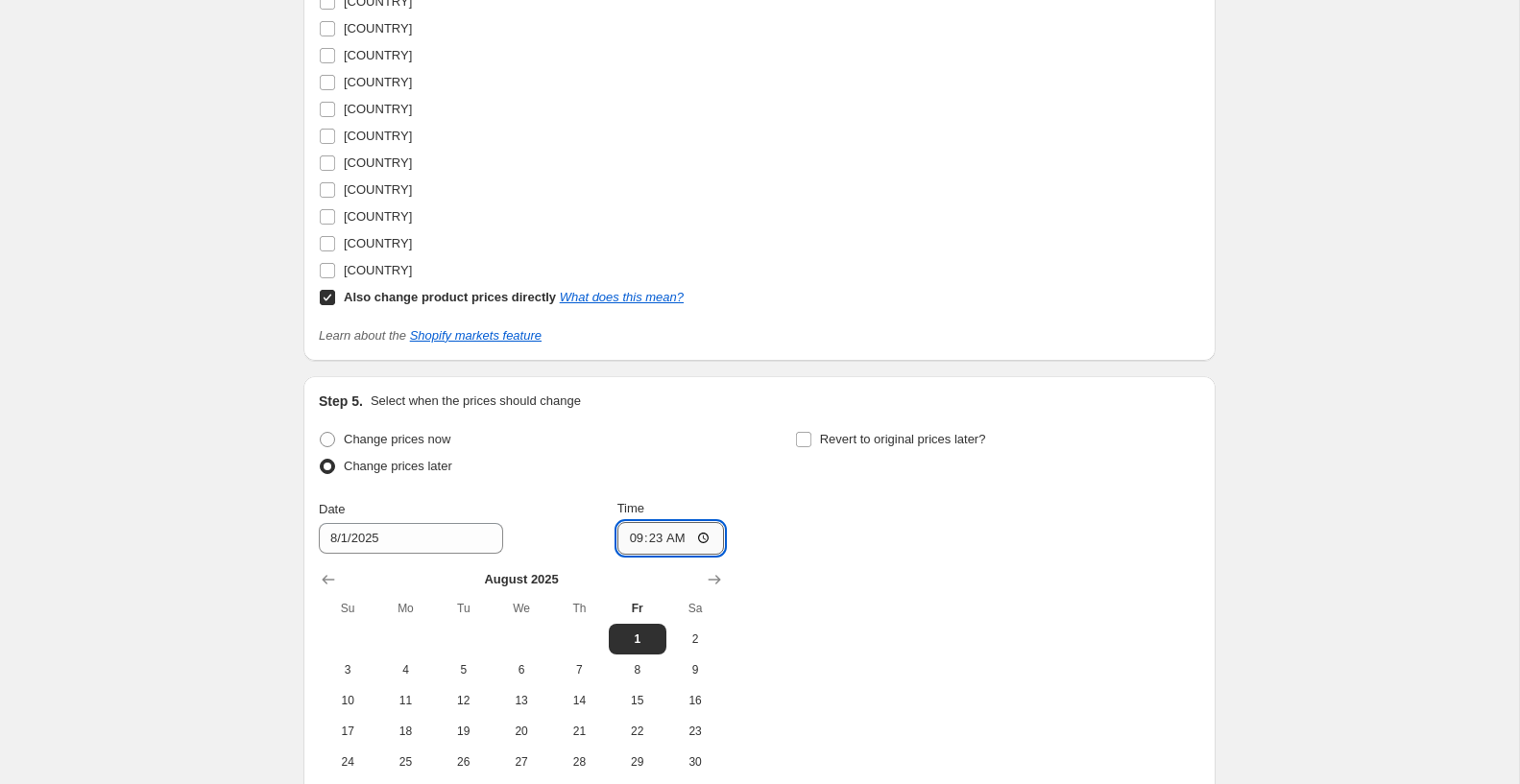 click on "09:23" at bounding box center [671, 538] 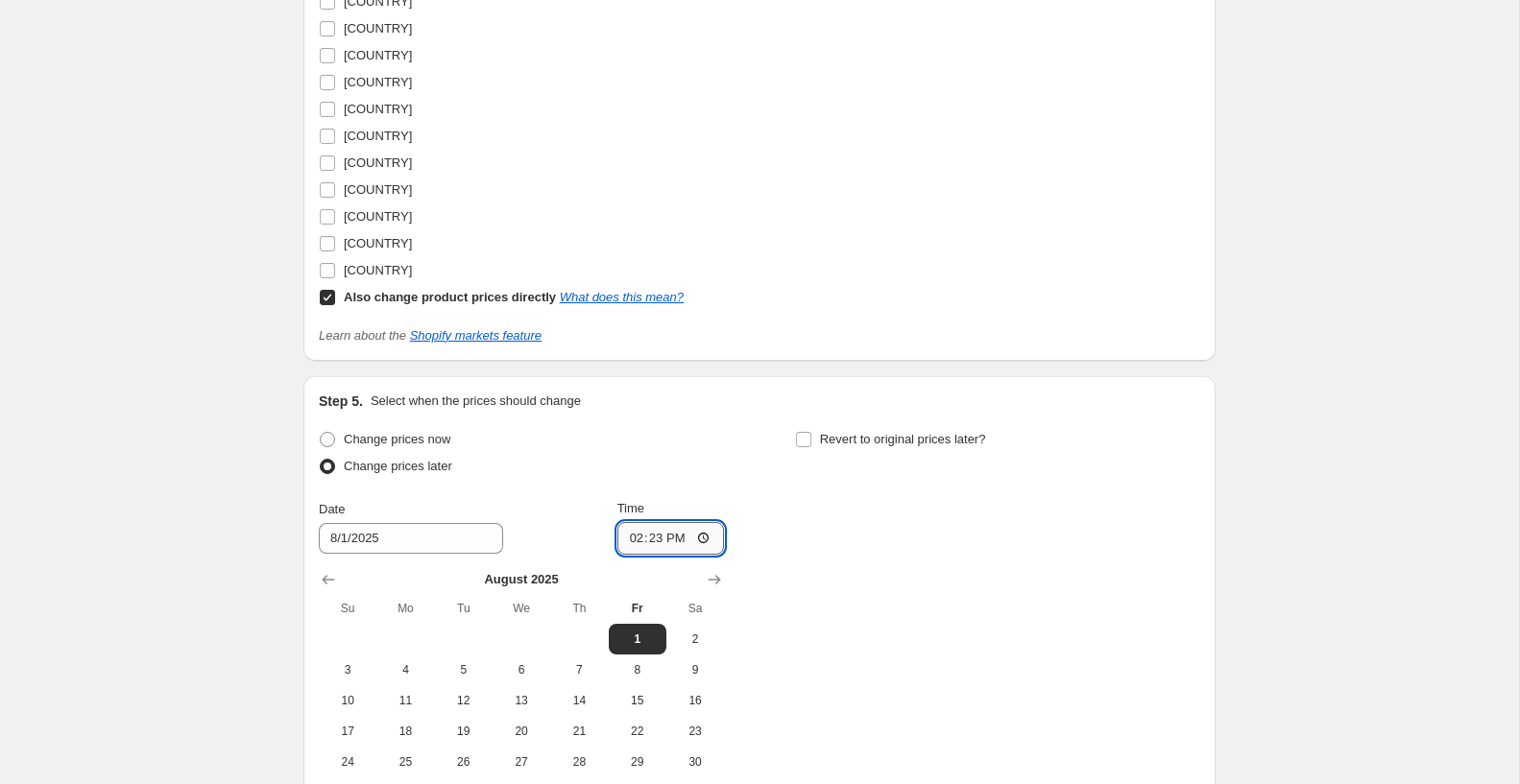 type on "14:00" 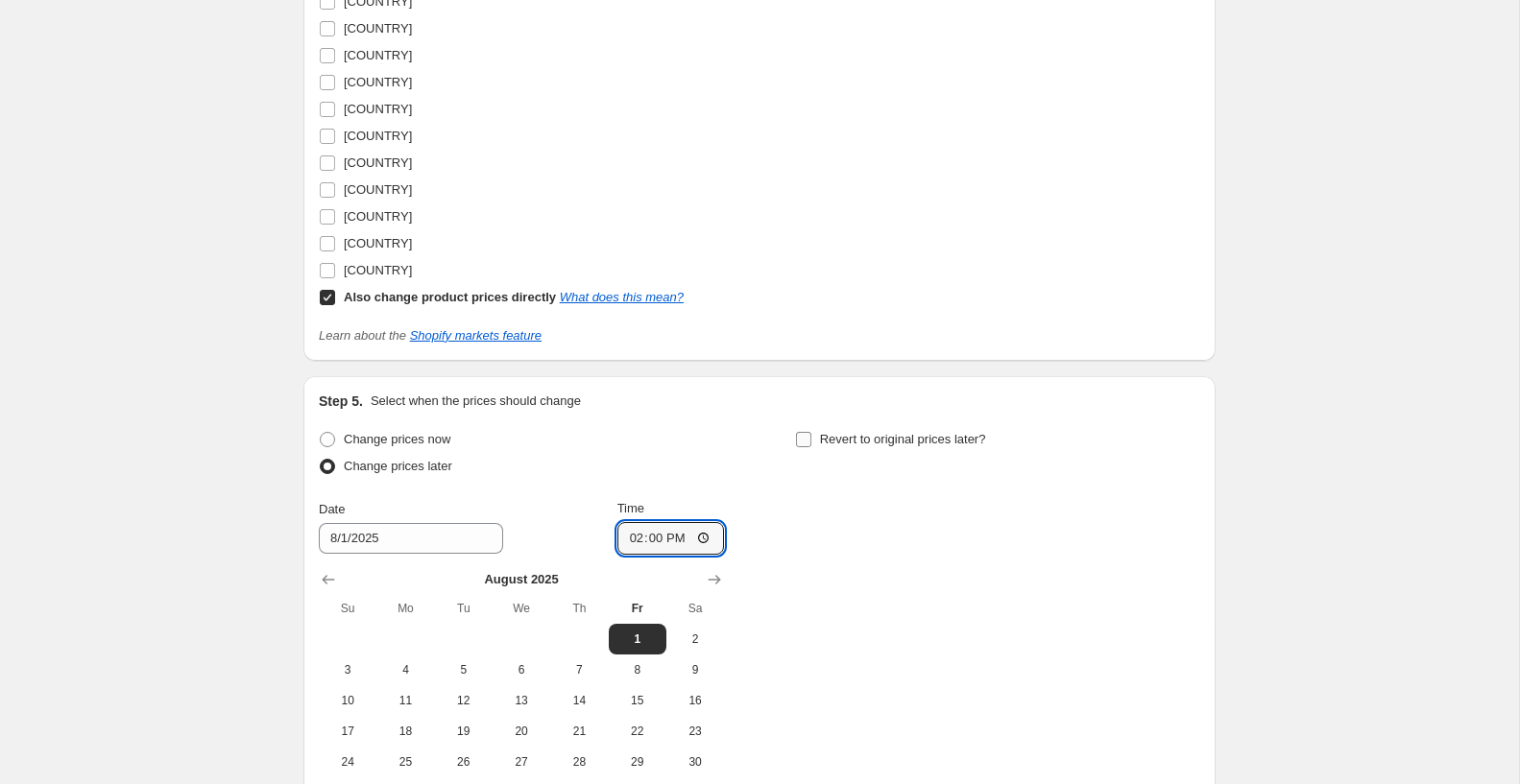 click on "Revert to original prices later?" at bounding box center (903, 439) 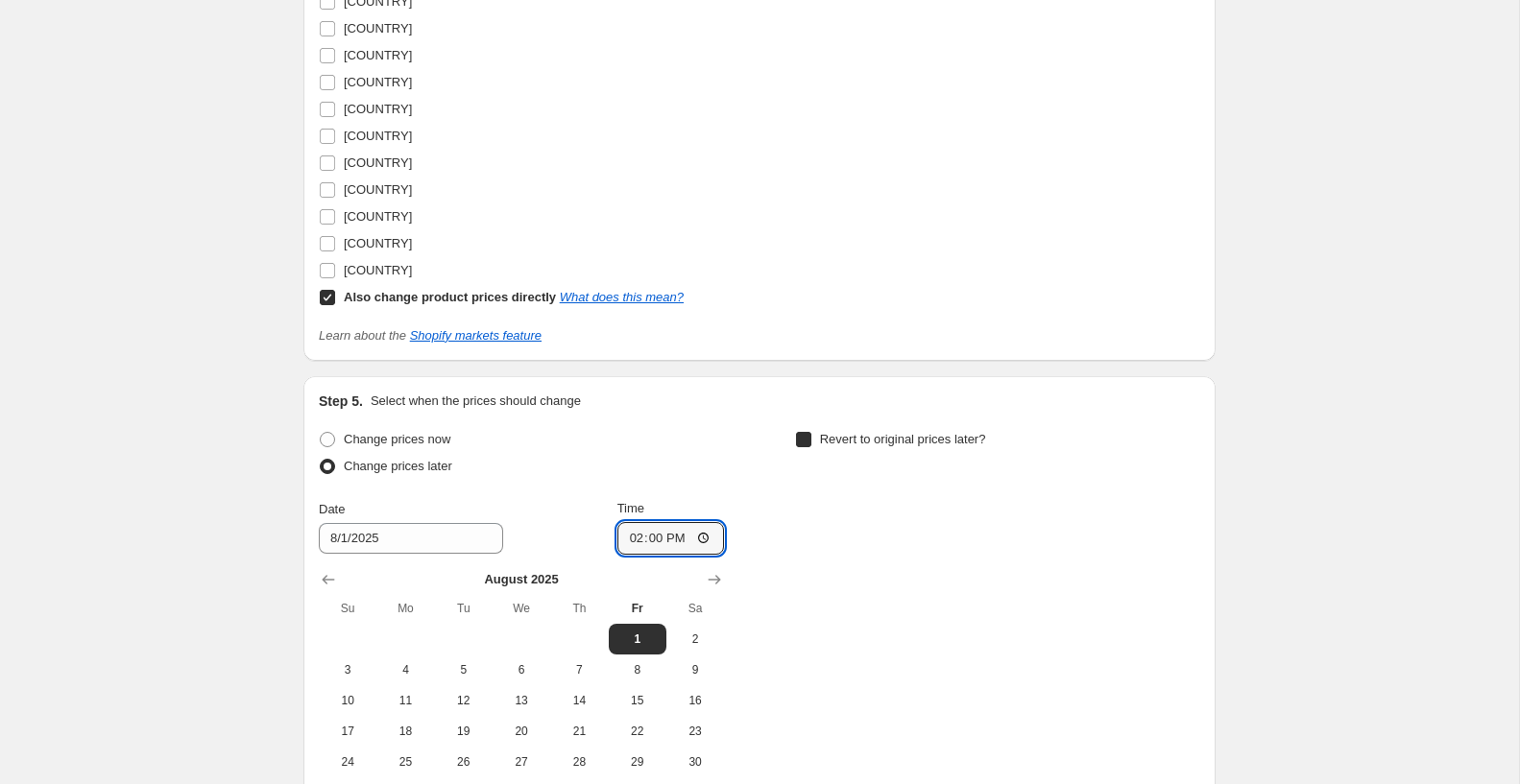 checkbox on "true" 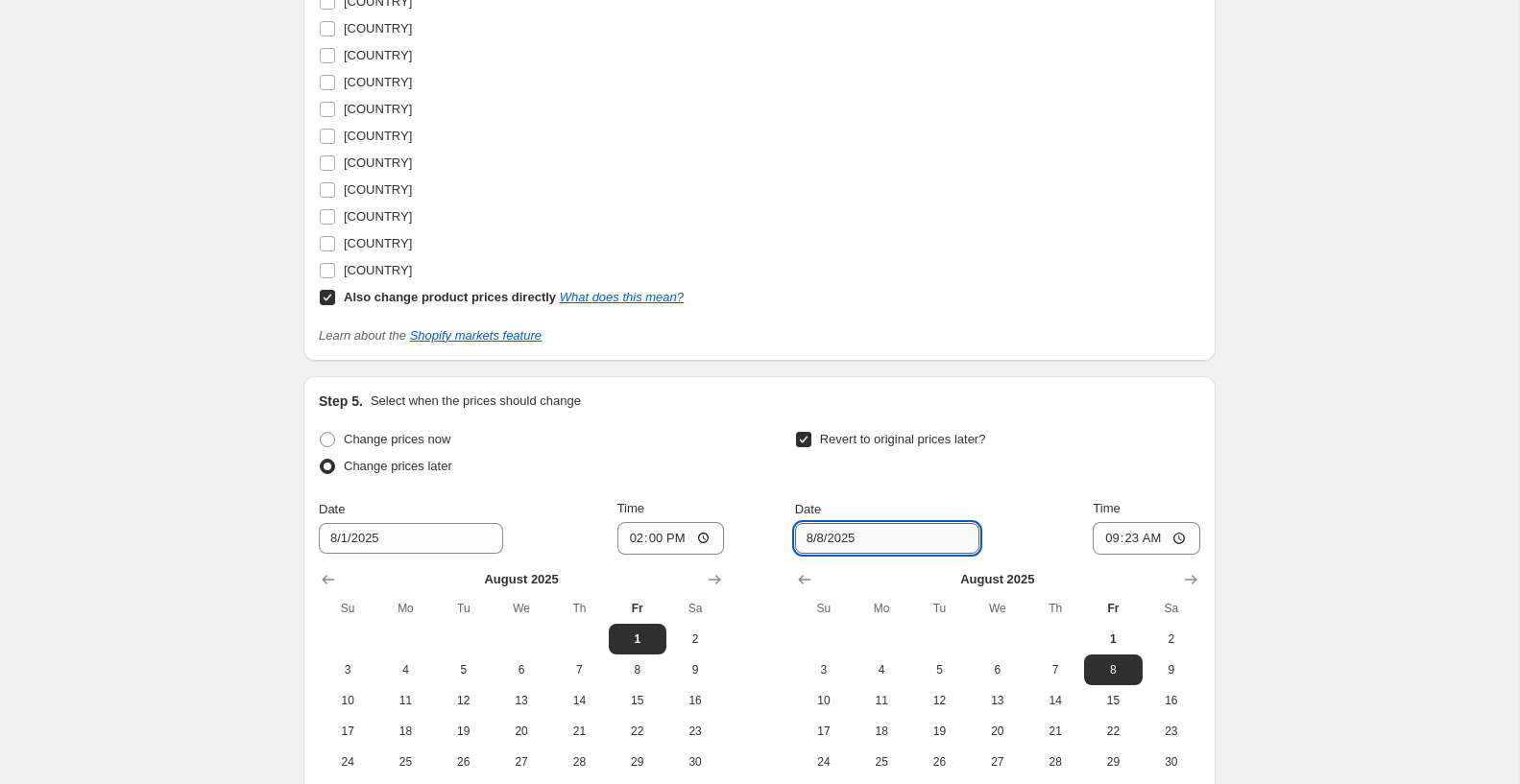 click on "8/8/2025" at bounding box center (887, 538) 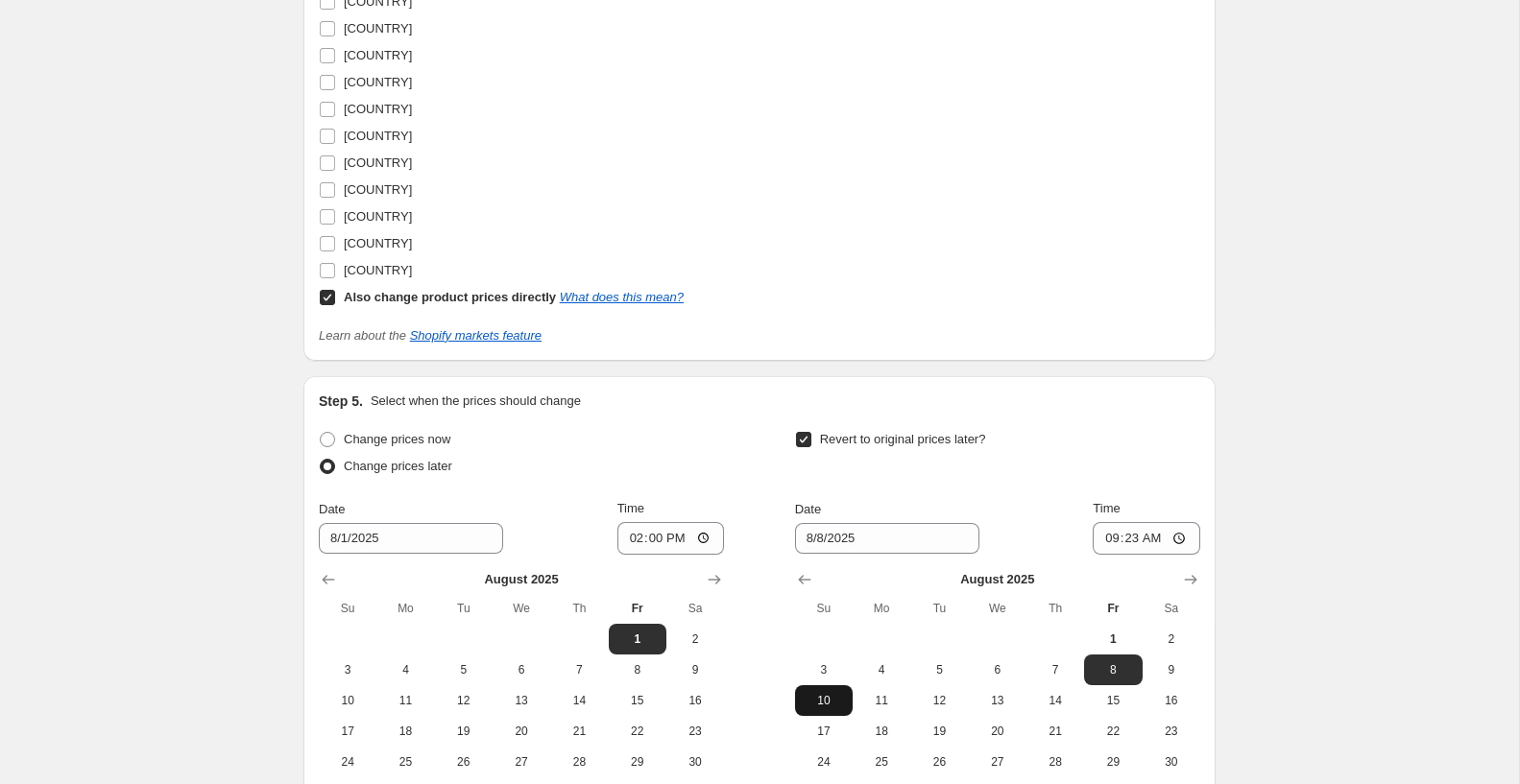 click on "10" at bounding box center [824, 701] 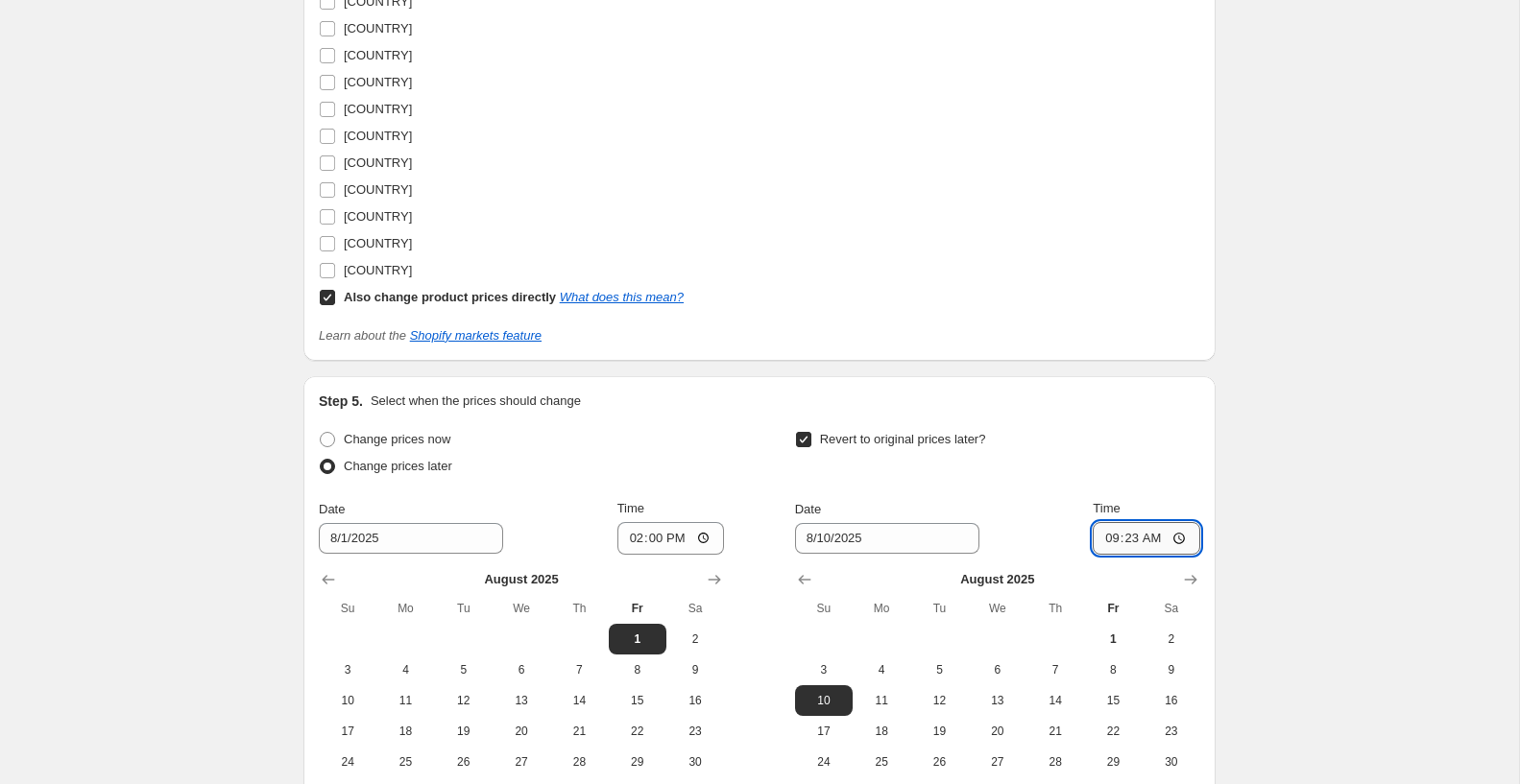 click on "09:23" at bounding box center (1146, 538) 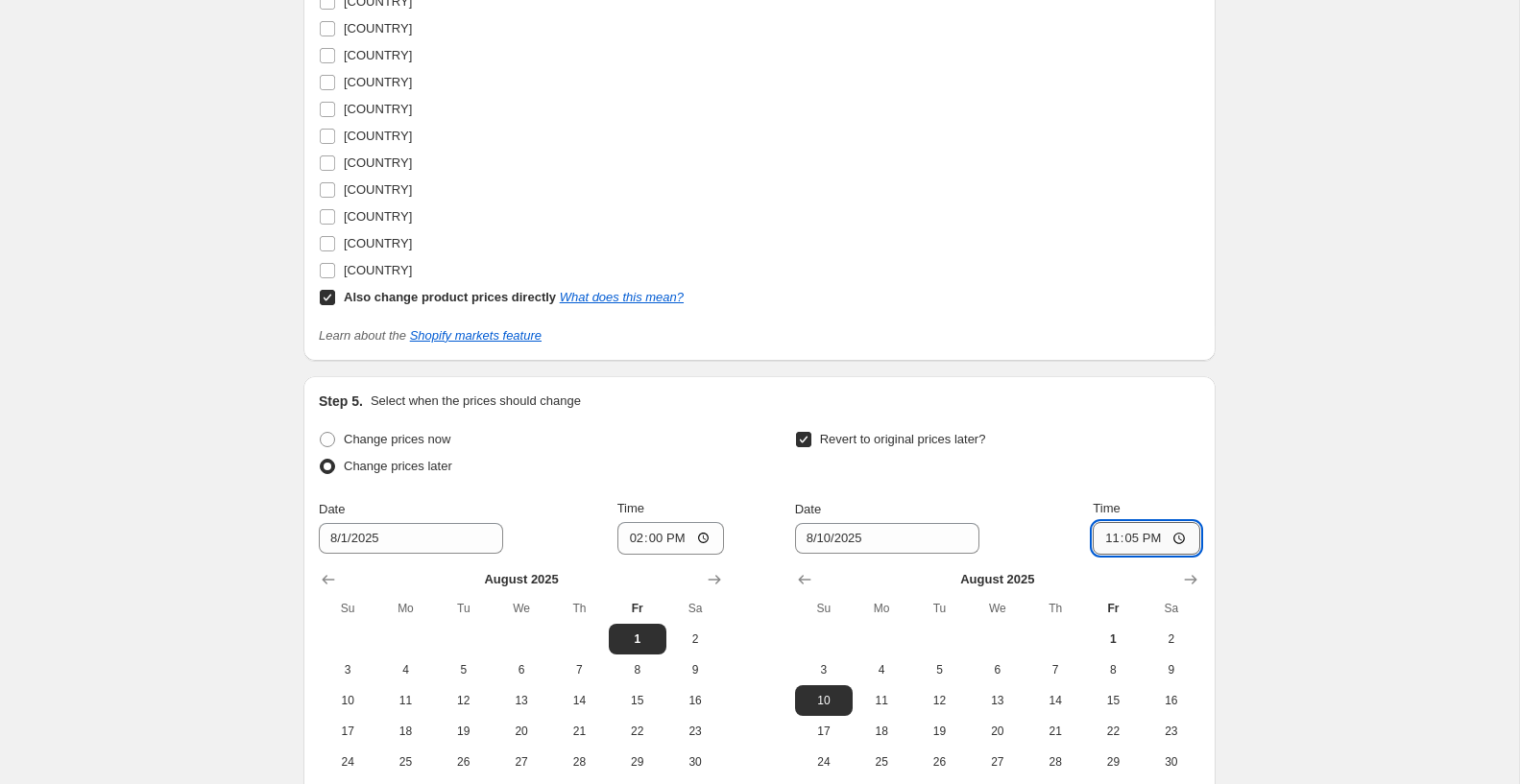 type on "23:59" 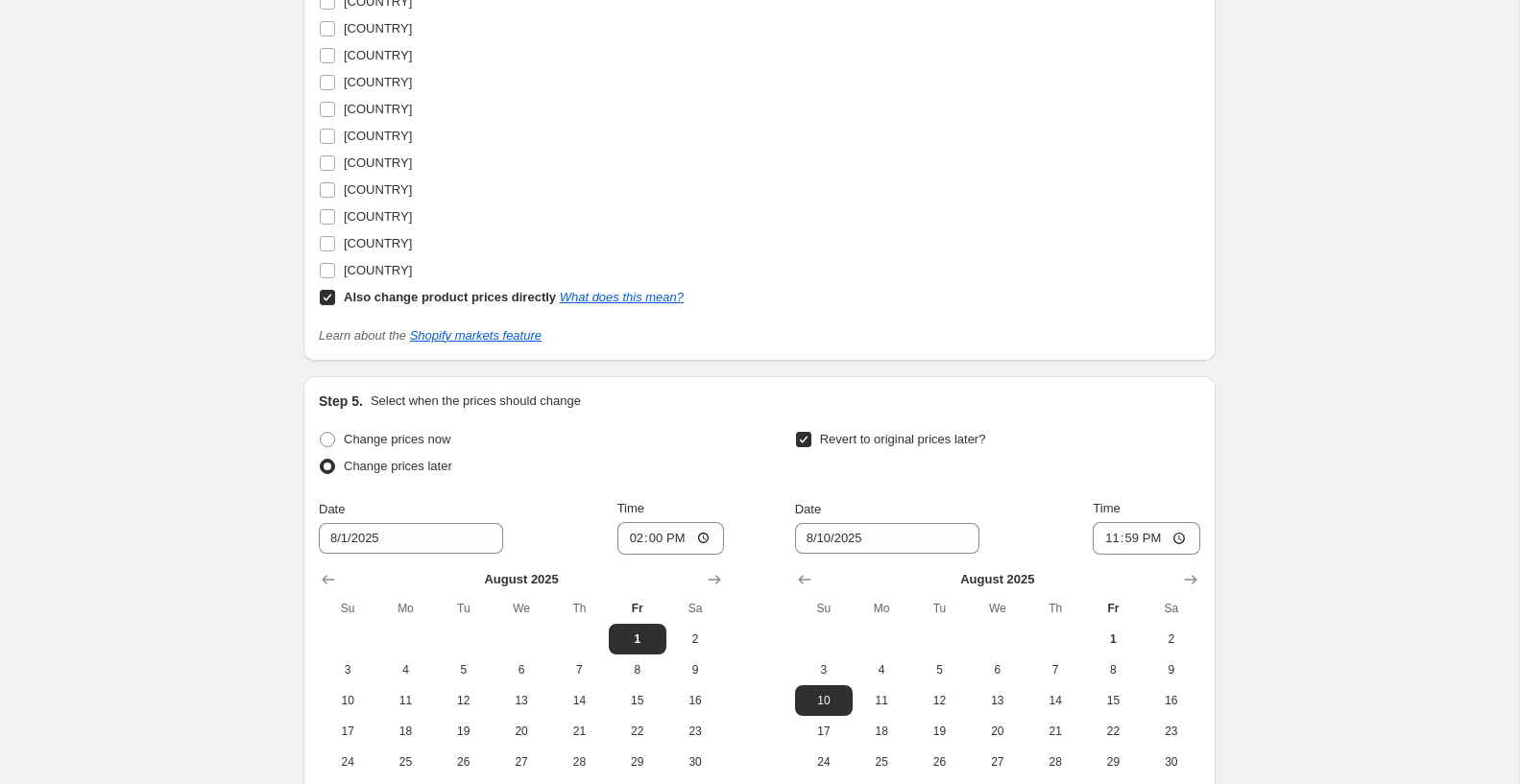 click on "Date [DATE] Time [TIME]" at bounding box center [998, 527] 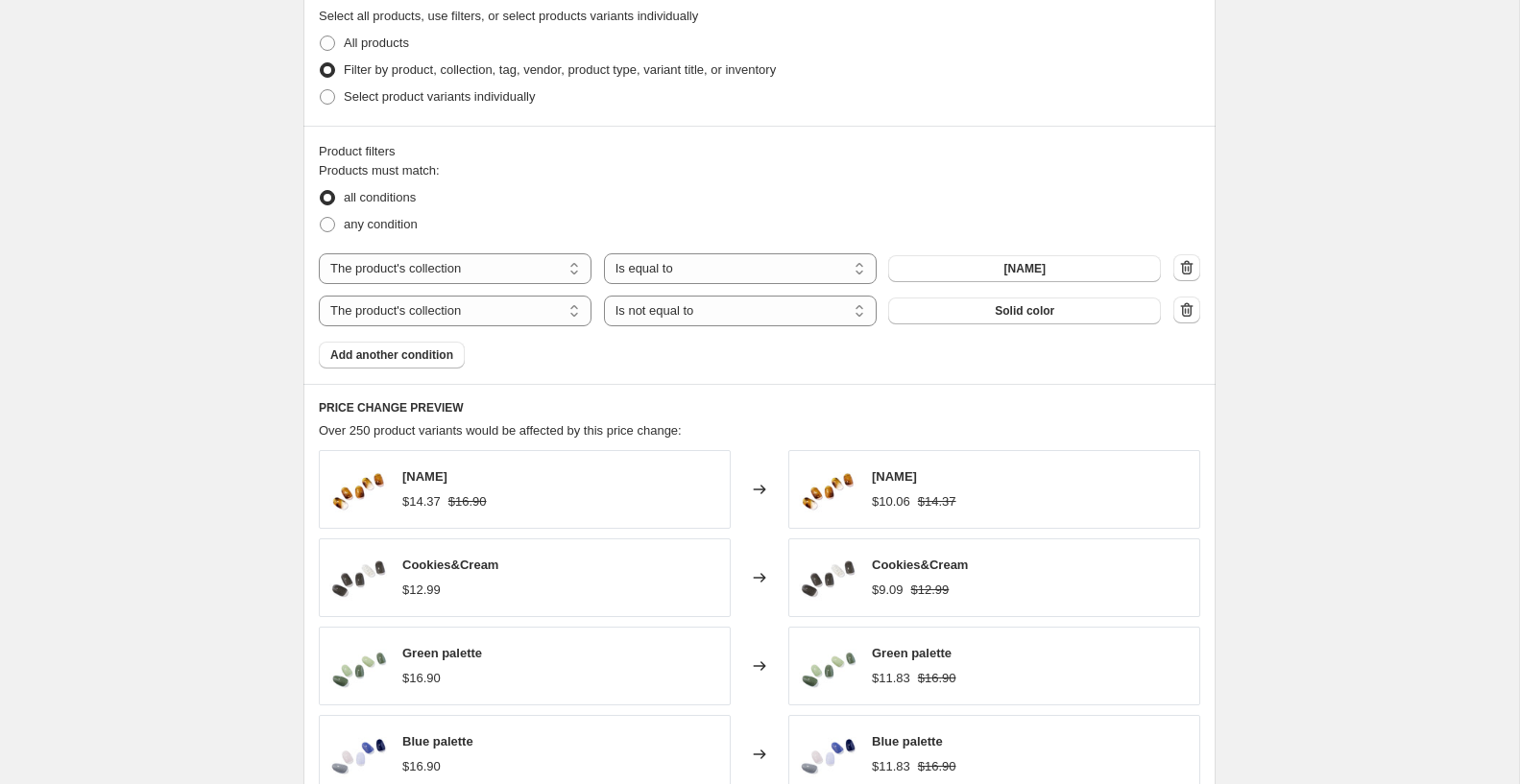 scroll, scrollTop: 931, scrollLeft: 0, axis: vertical 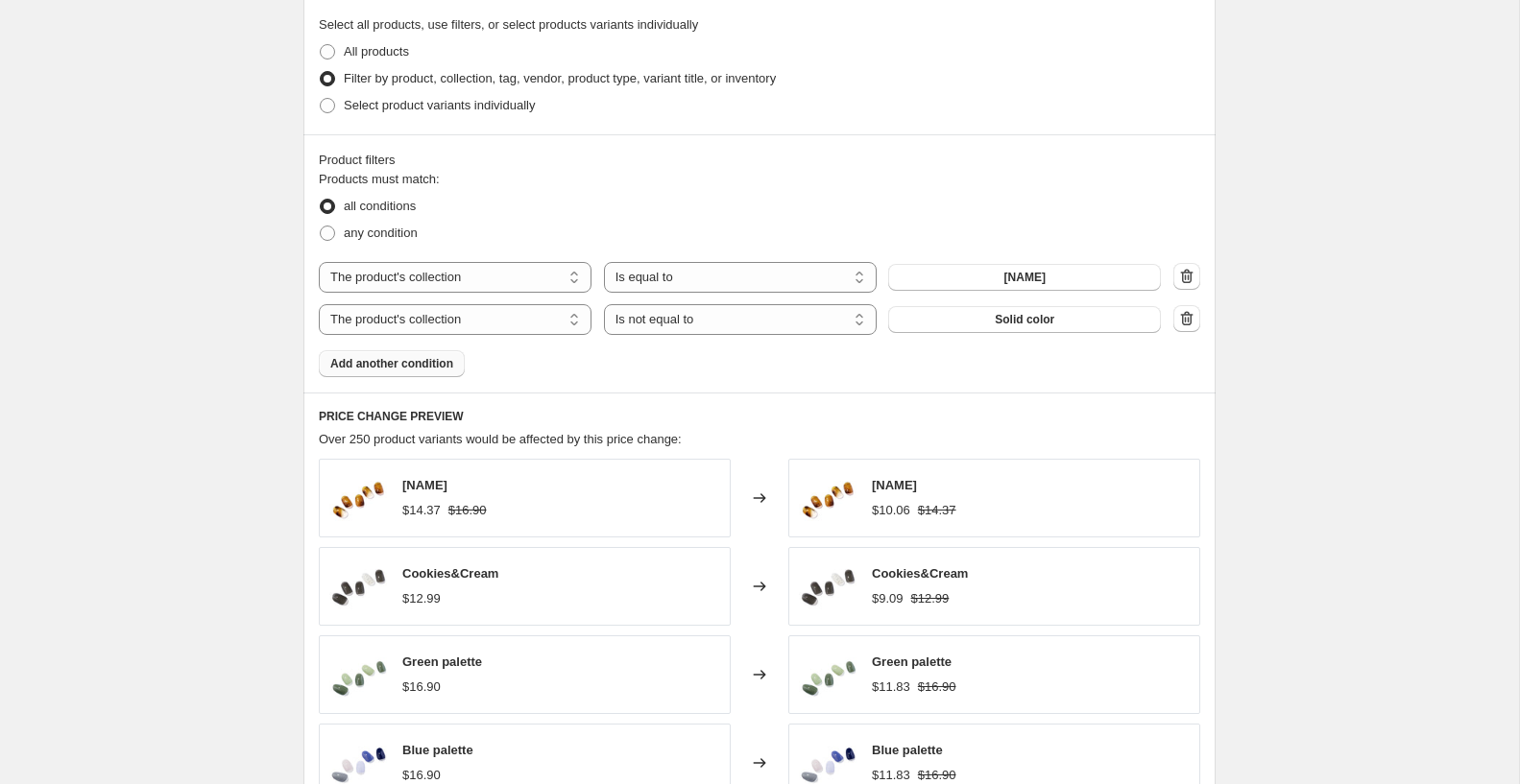 click on "Add another condition" at bounding box center [392, 364] 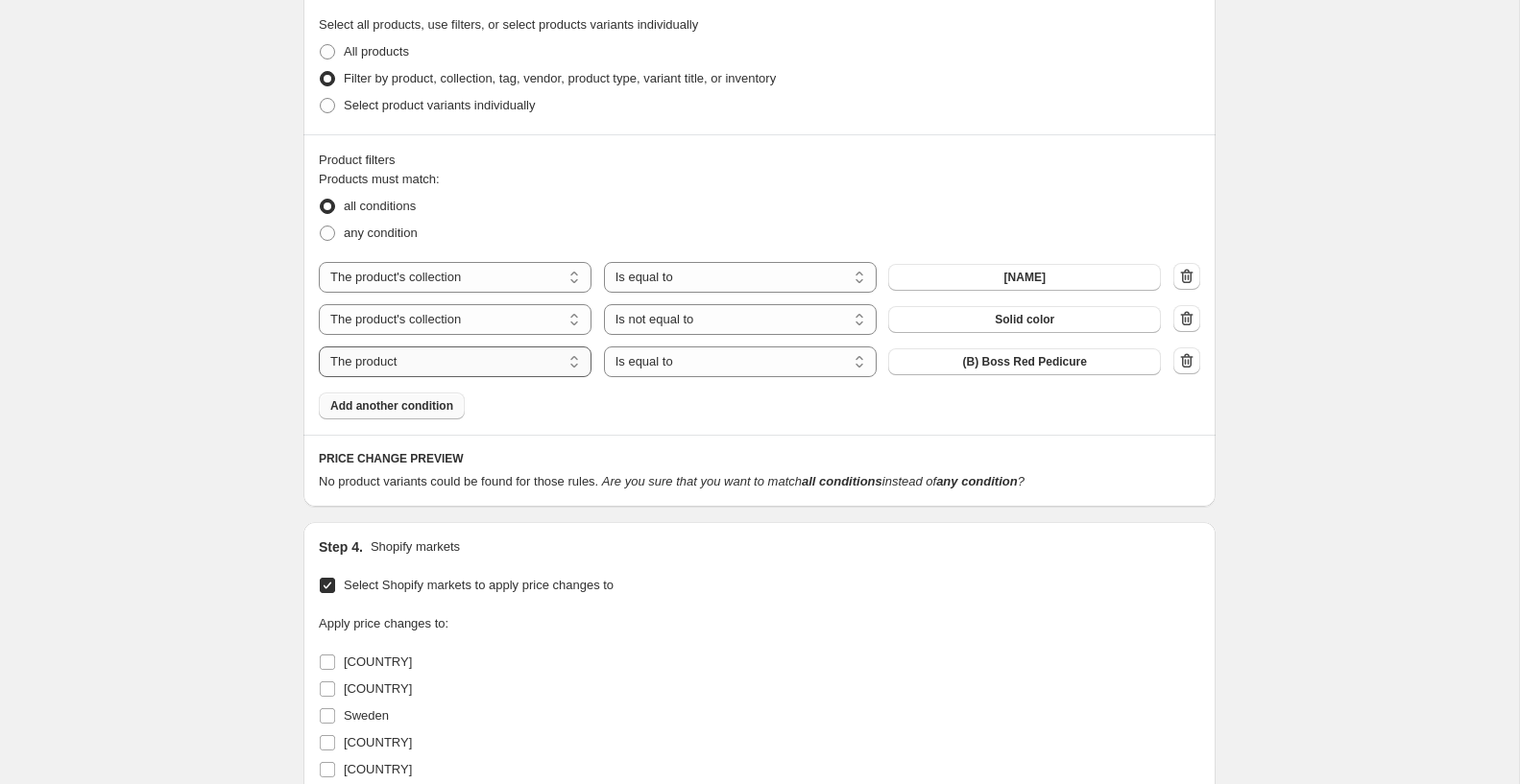 click on "The product The product's collection The product's tag The product's vendor The product's type The product's status The variant's title Inventory quantity" at bounding box center (455, 362) 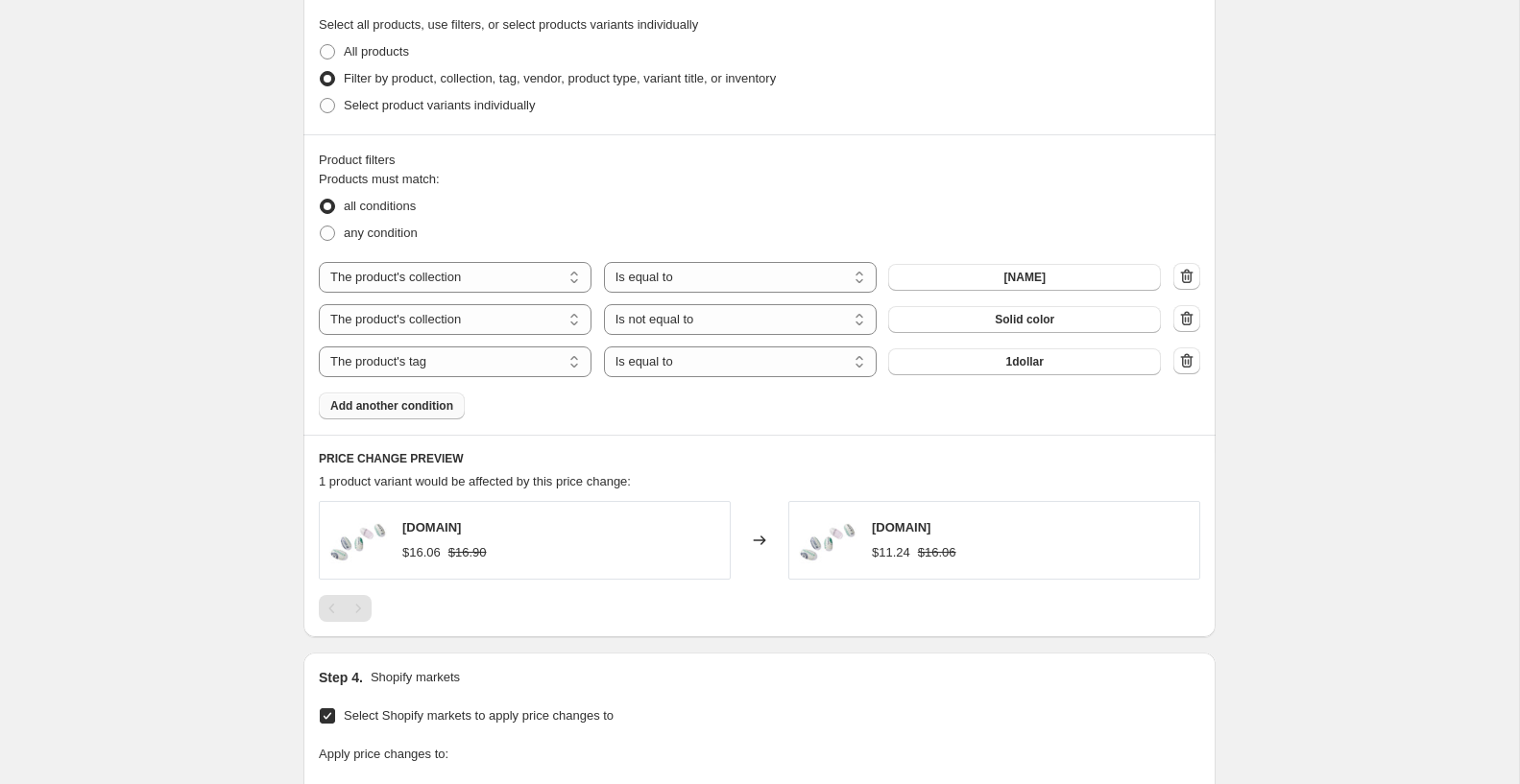 click on "The product The product's collection The product's tag The product's vendor The product's type The product's status The variant's title Inventory quantity The product's tag Is equal to Is not equal to Is equal to 1dollar" at bounding box center (739, 362) 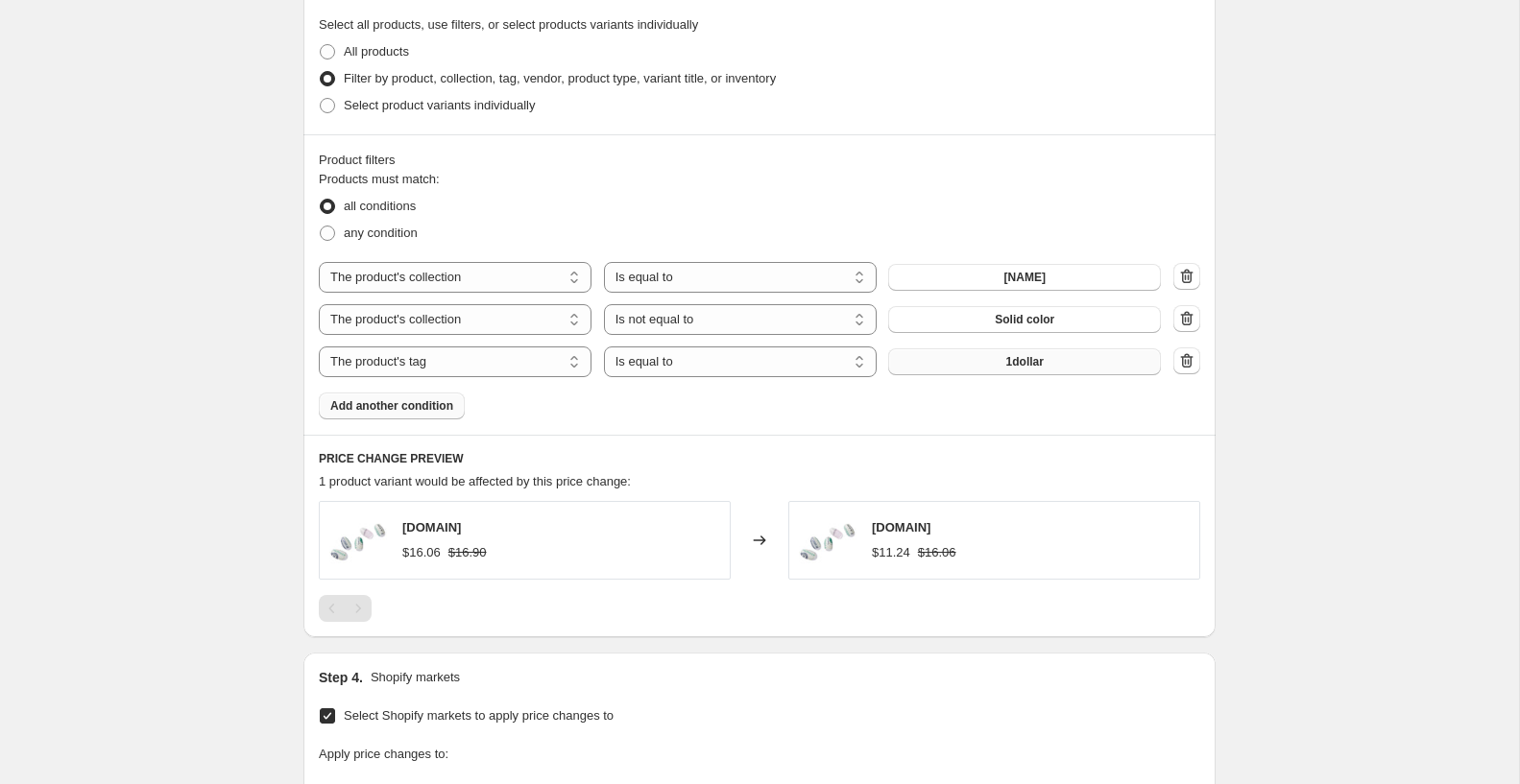 click on "1dollar" at bounding box center (1025, 362) 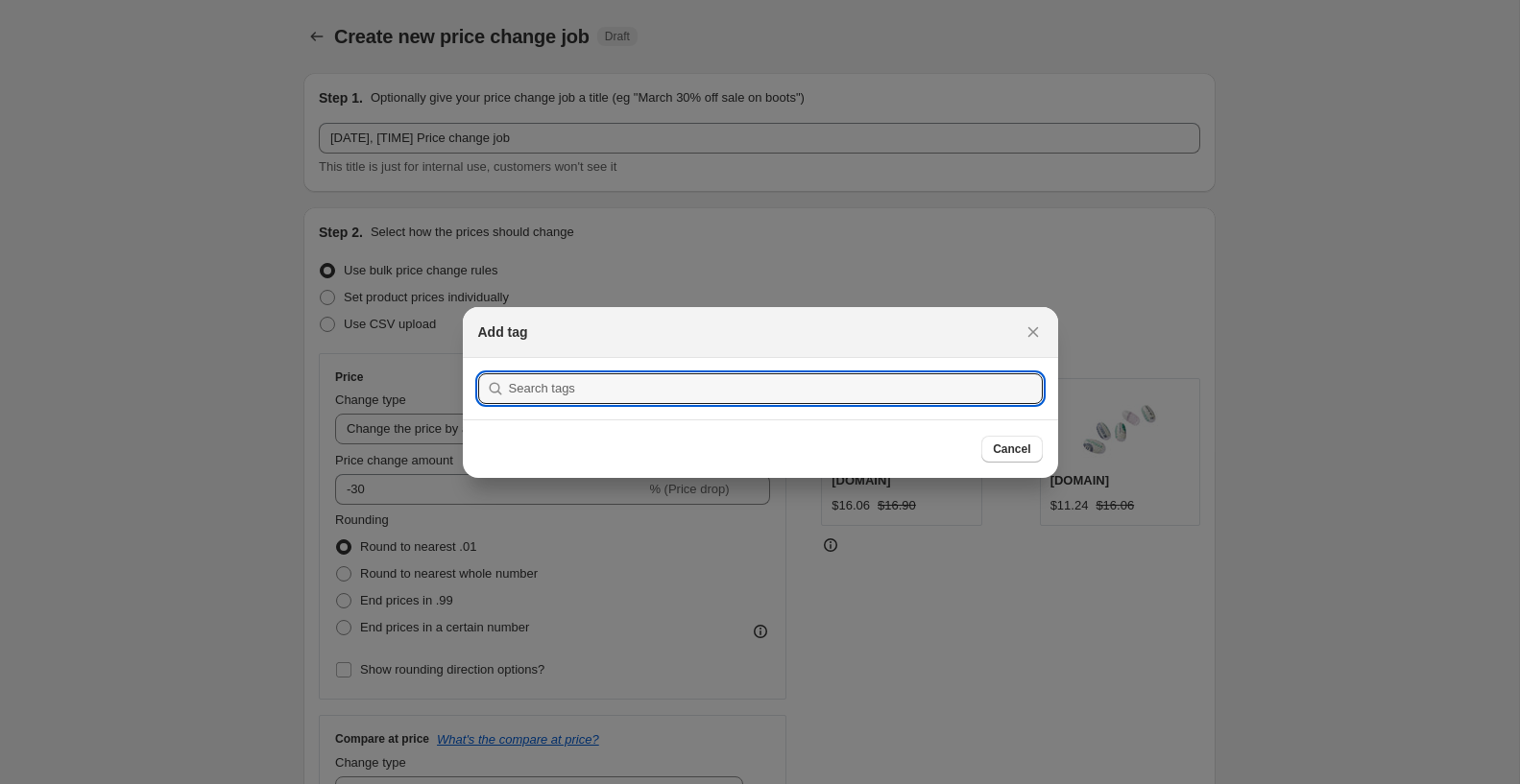 scroll, scrollTop: 931, scrollLeft: 0, axis: vertical 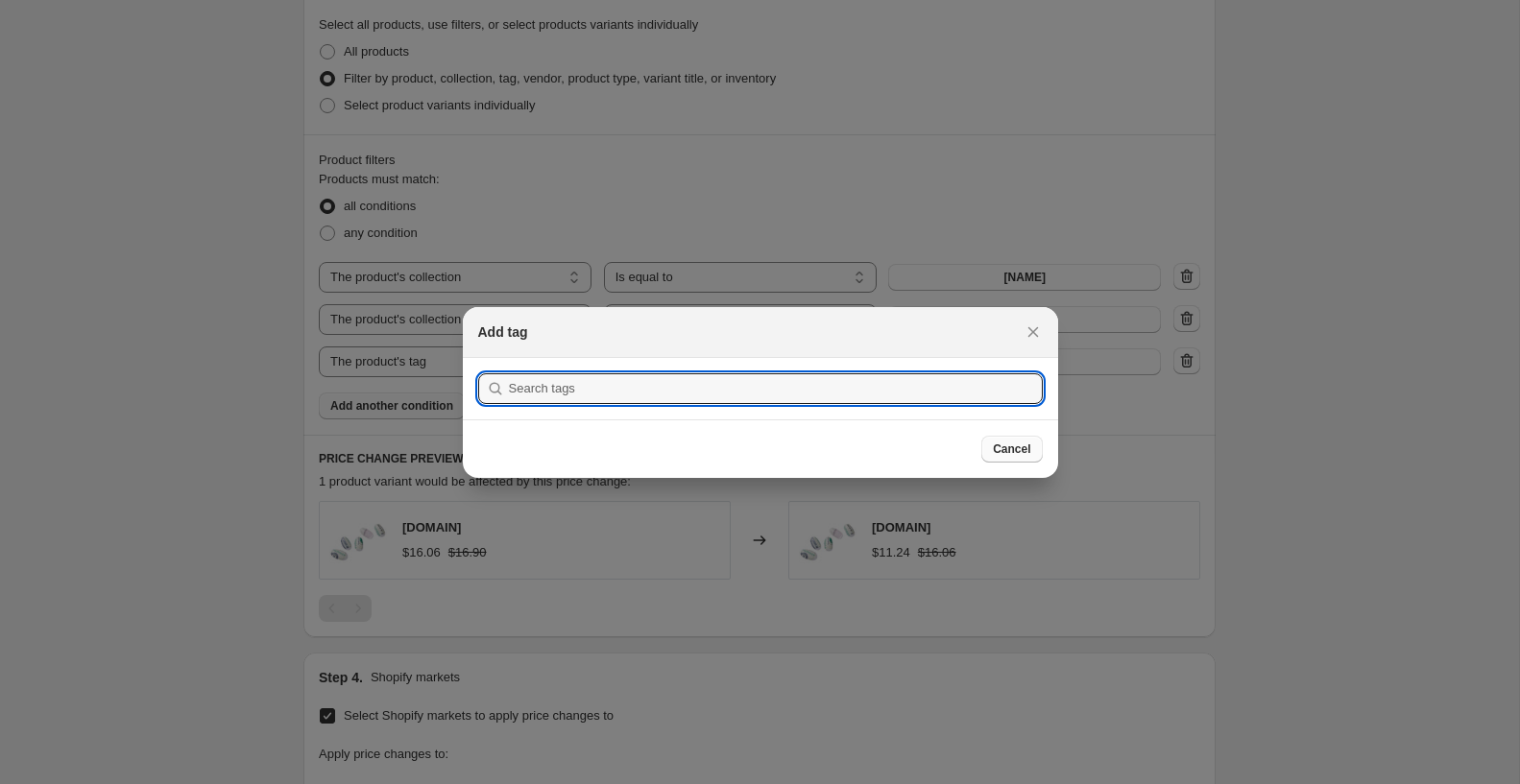 click on "Cancel" at bounding box center (1011, 449) 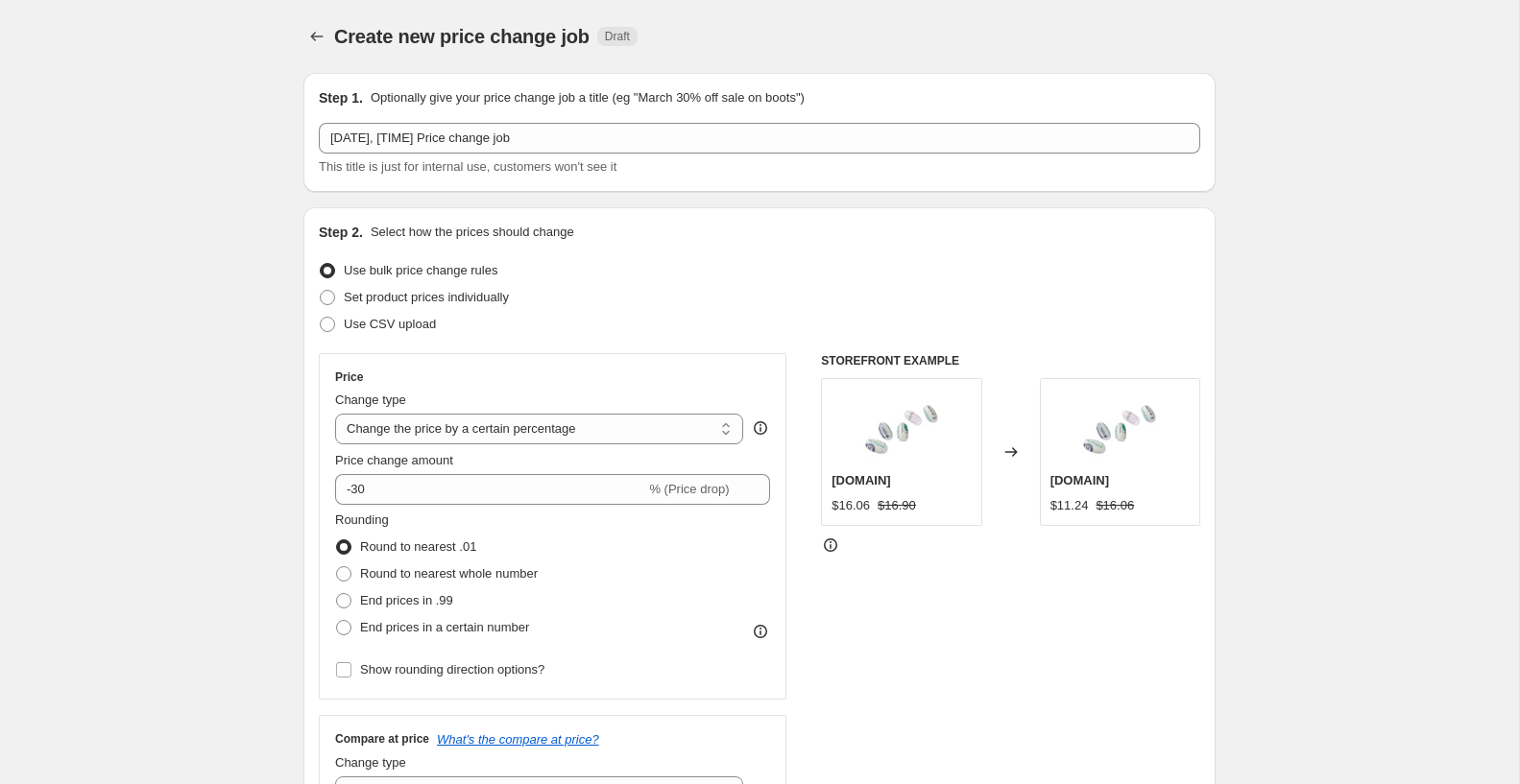scroll, scrollTop: 931, scrollLeft: 0, axis: vertical 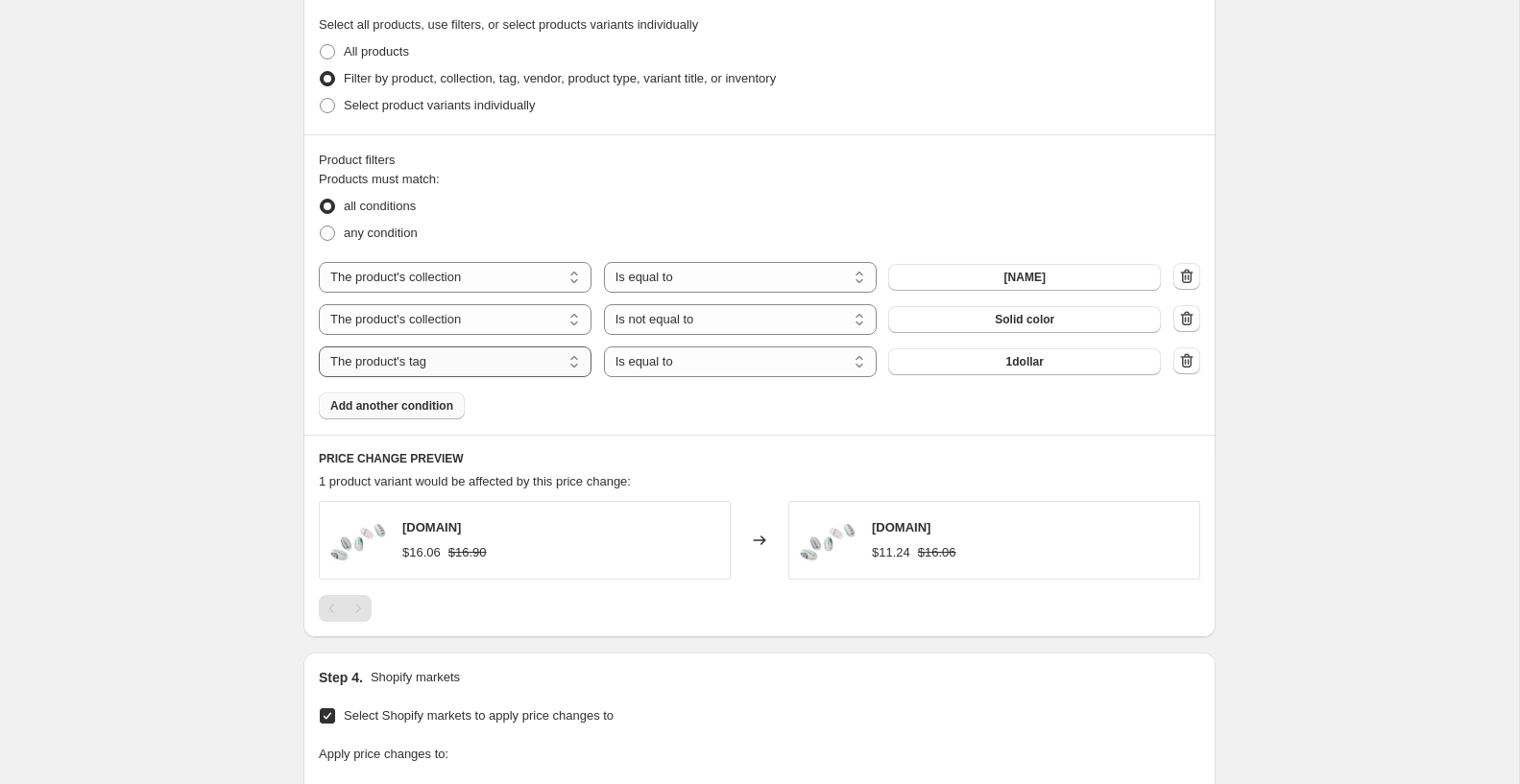 click on "The product The product's collection The product's tag The product's vendor The product's type The product's status The variant's title Inventory quantity" at bounding box center (455, 362) 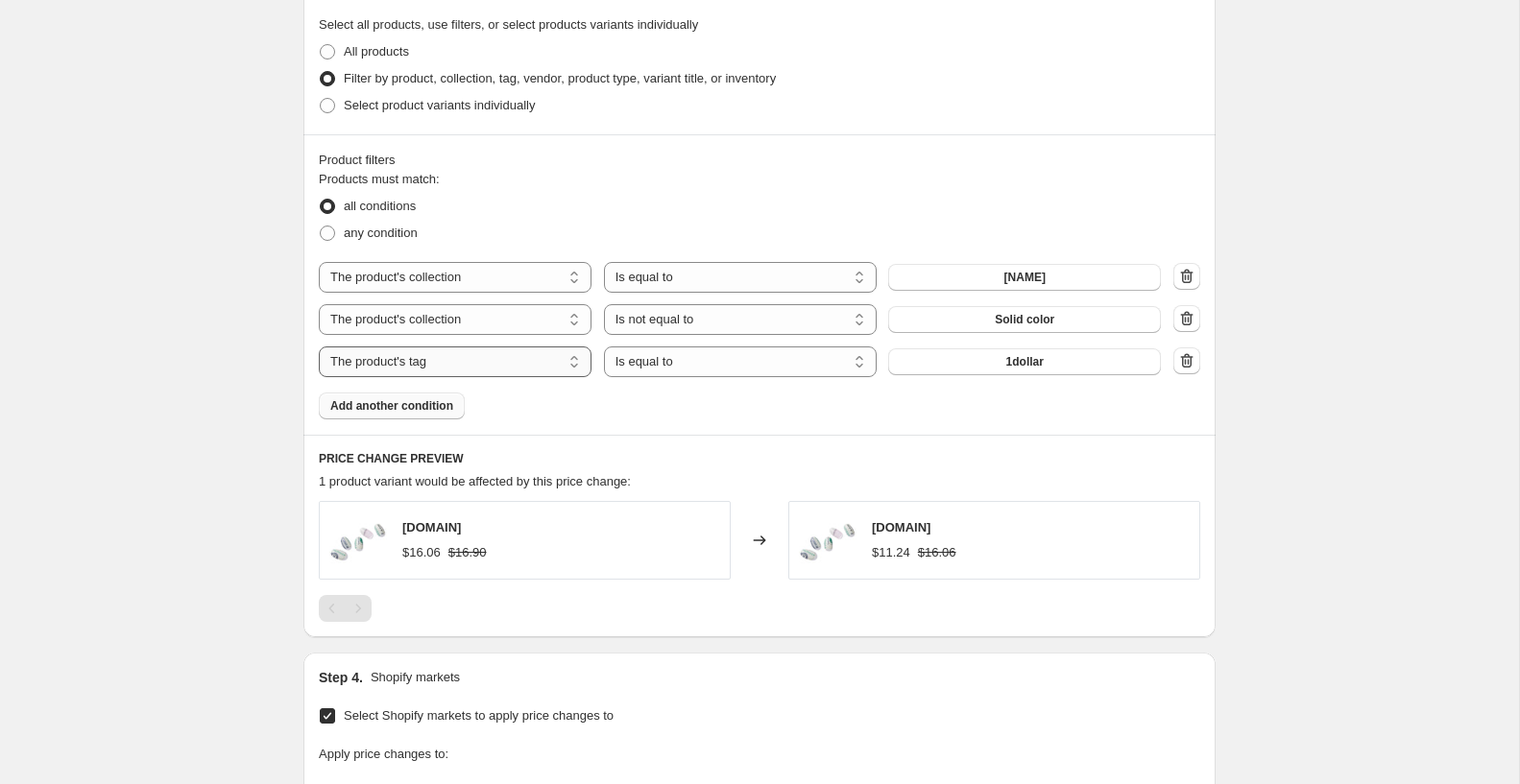 select on "product_status" 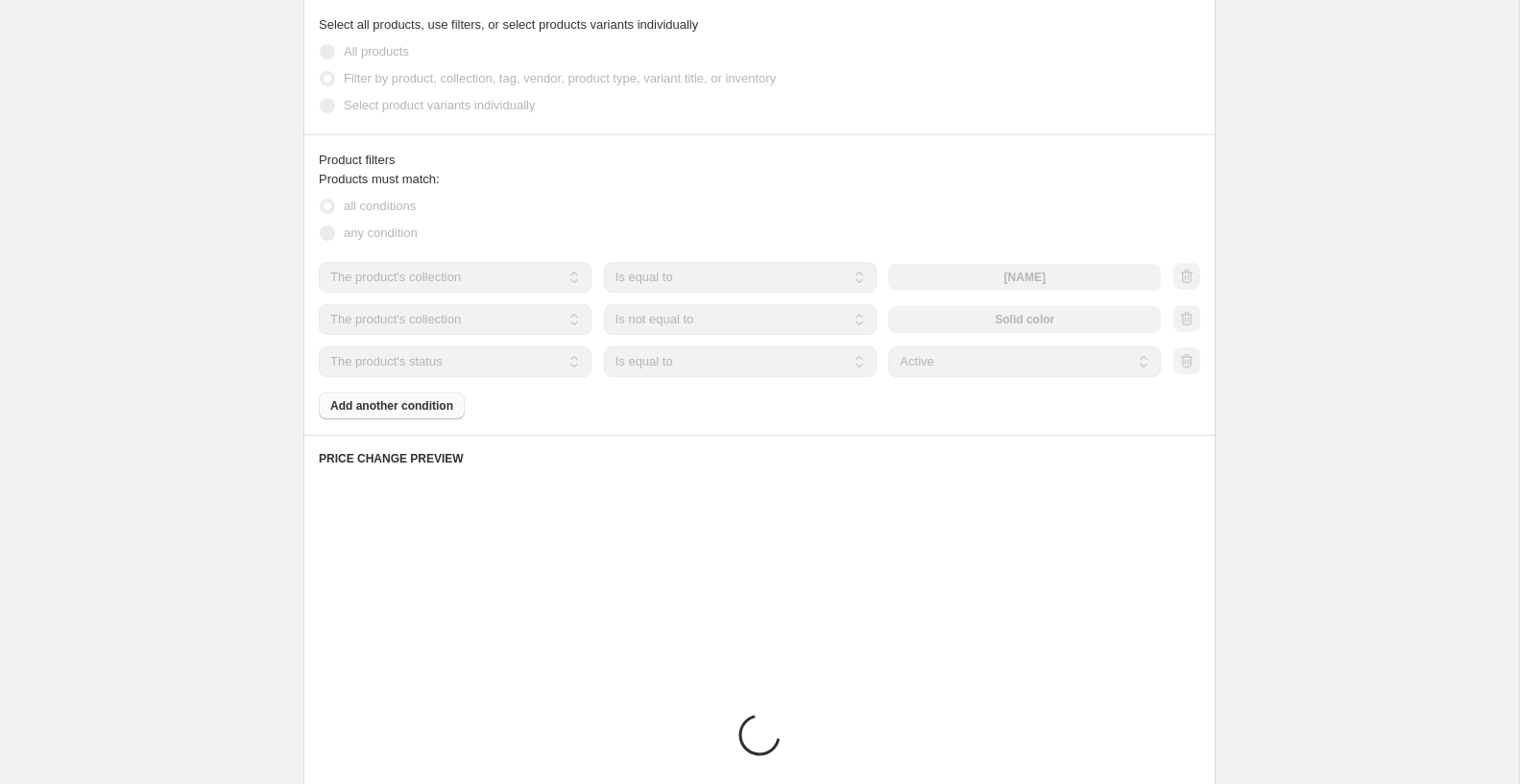 click on "Is equal to Is not equal to" at bounding box center (740, 362) 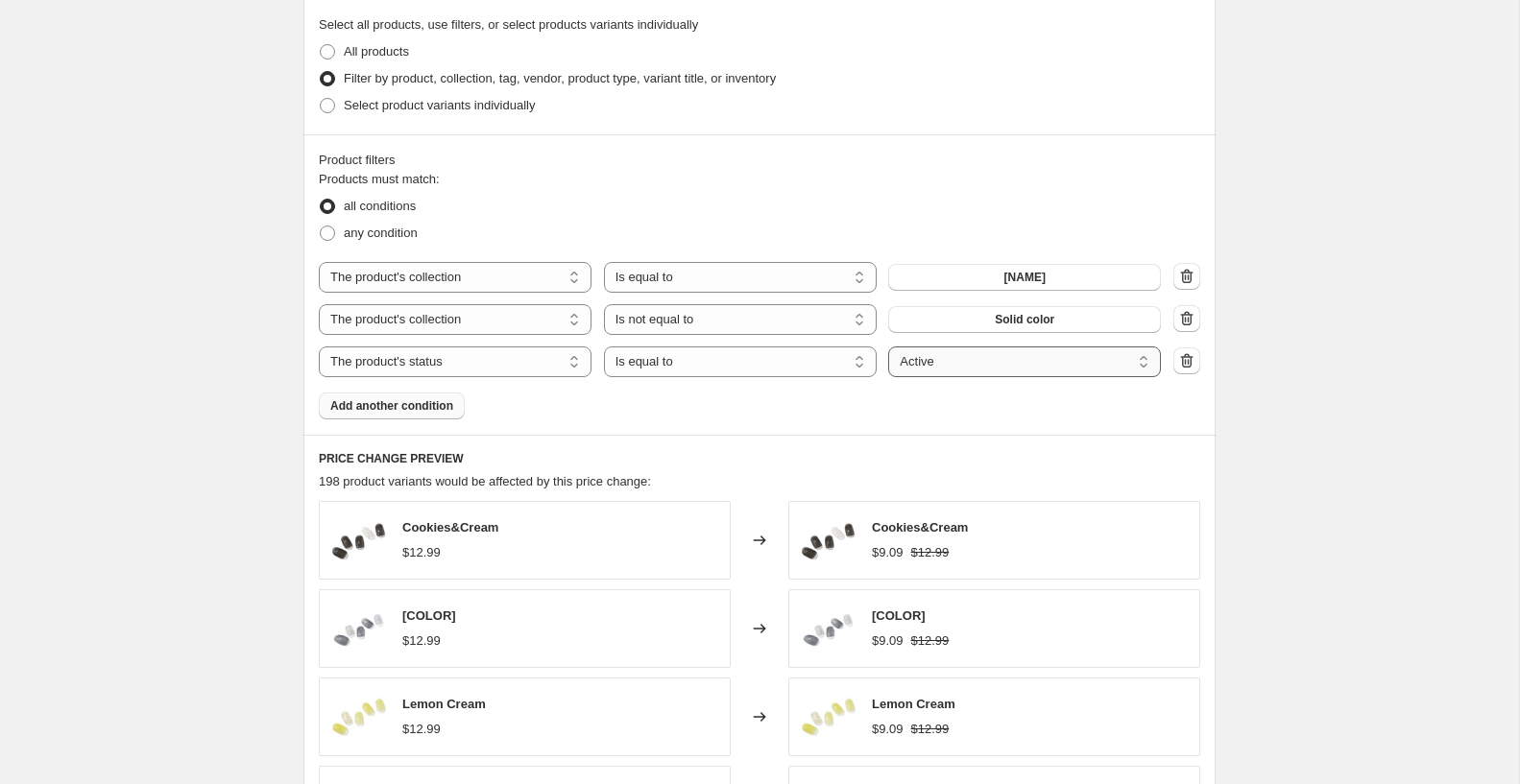 click on "Active Draft Archived" at bounding box center (1025, 362) 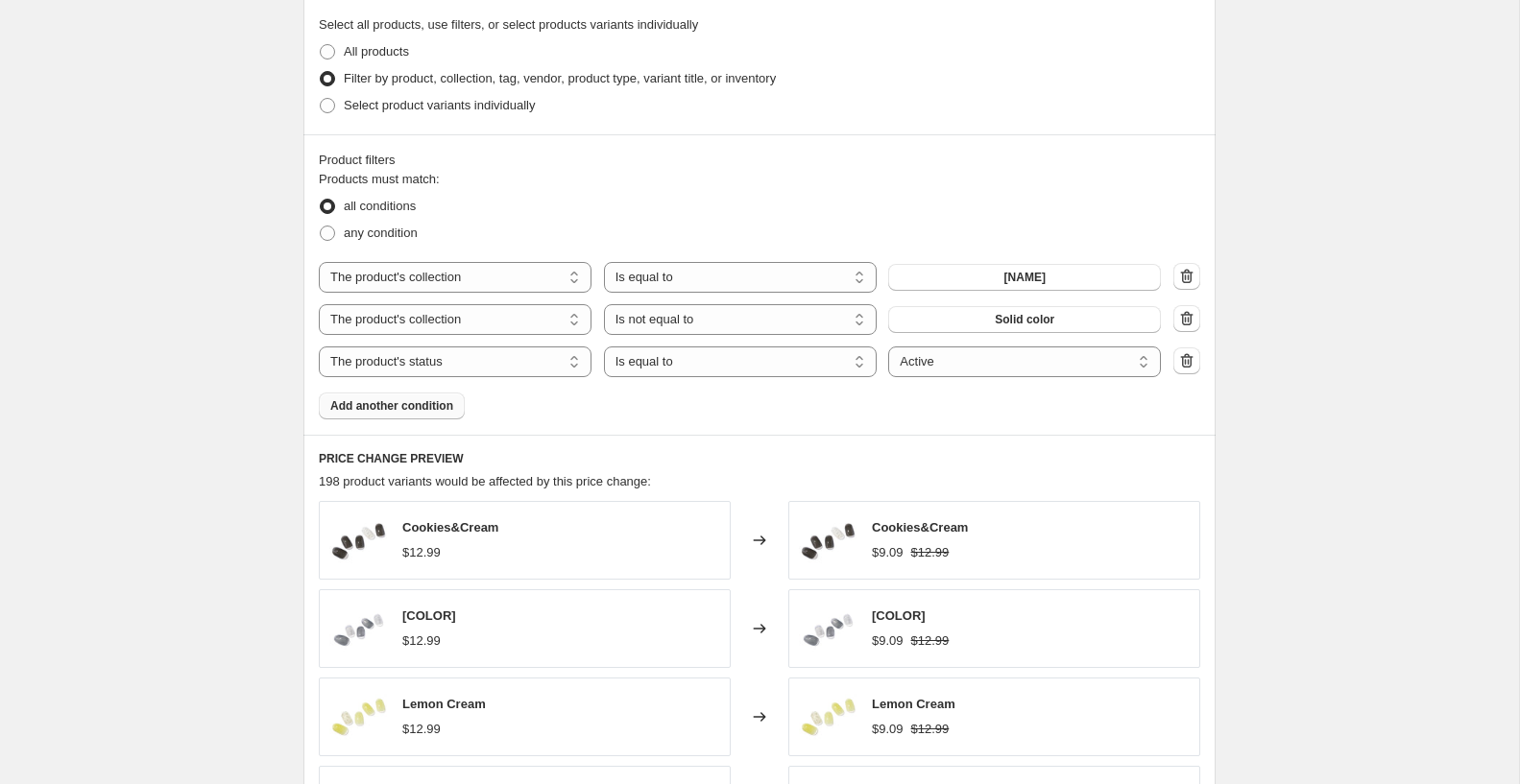 click on "PRICE CHANGE PREVIEW [NUMBER] product variants would be affected by this price change: Cookies&Cream $12.99 Changed to Cookies&Cream $9.09 $12.99 Gray Marble $12.99 Changed to Gray Marble $9.09 $12.99 Lemon Cream $12.99 Changed to Lemon Cream $9.09 $12.99 Naked Gold $12.99 Changed to Naked Gold $9.09 $12.99 Ruby Pink $12.99 Changed to Ruby Pink $9.09 $12.99" at bounding box center [760, 712] 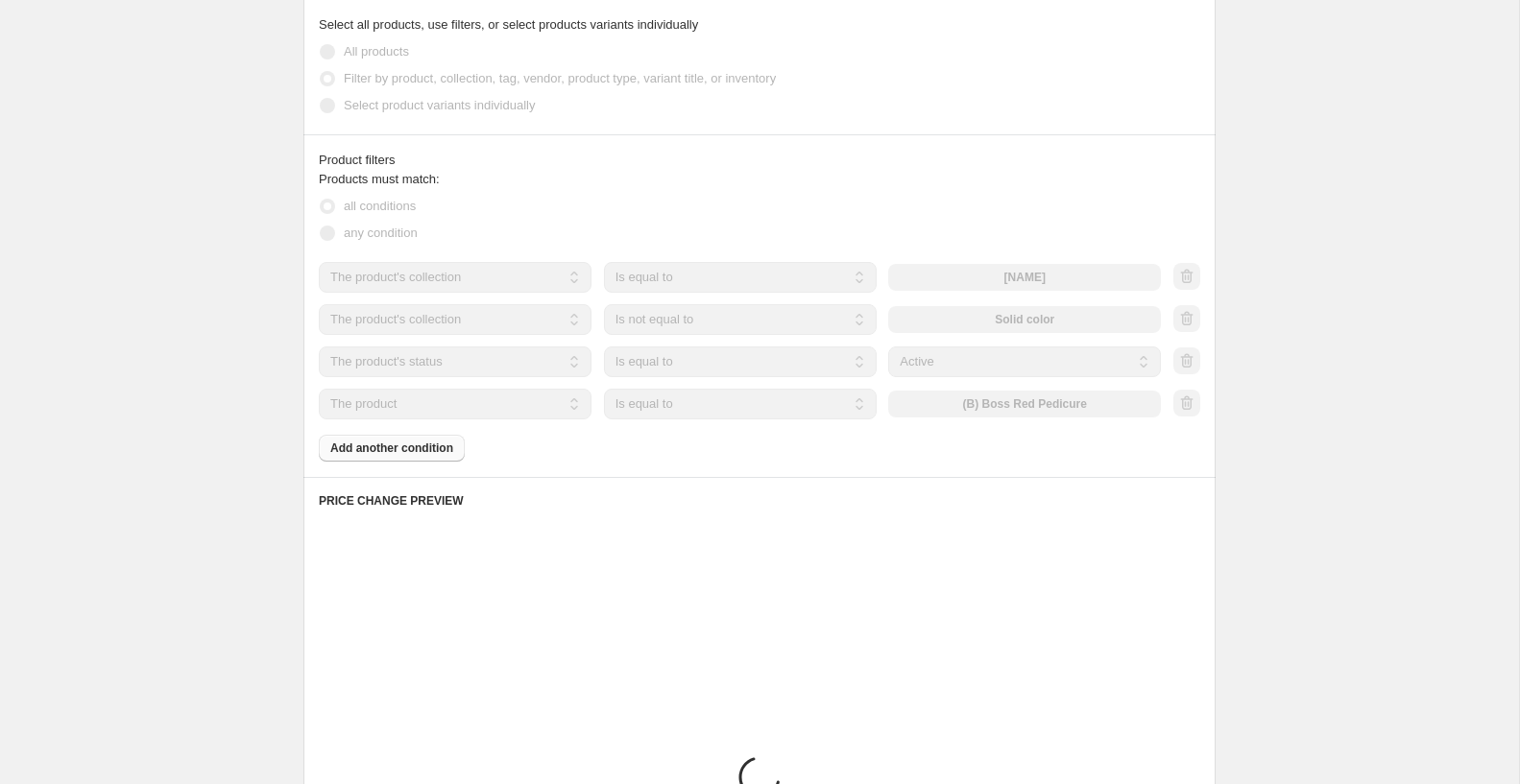 click on "The product The product's collection The product's tag The product's vendor The product's type The product's status The variant's title Inventory quantity" at bounding box center (455, 404) 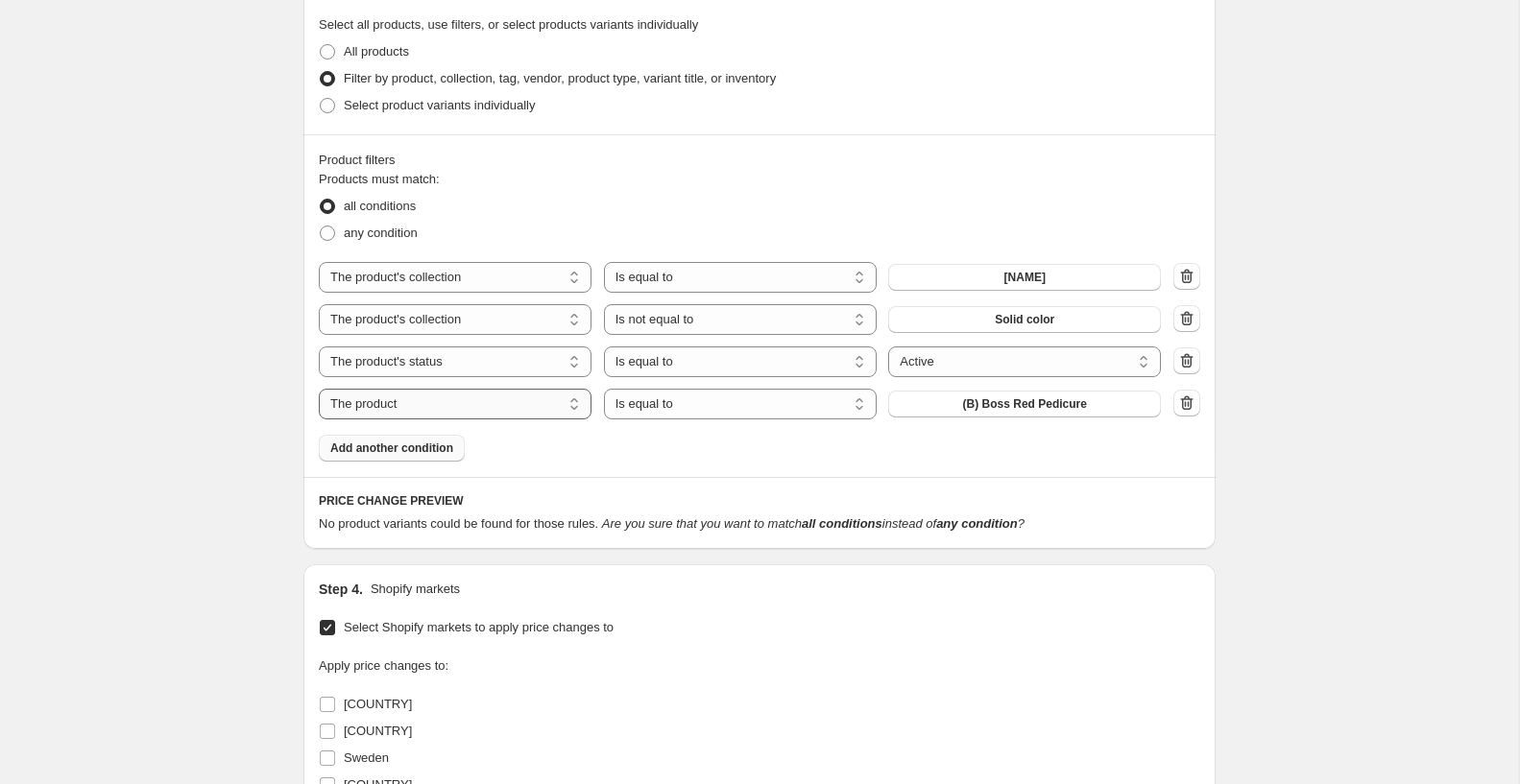 click on "The product The product's collection The product's tag The product's vendor The product's type The product's status The variant's title Inventory quantity" at bounding box center [455, 404] 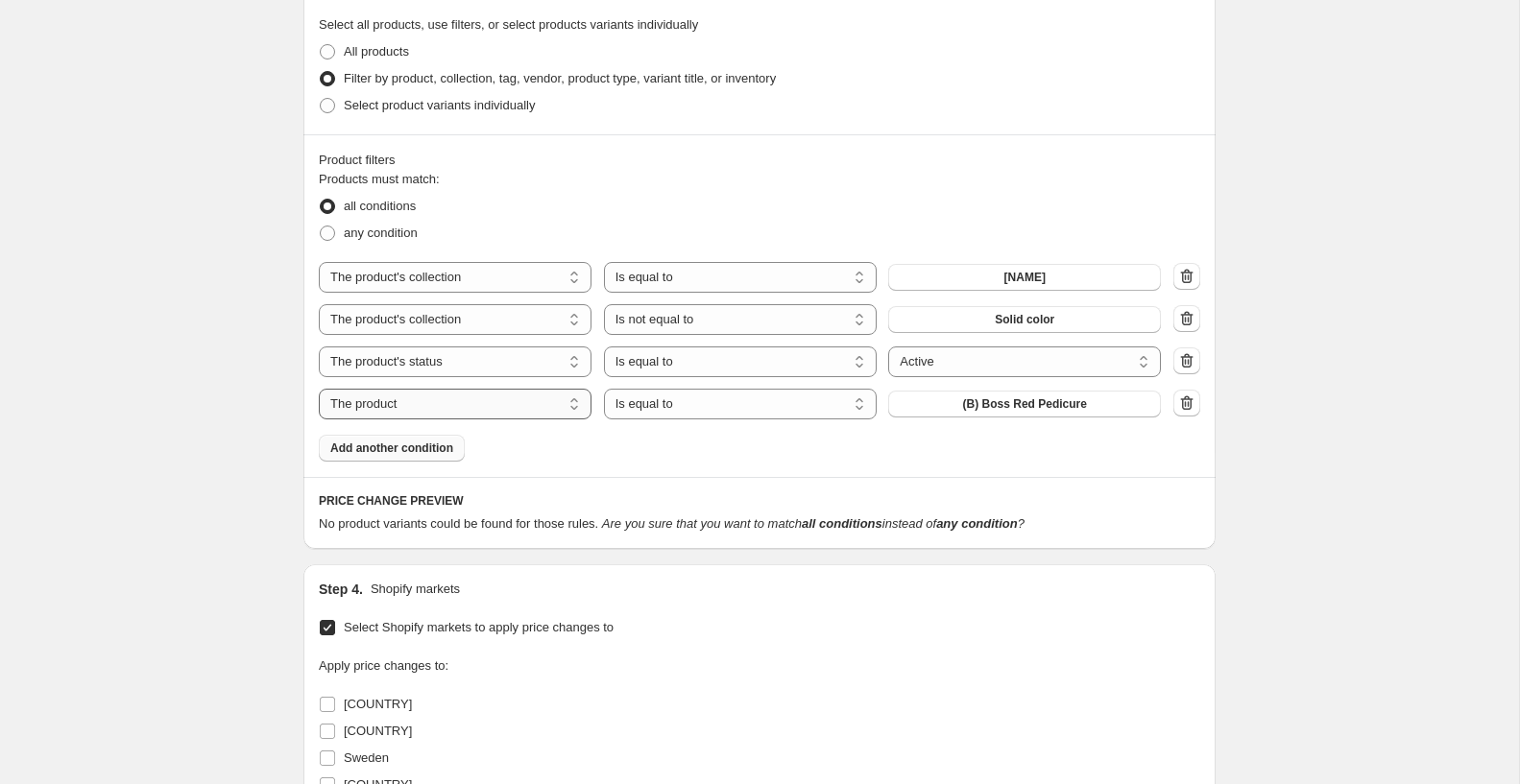 select on "inventory_quantity" 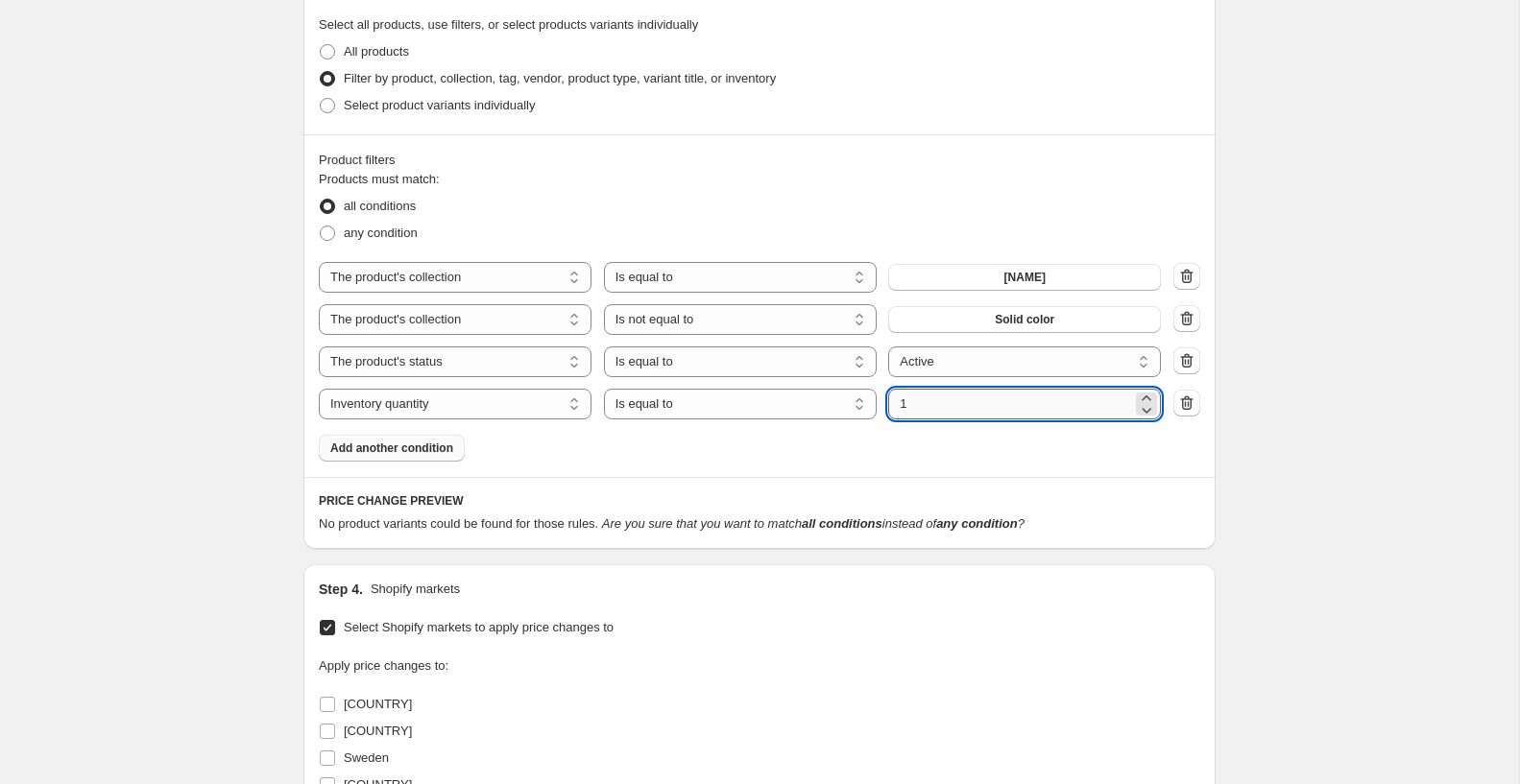 click on "1" at bounding box center [1010, 404] 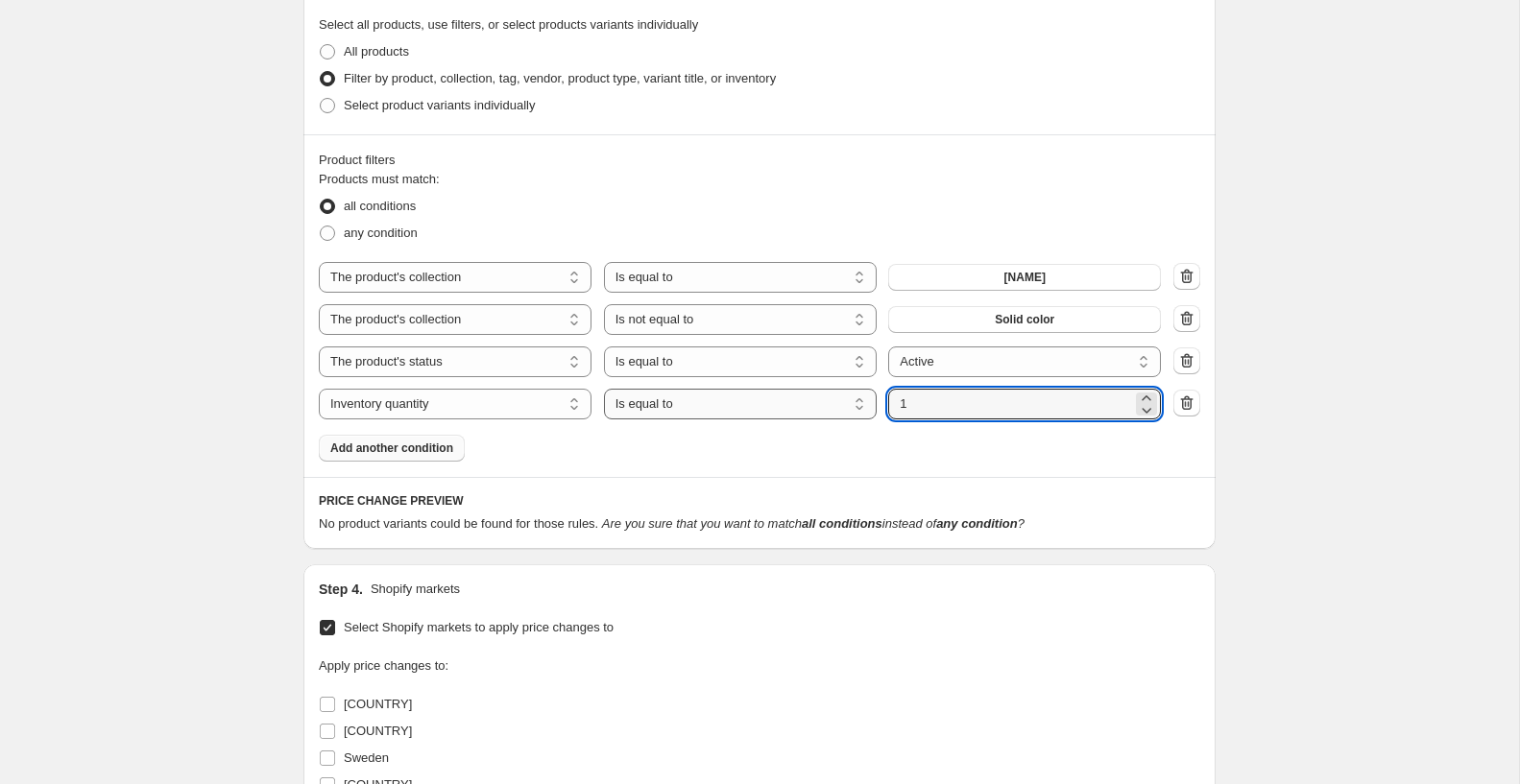 click on "Is equal to Is not equal to Is greater than Is less than" at bounding box center [740, 404] 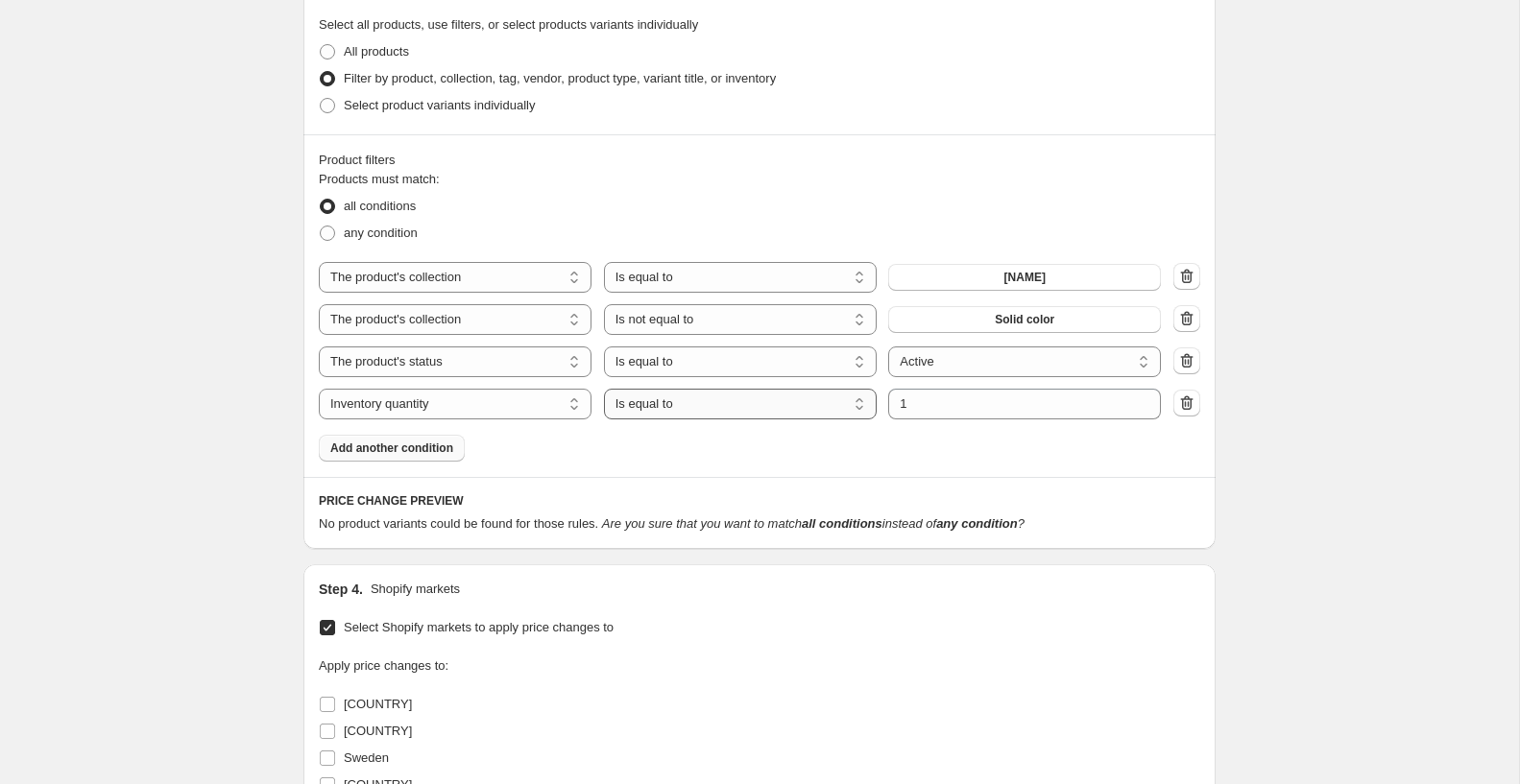 select on ">" 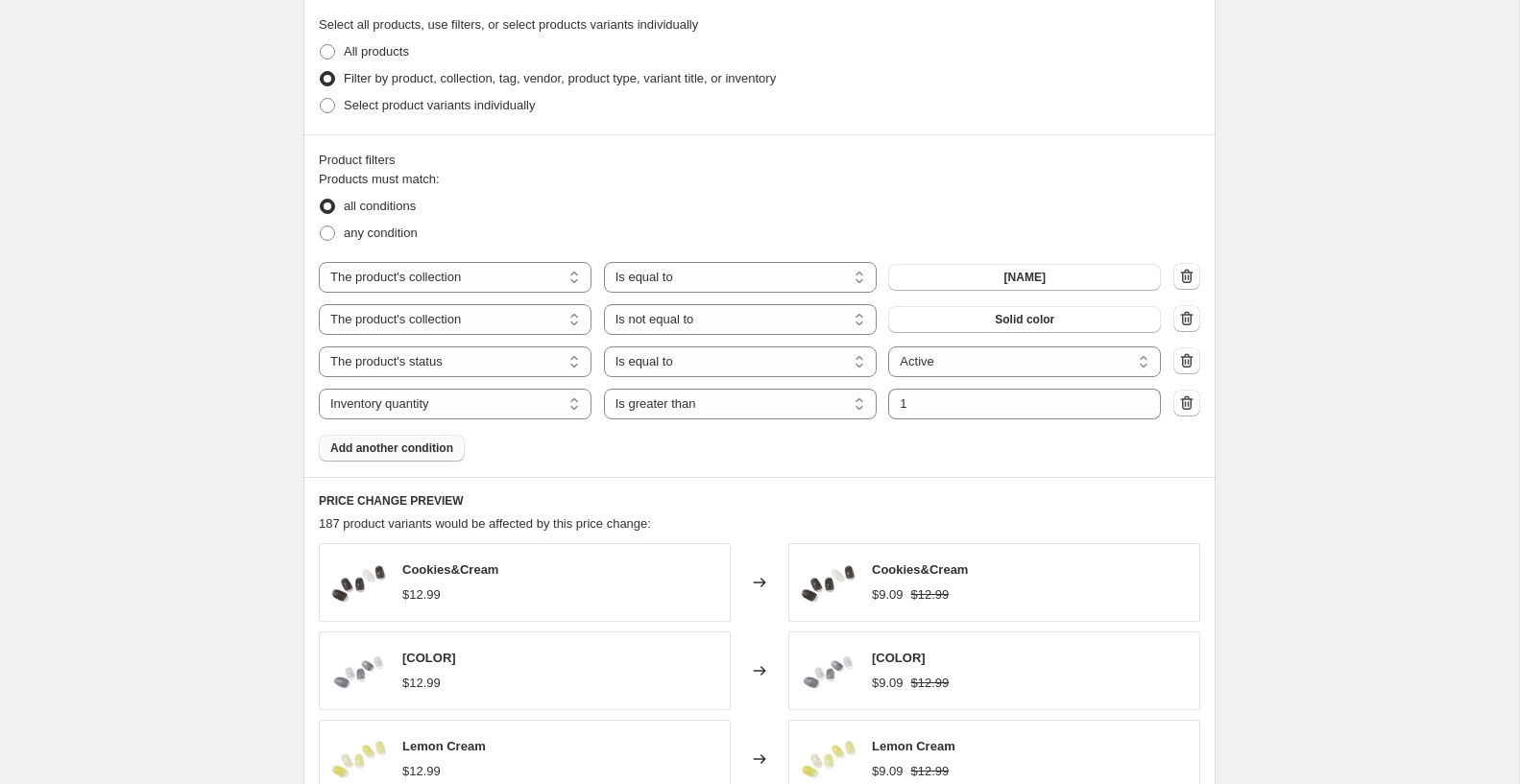 click on "Product filters Products must match: all conditions any condition The product The product's collection The product's tag The product's vendor The product's type The product's status The variant's title Inventory quantity The product's collection Is equal to Is not equal to Is equal to MANI The product The product's collection The product's tag The product's vendor The product's type The product's status The variant's title Inventory quantity The product's collection Is equal to Is not equal to Is not equal to Solid color The product The product's collection The product's tag The product's vendor The product's type The product's status The variant's title Inventory quantity The product's status Is equal to Is not equal to Is equal to Active Draft Archived Active The product The product's collection The product's tag The product's vendor The product's type The product's status The variant's title Inventory quantity Inventory quantity Is equal to Is not equal to Is greater than Is less than Is greater than 1" at bounding box center (760, 305) 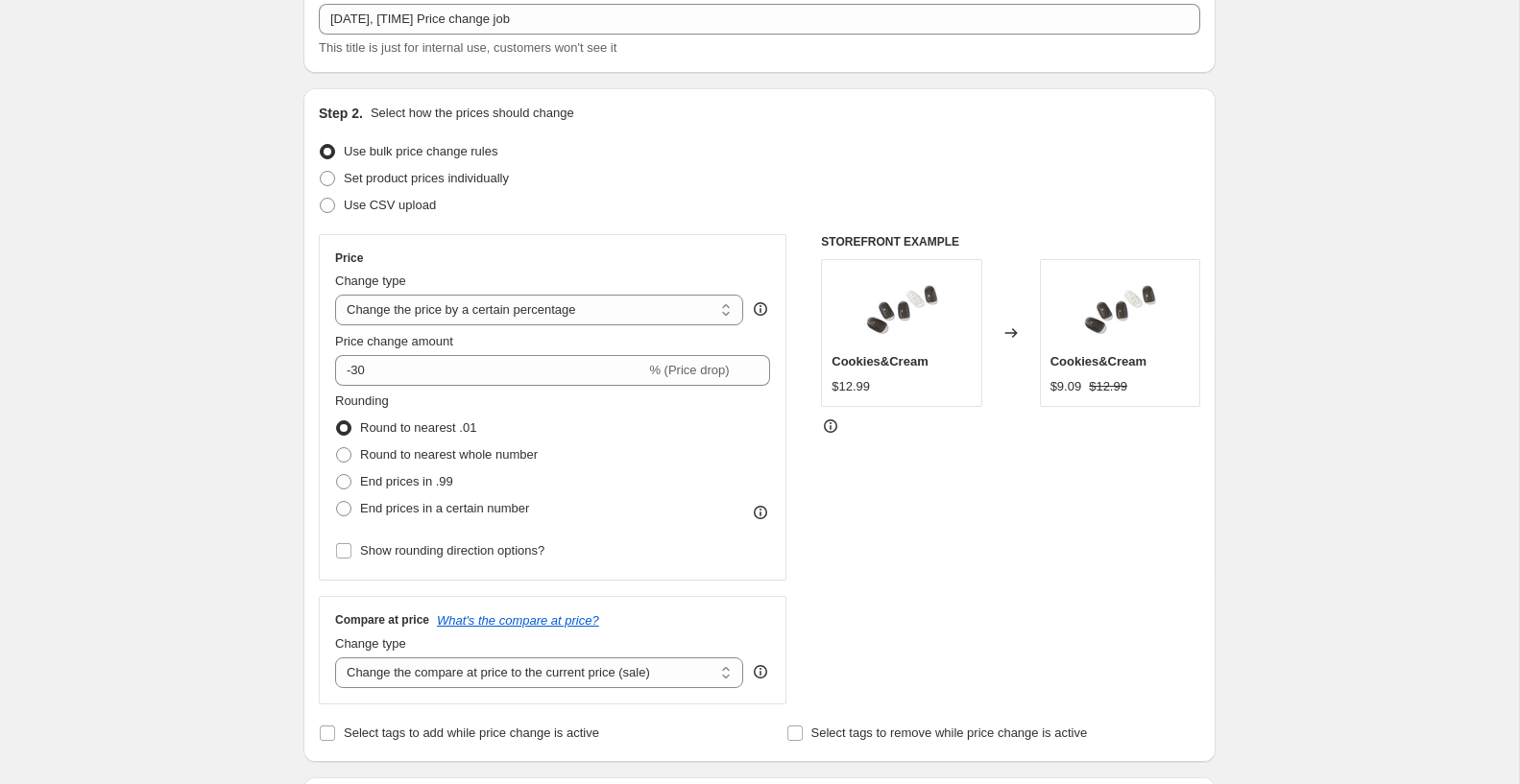 scroll, scrollTop: 123, scrollLeft: 0, axis: vertical 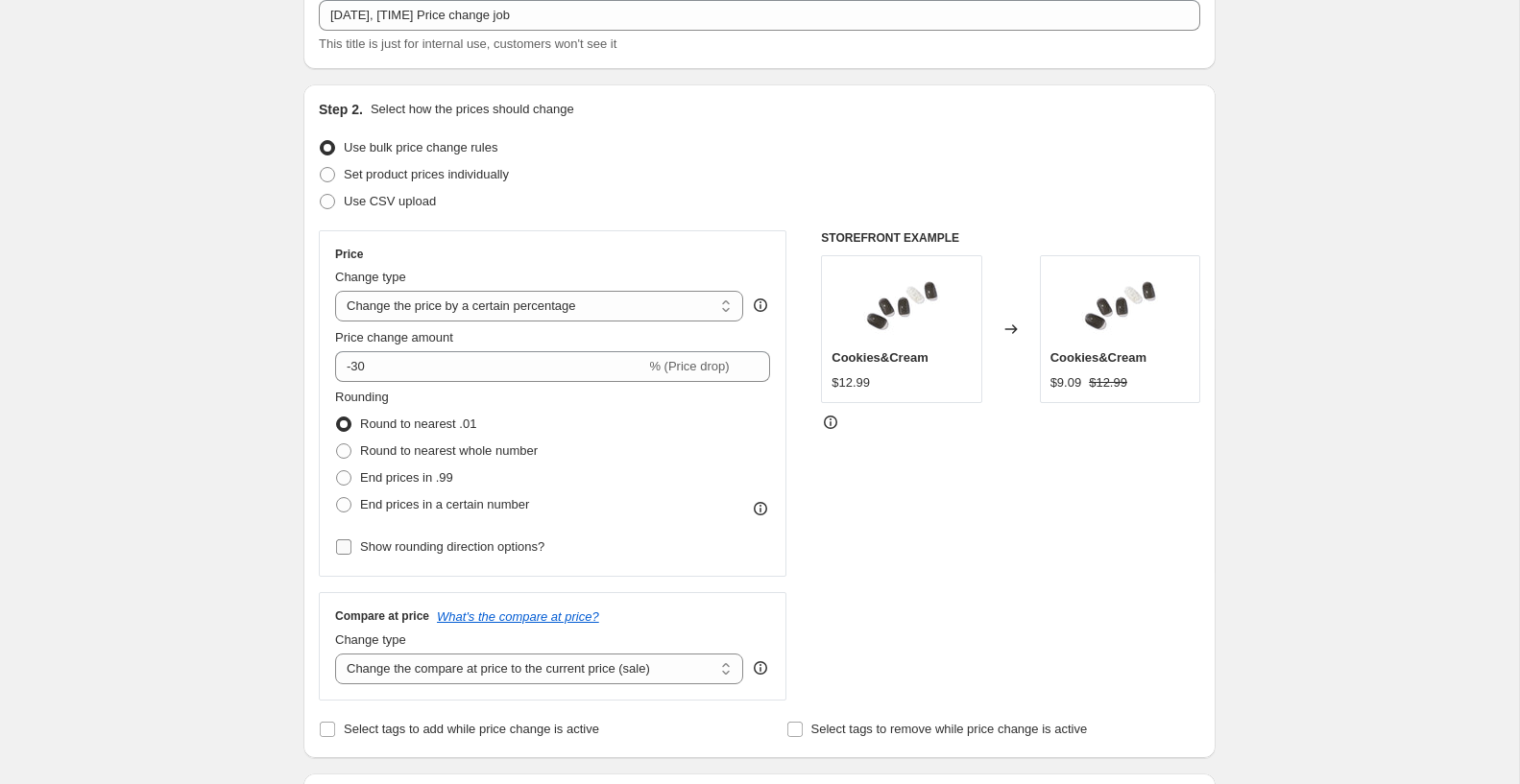 click on "Show rounding direction options?" at bounding box center [452, 546] 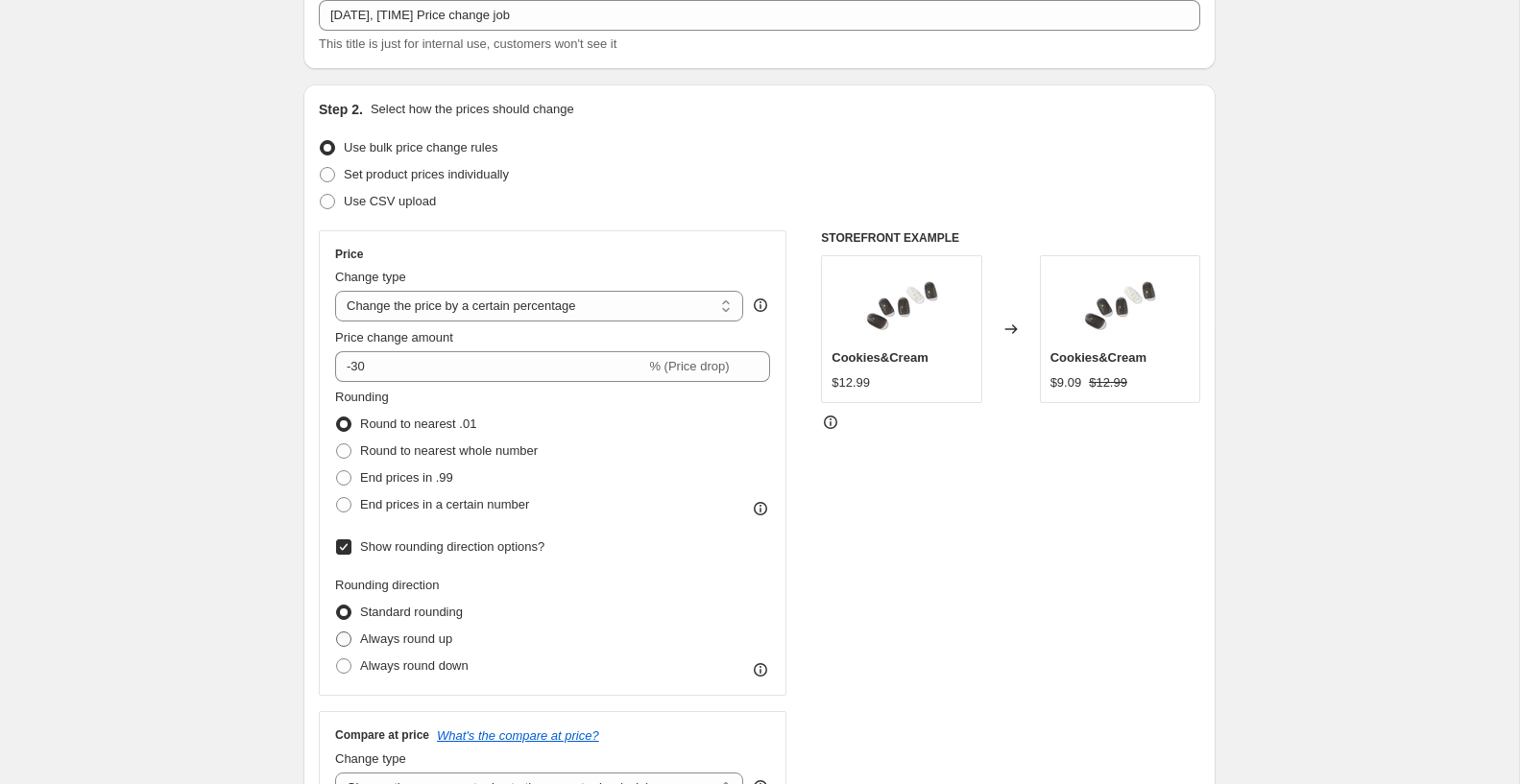 click on "Always round up" at bounding box center (406, 638) 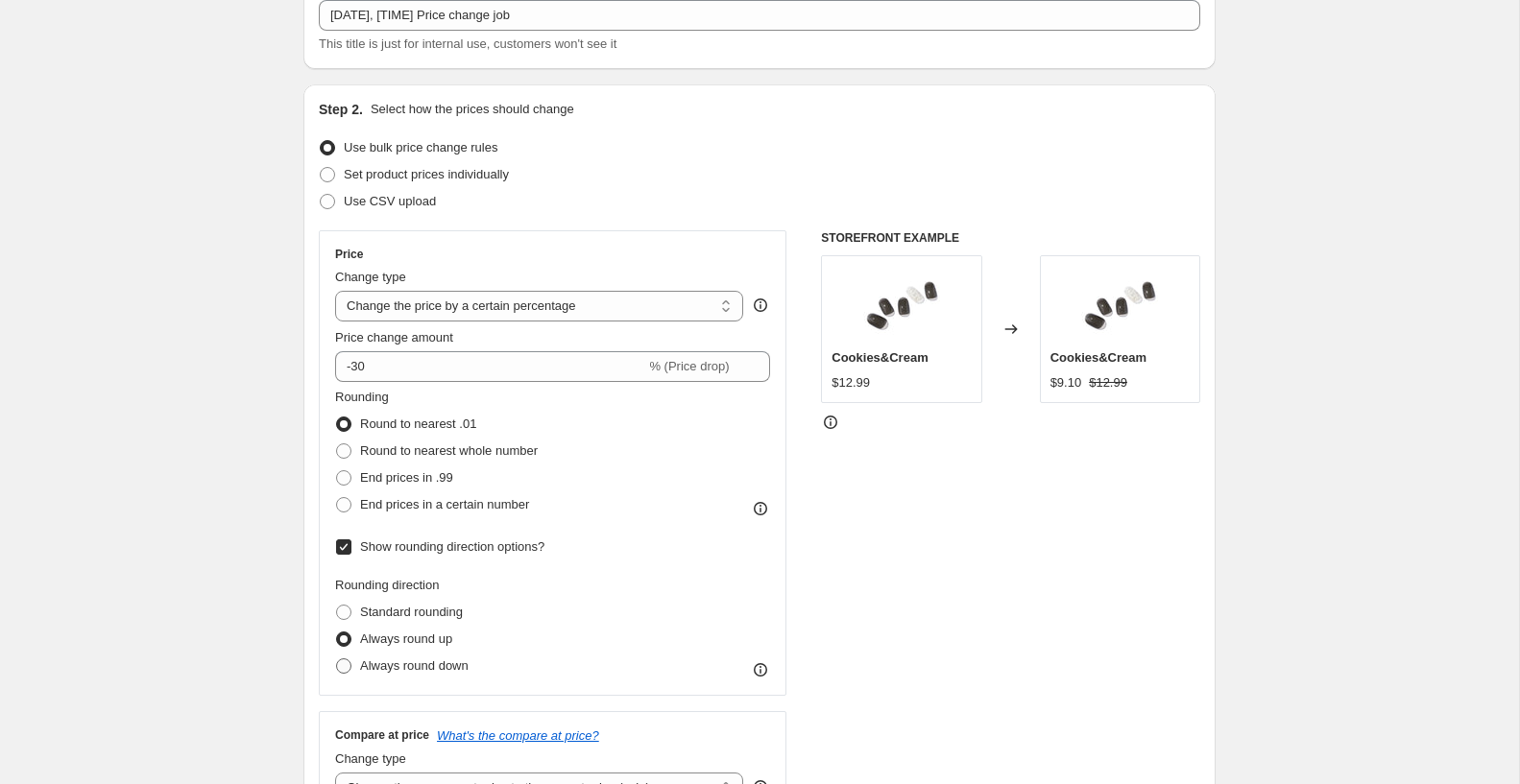 click on "Always round down" at bounding box center [414, 665] 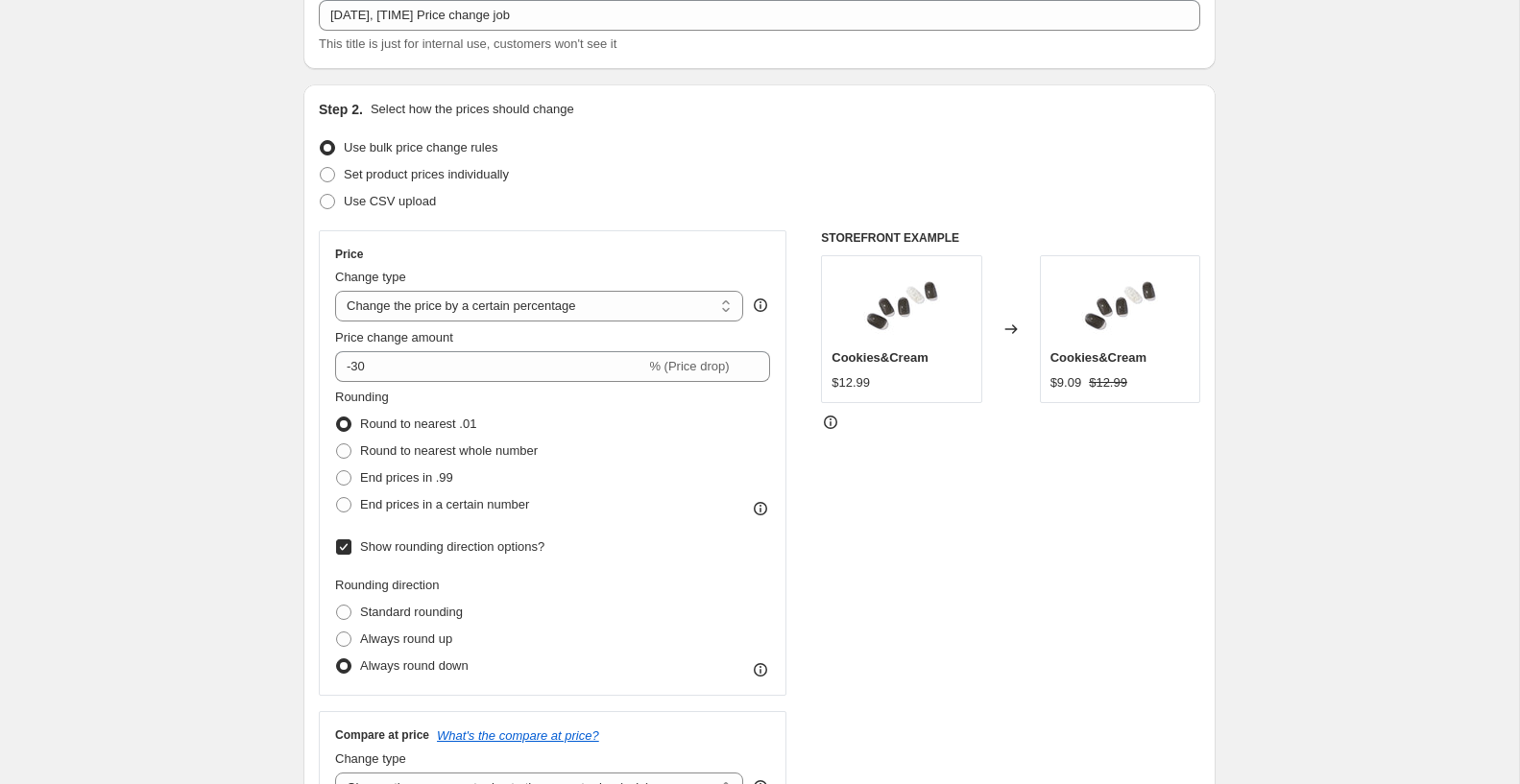click on "STOREFRONT EXAMPLE Cookies&Cream $12.99 Changed to Cookies&Cream $9.09 $12.99" at bounding box center [1010, 525] 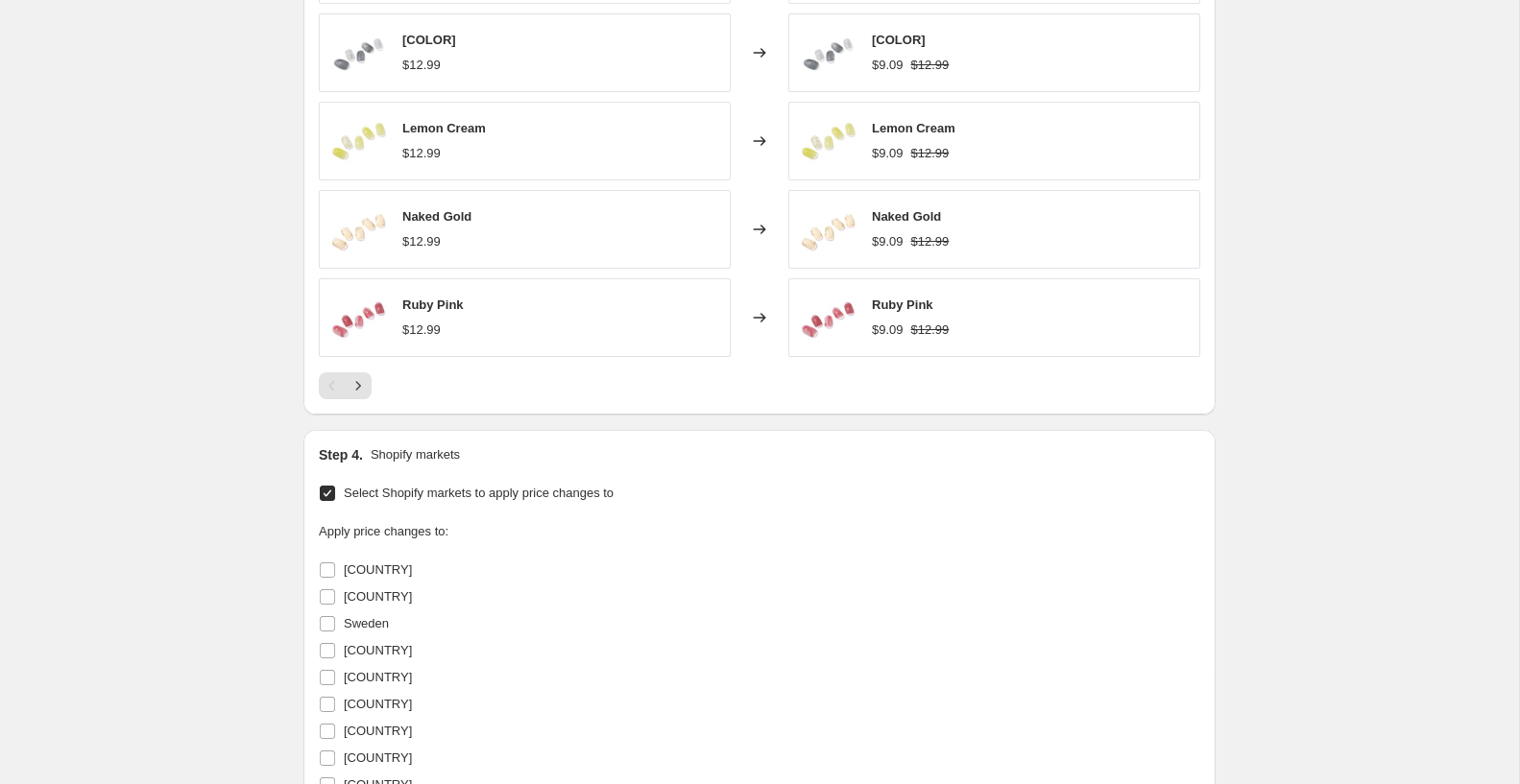 scroll, scrollTop: 2973, scrollLeft: 0, axis: vertical 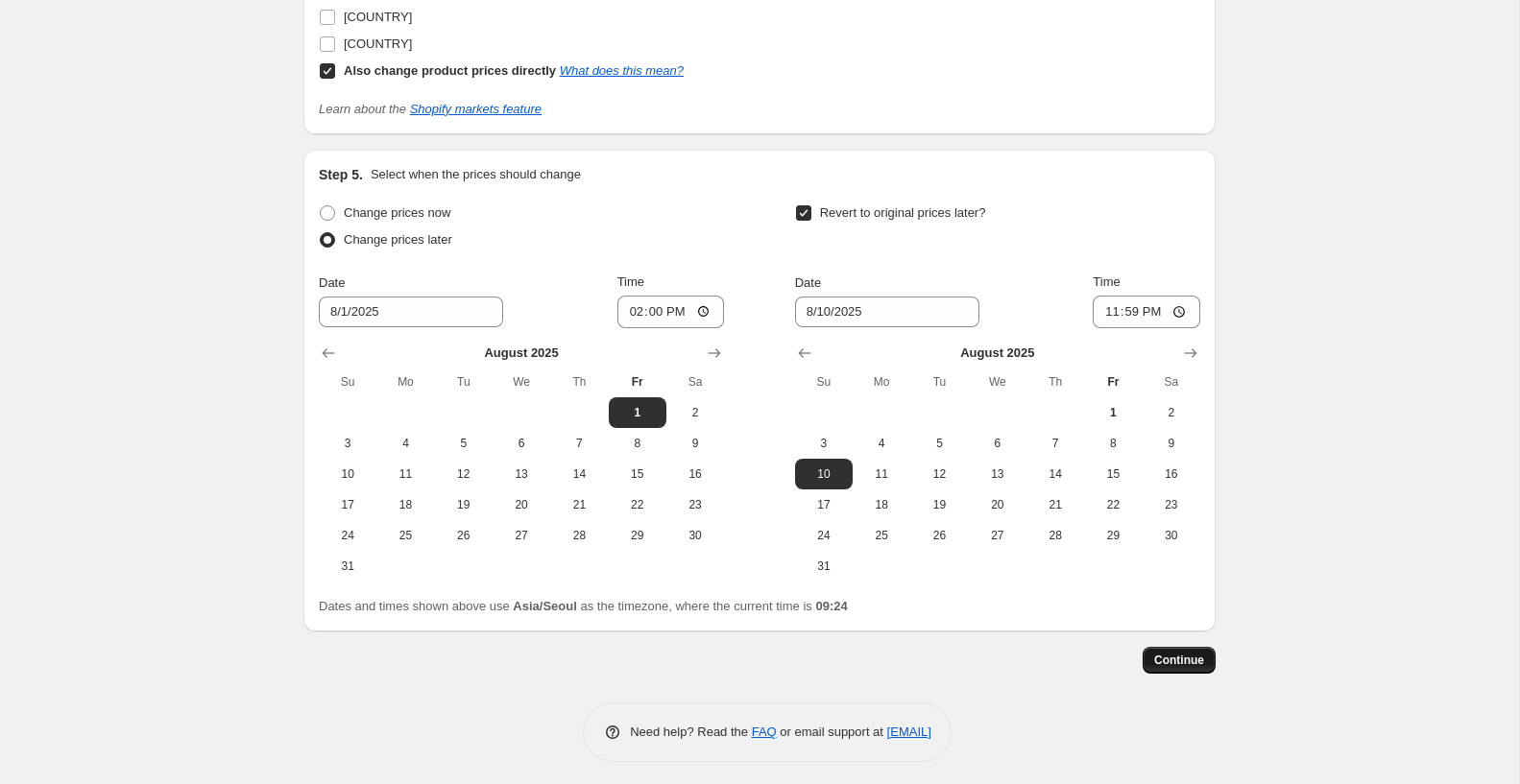 click on "Continue" at bounding box center [1179, 660] 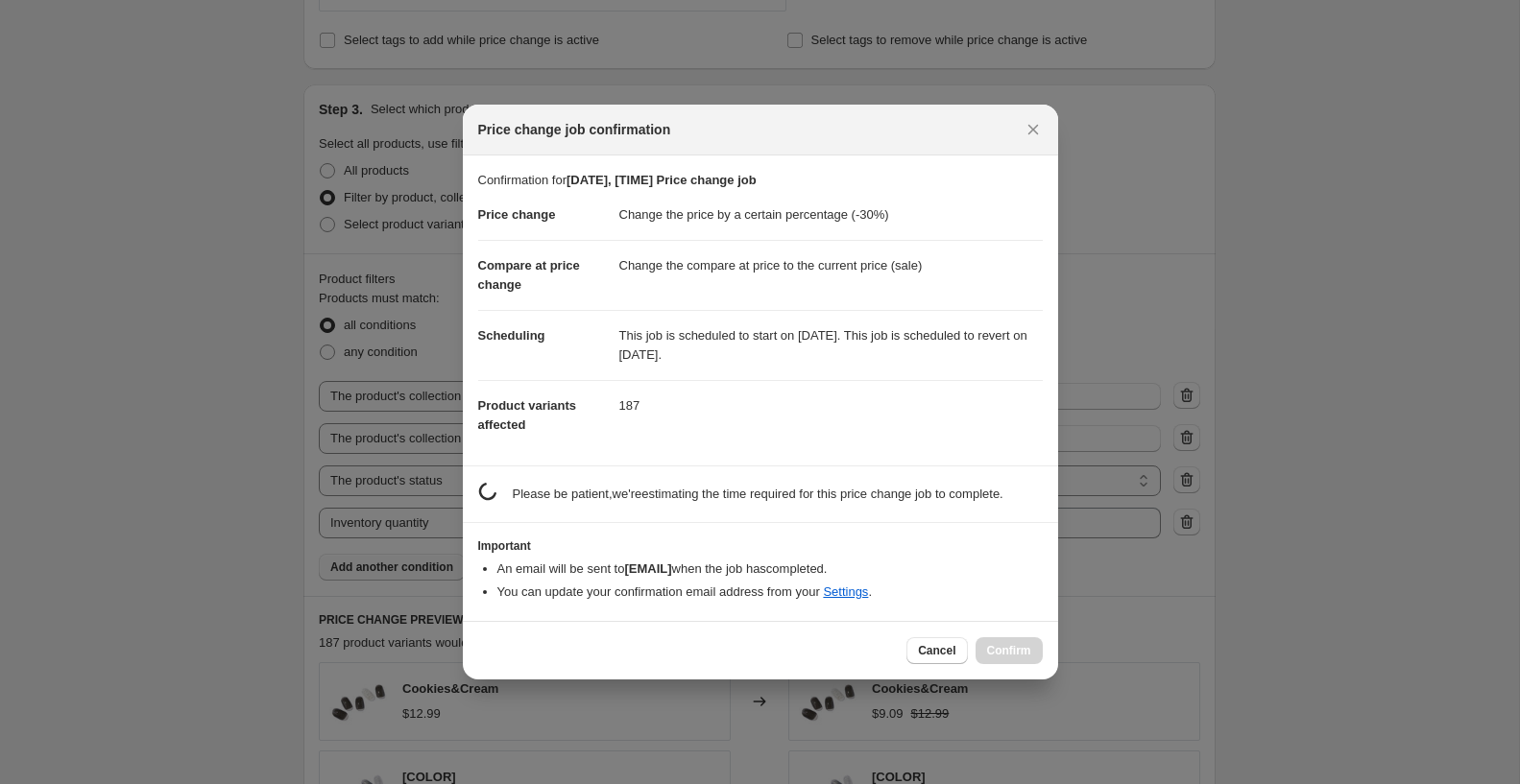 scroll, scrollTop: 0, scrollLeft: 0, axis: both 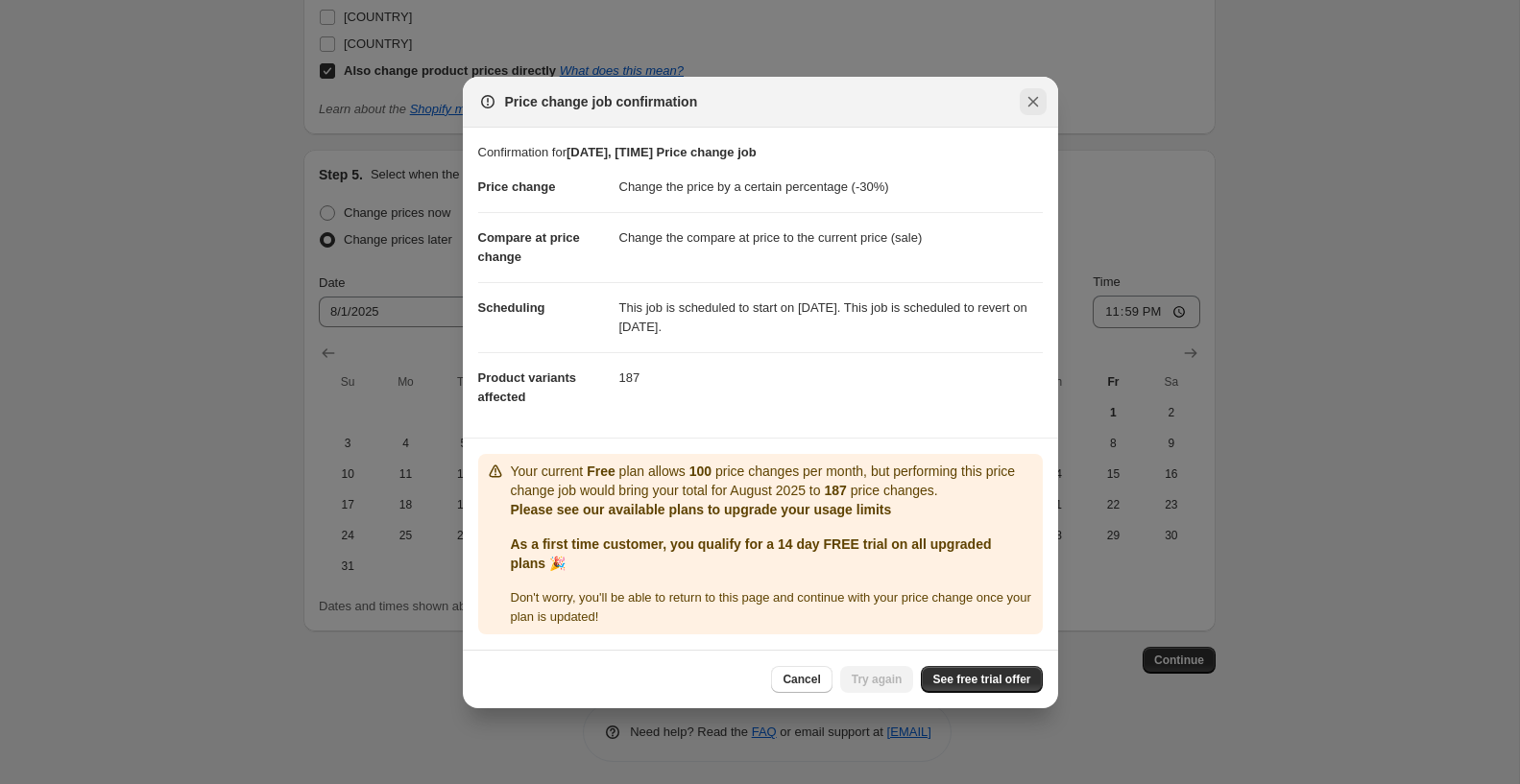 click 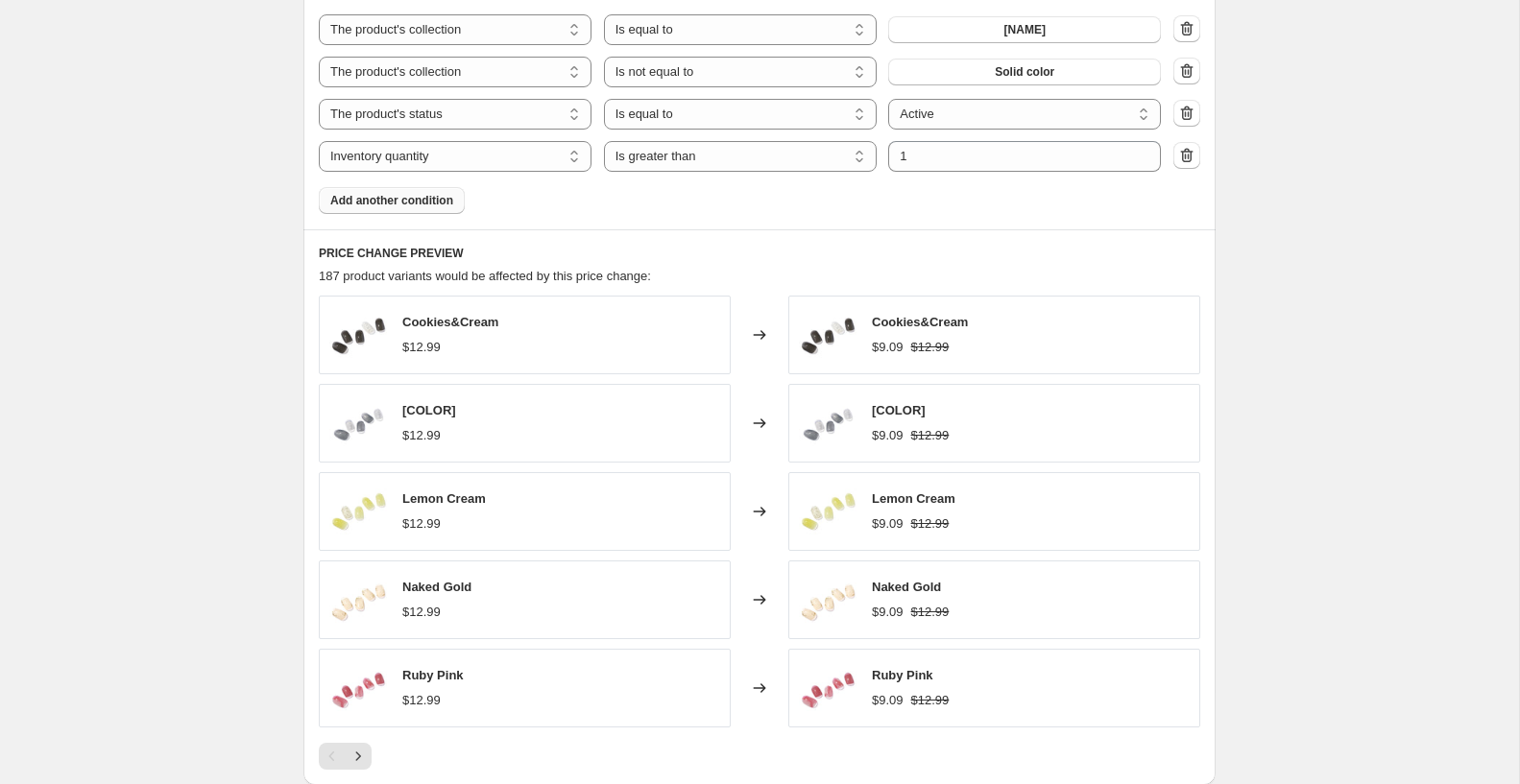 scroll, scrollTop: 1196, scrollLeft: 0, axis: vertical 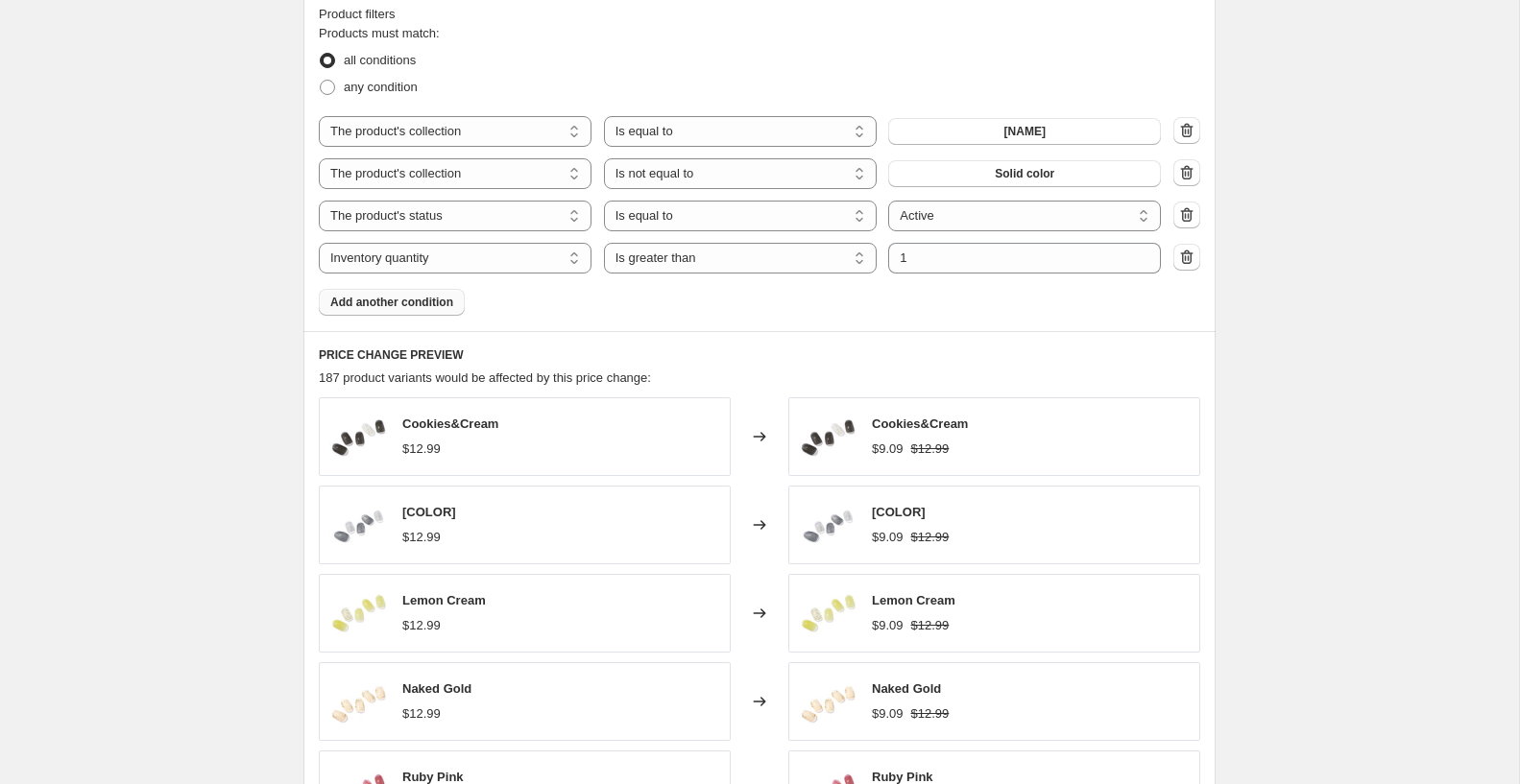 click on "Add another condition" at bounding box center [392, 302] 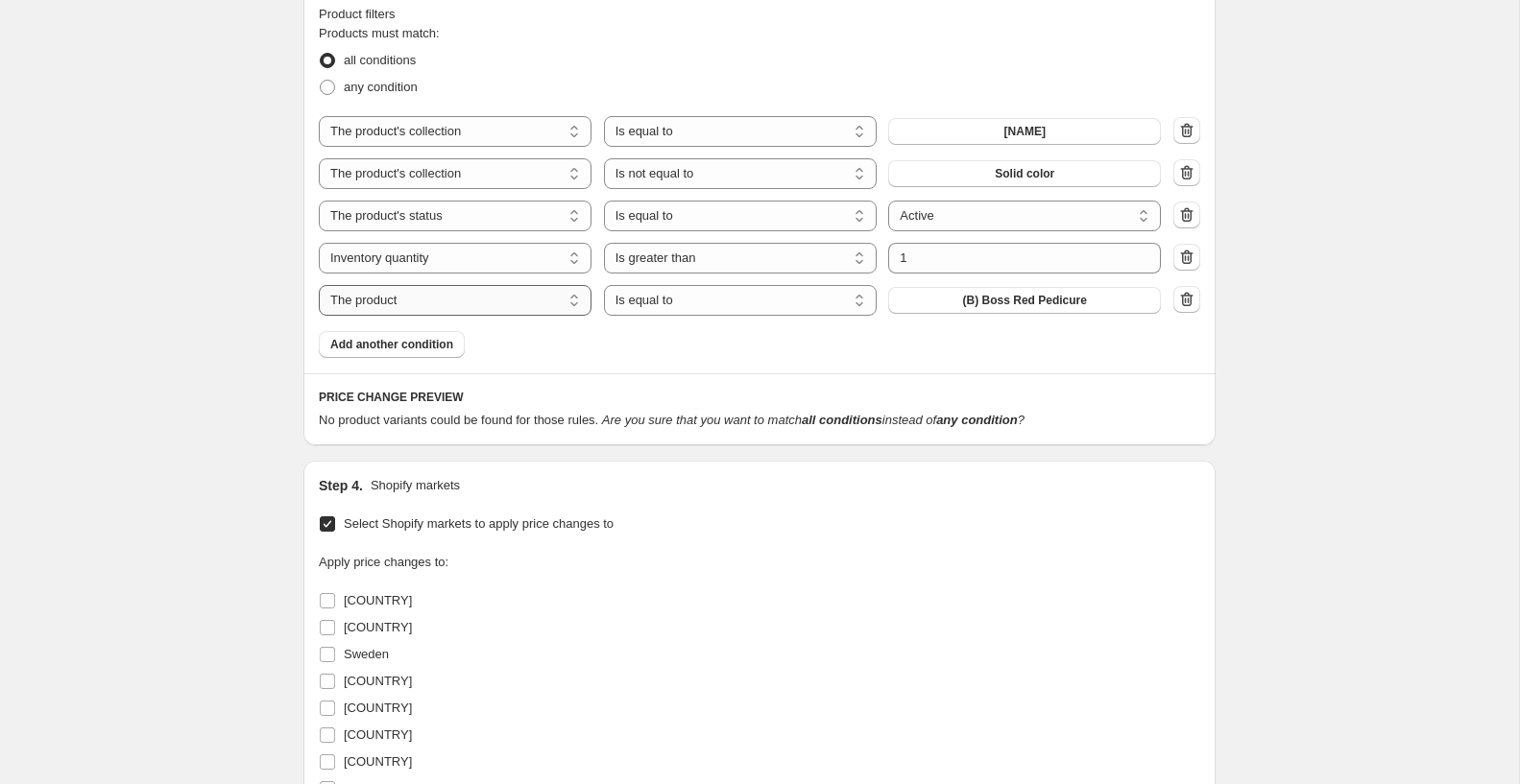 click on "The product The product's collection The product's tag The product's vendor The product's type The product's status The variant's title Inventory quantity" at bounding box center [455, 300] 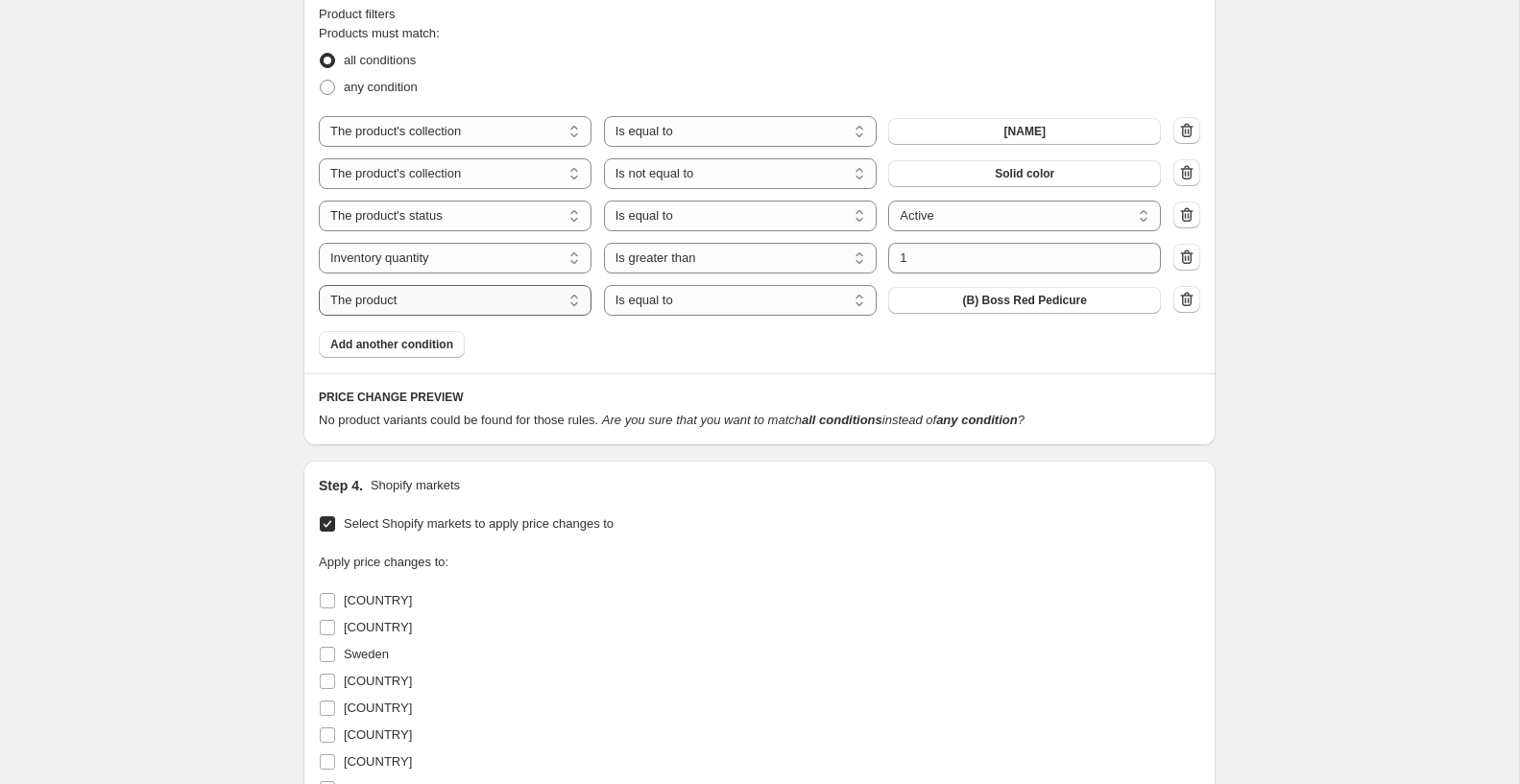 select on "collection" 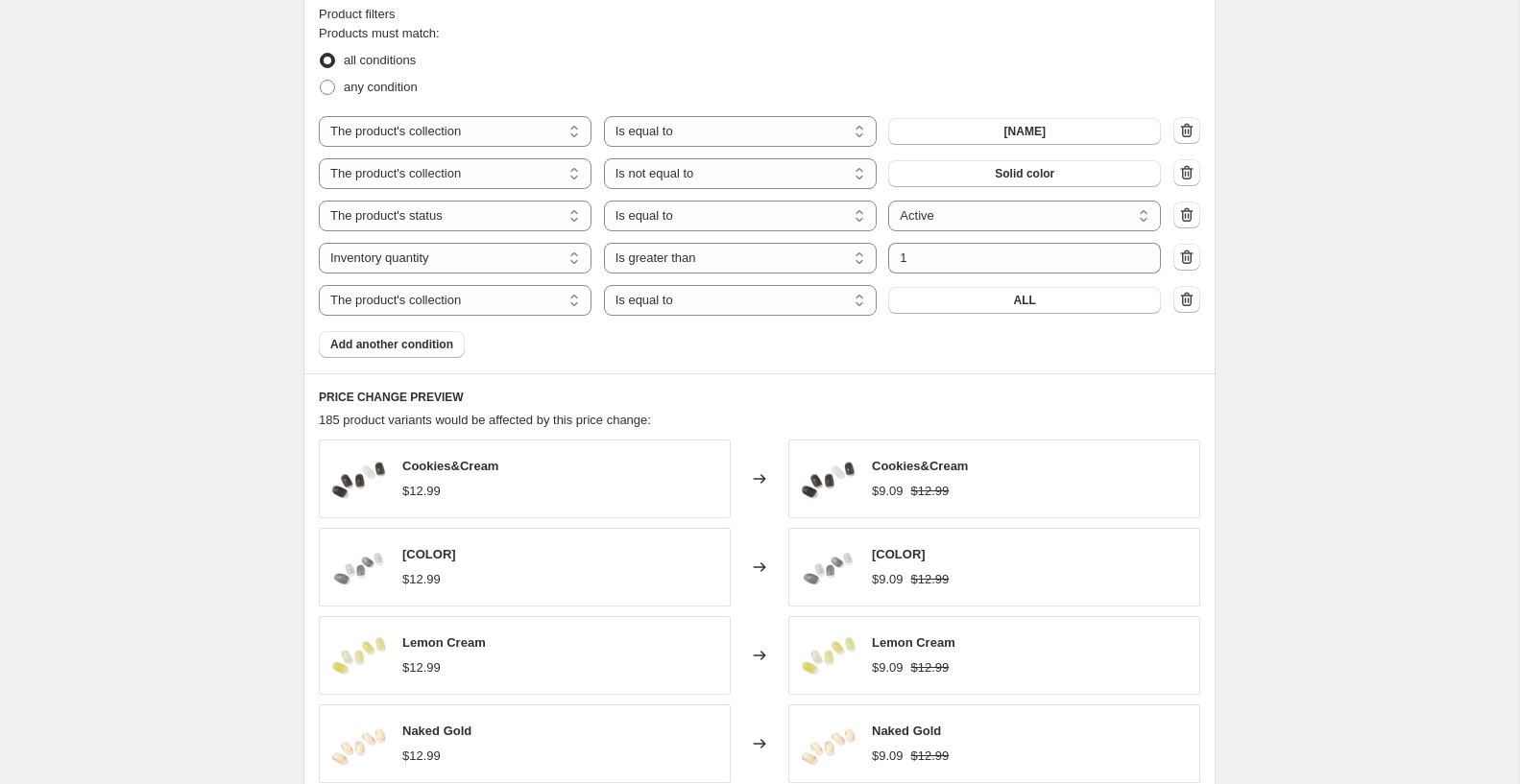 click on "The product The product's collection The product's tag The product's vendor The product's type The product's status The variant's title Inventory quantity The product's collection Is equal to Is not equal to Is equal to MANI The product The product's collection The product's tag The product's vendor The product's type The product's status The variant's title Inventory quantity The product's collection Is equal to Is not equal to Is not equal to Solid color The product The product's collection The product's tag The product's vendor The product's type The product's status The variant's title Inventory quantity The product's status Is equal to Is not equal to Is equal to Active Draft Archived Active The product The product's collection The product's tag The product's vendor The product's type The product's status The variant's title Inventory quantity Inventory quantity Is equal to Is not equal to Is greater than Is less than Is greater than Submit 1 The product The product's collection The product's tag ALL" at bounding box center (760, 216) 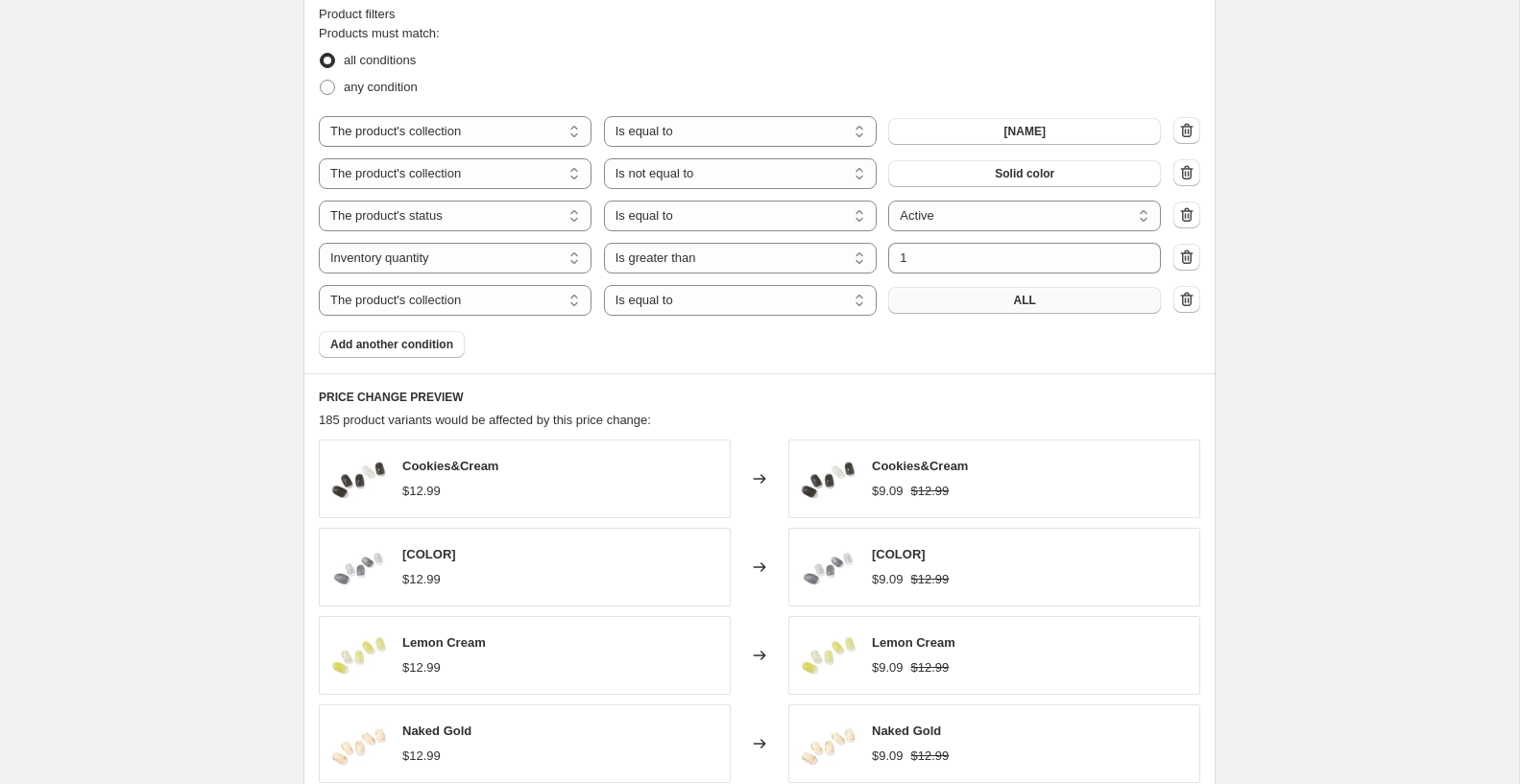 click on "ALL" at bounding box center [1025, 300] 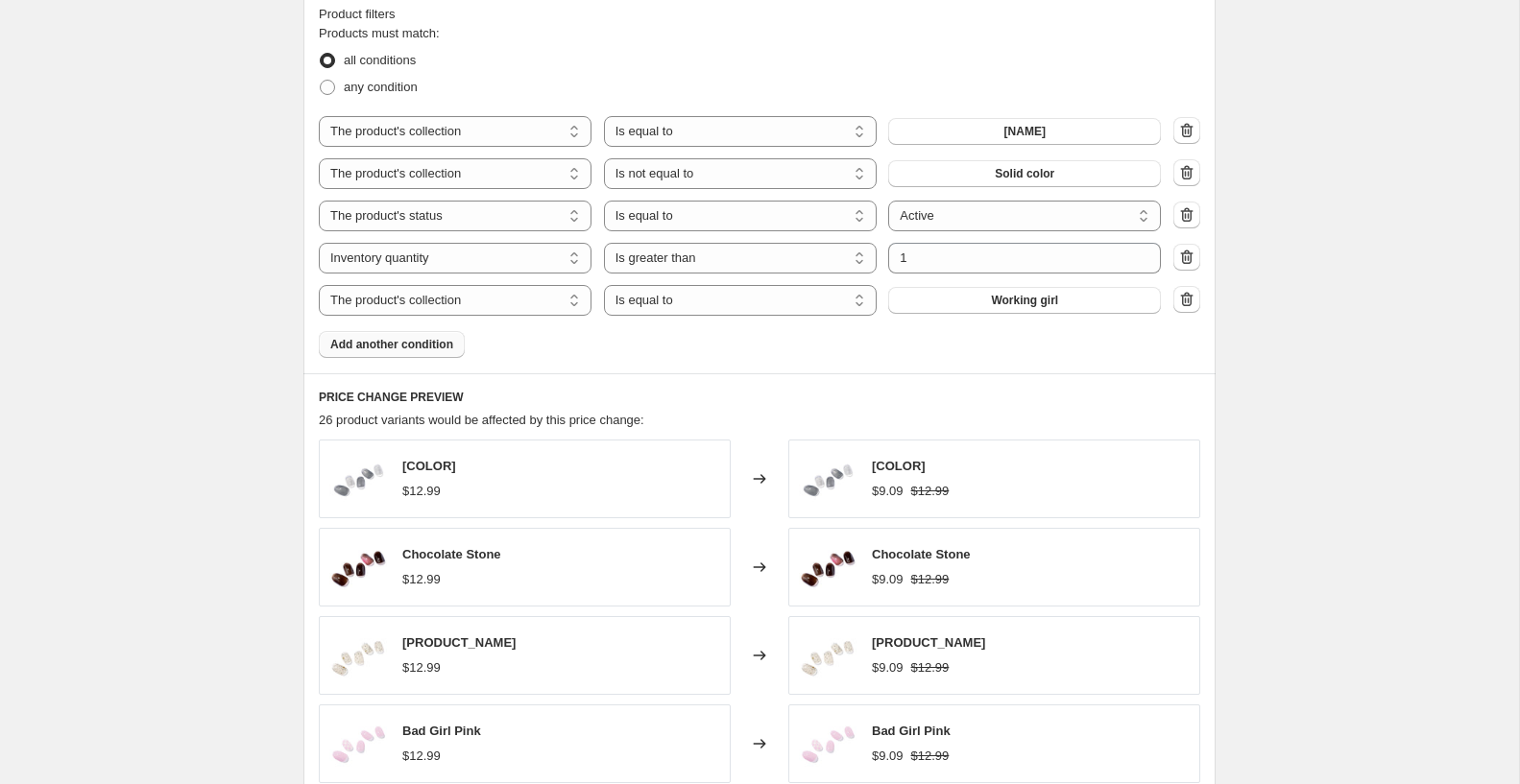 click on "Add another condition" at bounding box center (392, 344) 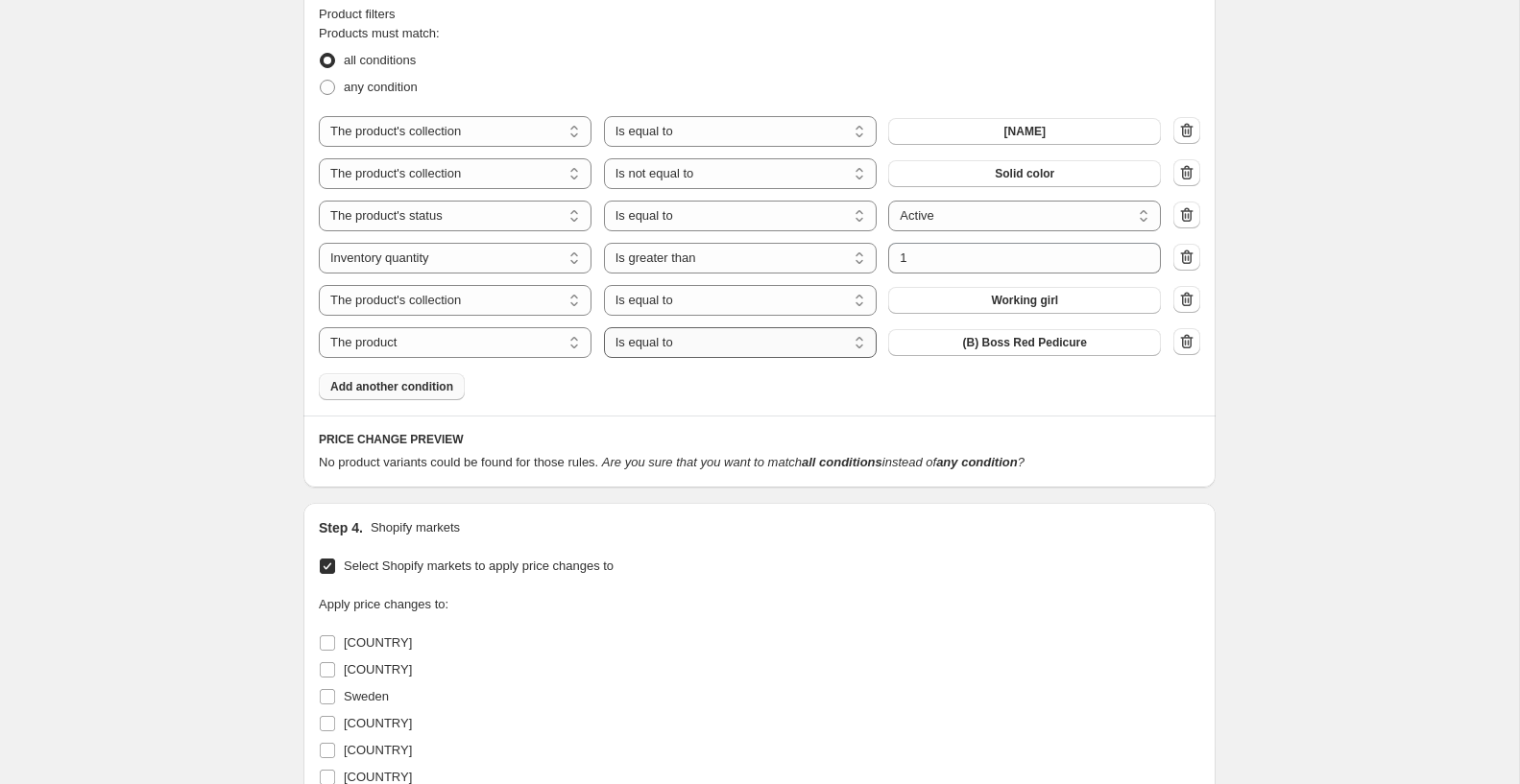 click on "Is equal to Is not equal to" at bounding box center (740, 343) 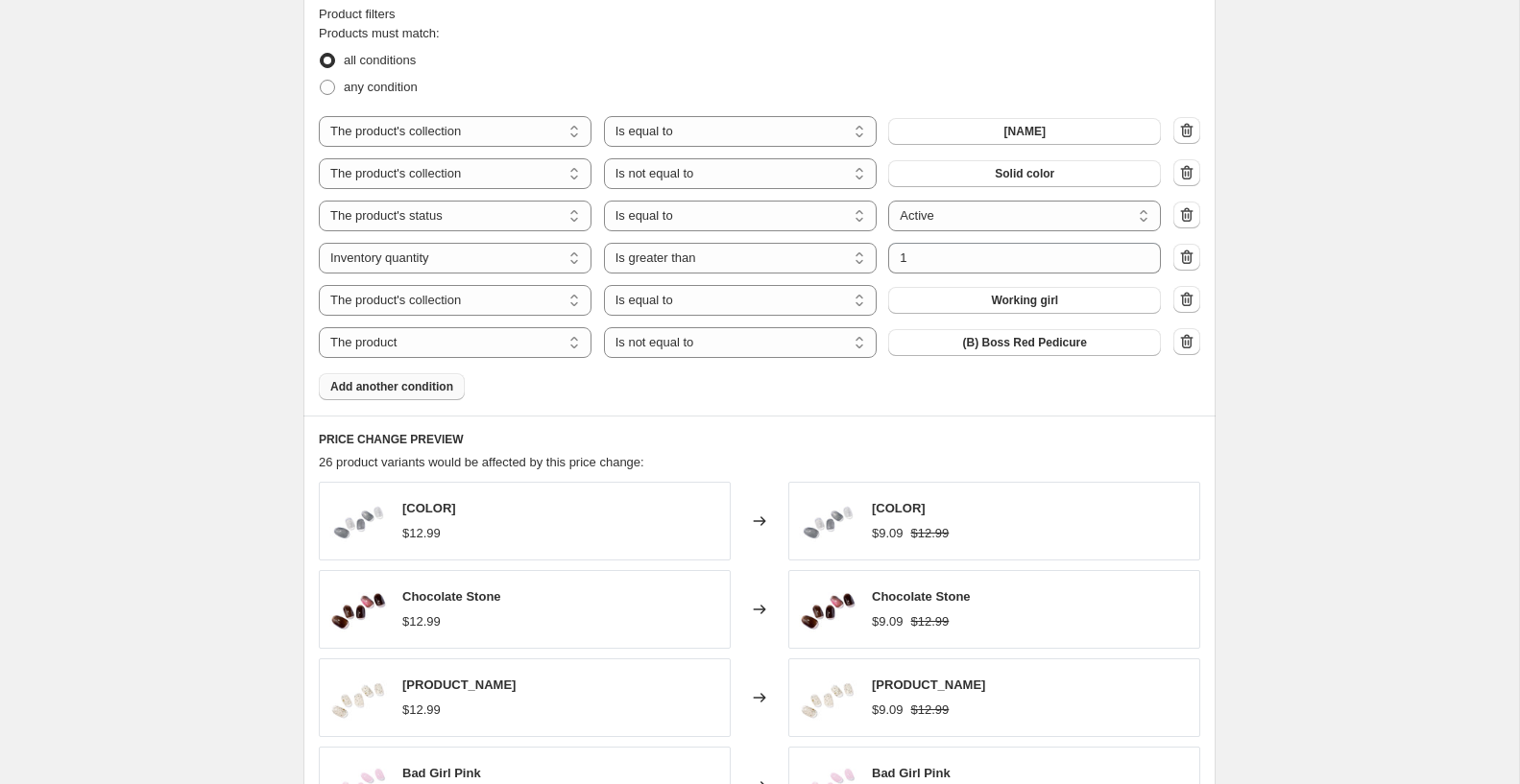 click on "Add another condition" at bounding box center [392, 387] 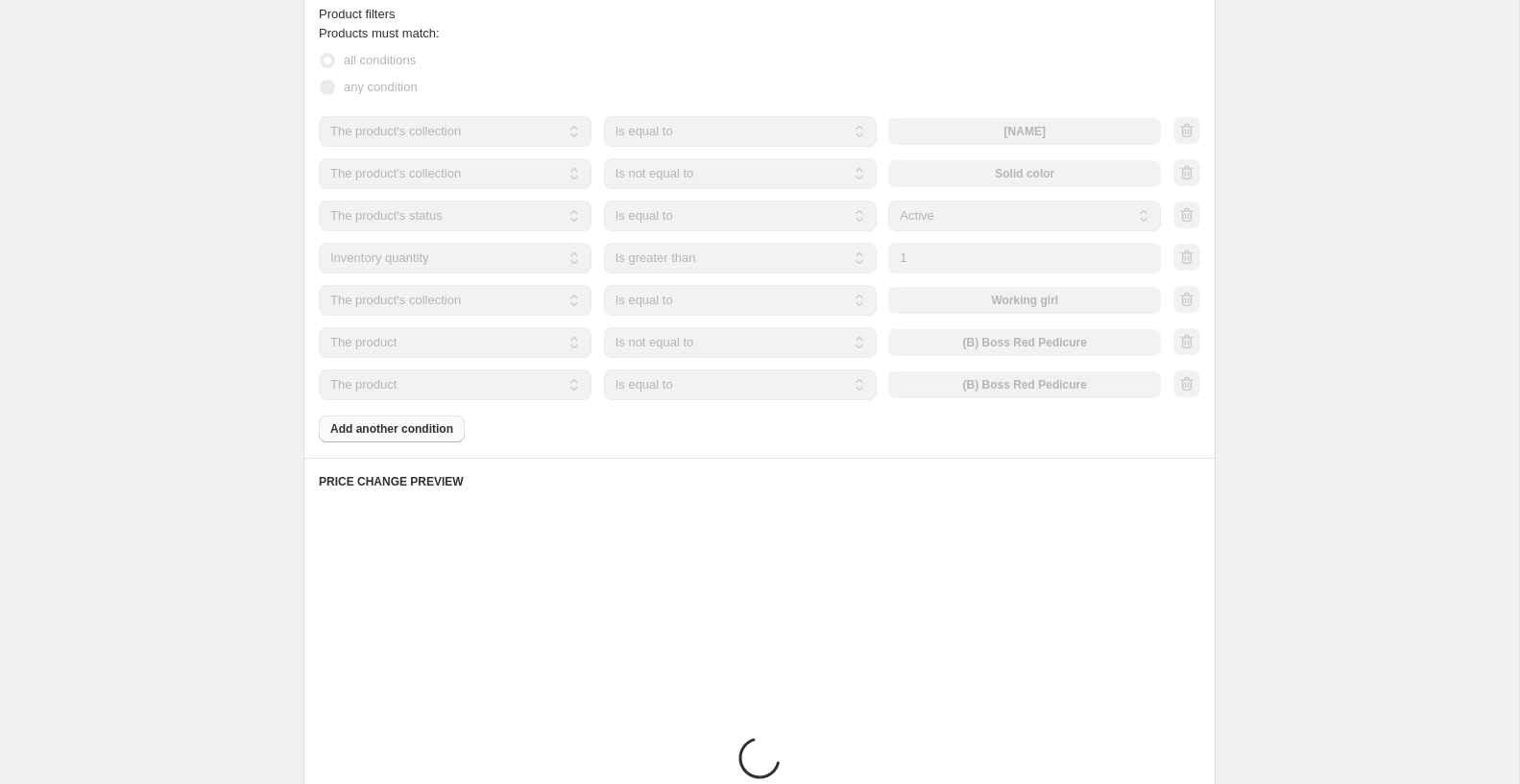click on "Is equal to Is not equal to" at bounding box center [740, 385] 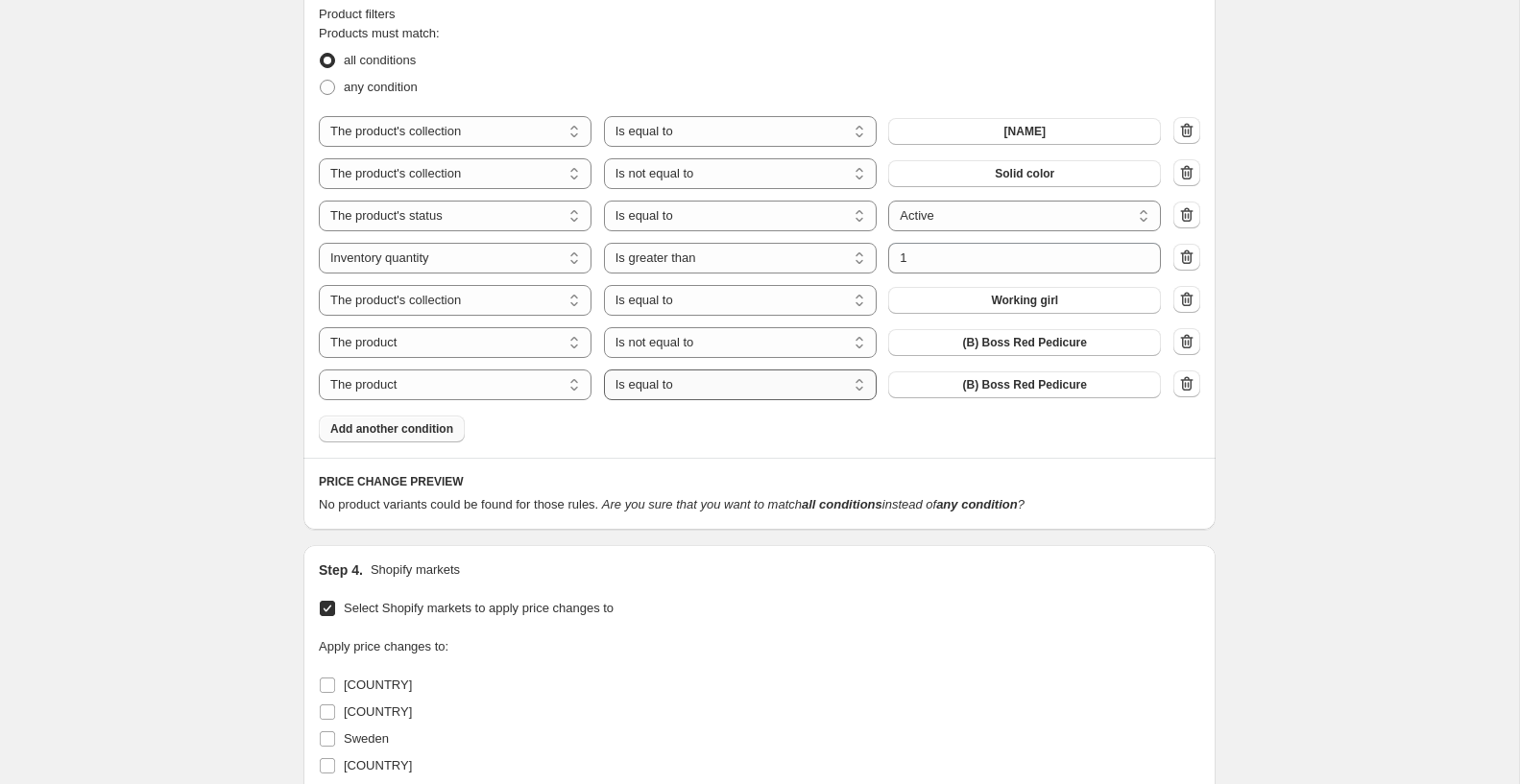 select on "not_equal" 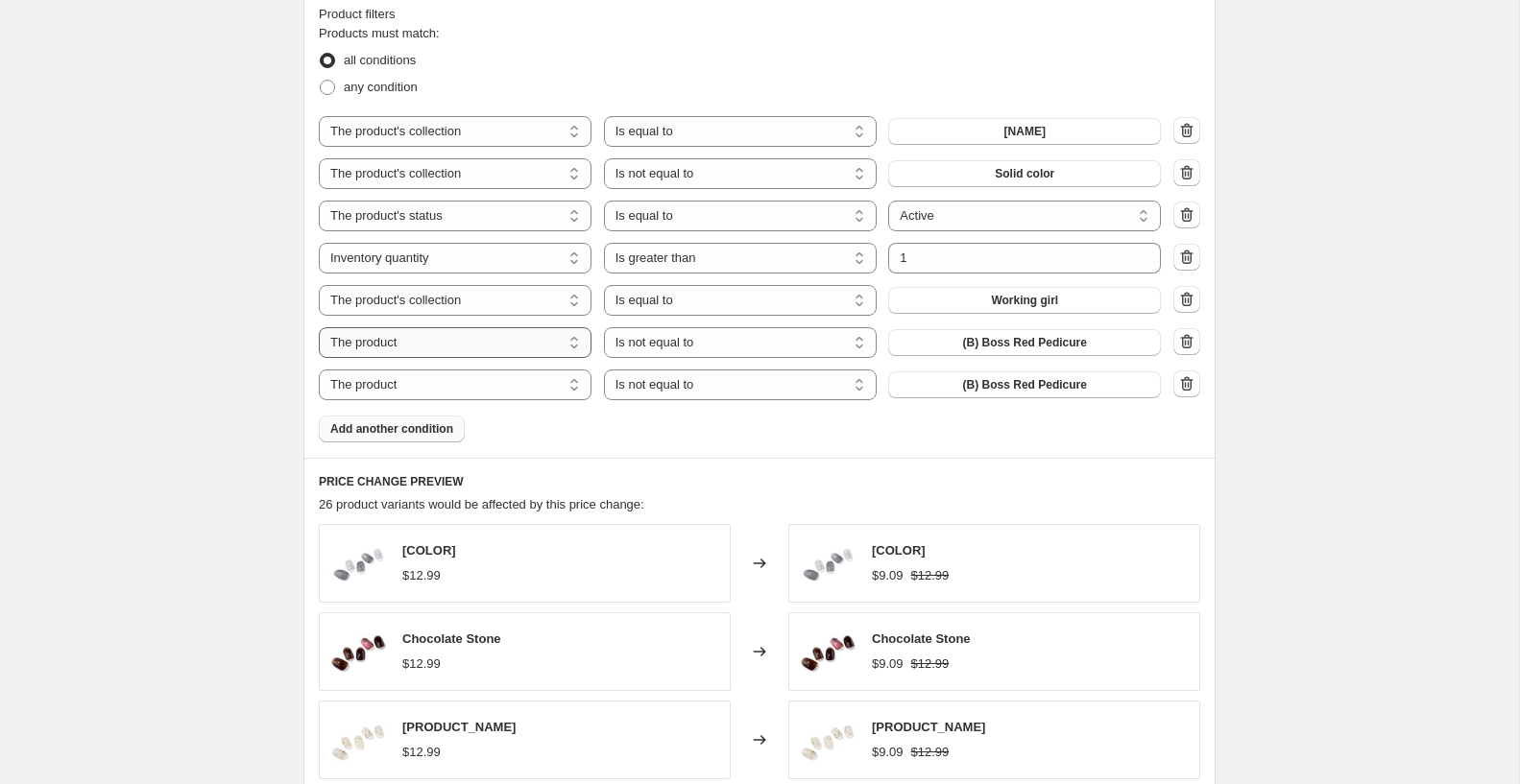 click on "The product The product's collection The product's tag The product's vendor The product's type The product's status The variant's title Inventory quantity" at bounding box center (455, 343) 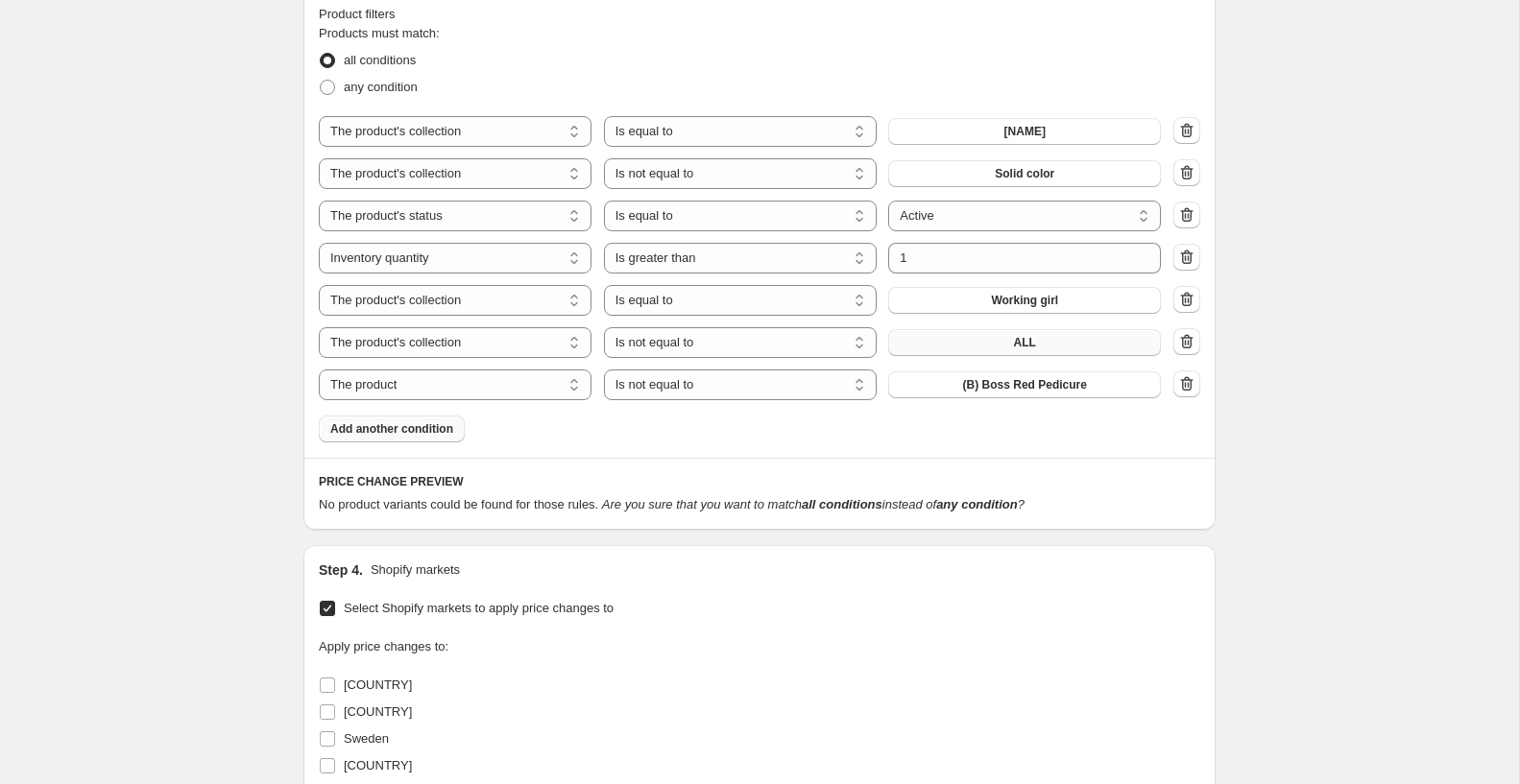 click on "ALL" at bounding box center [1025, 343] 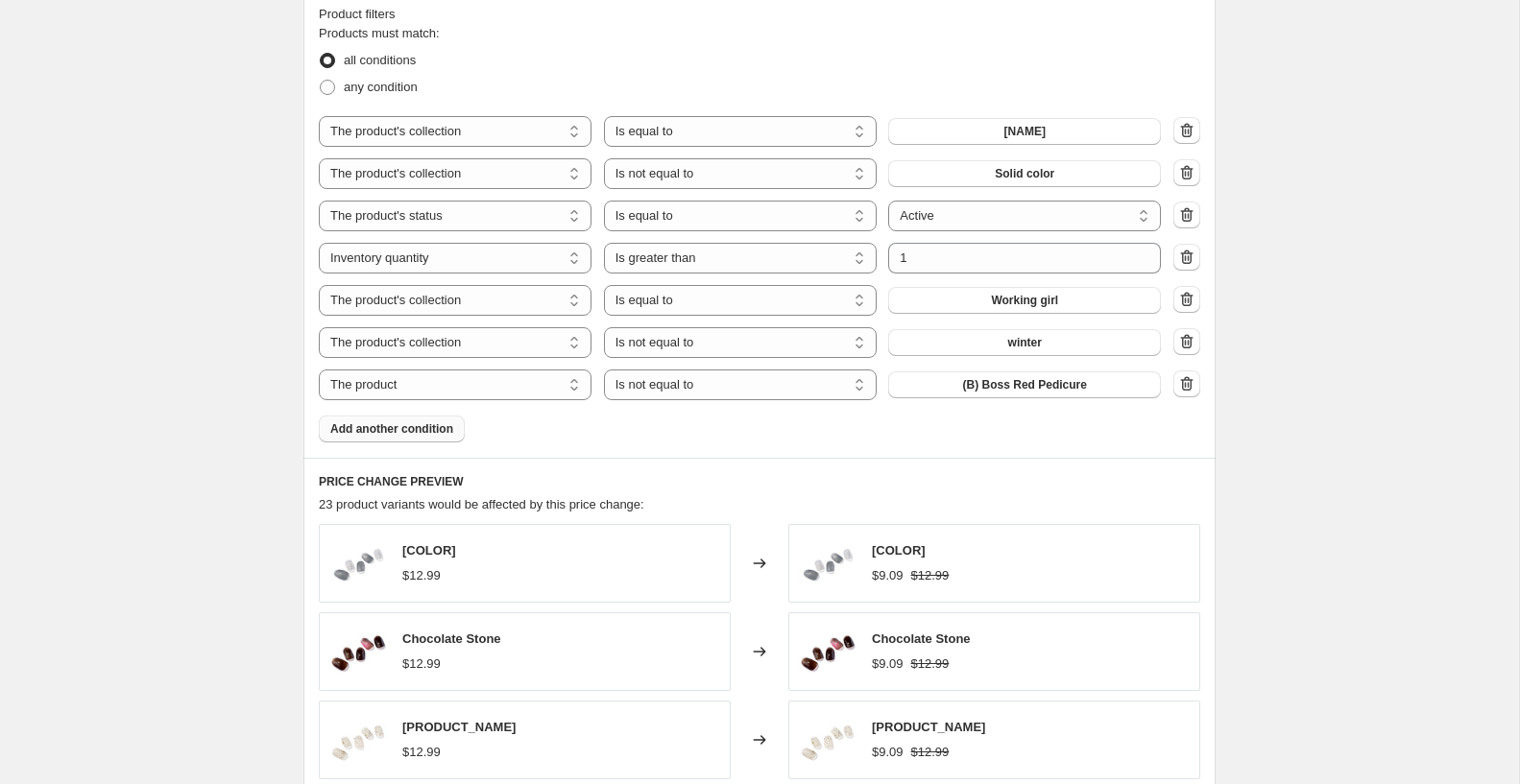 click on "The product The product's collection The product's tag The product's vendor The product's type The product's status The variant's title Inventory quantity The product's collection Is equal to Is not equal to Is equal to MANI The product The product's collection The product's tag The product's vendor The product's type The product's status The variant's title Inventory quantity The product's collection Is equal to Is not equal to Is not equal to Solid color The product The product's collection The product's tag The product's vendor The product's type The product's status The variant's title Inventory quantity The product's status Is equal to Is not equal to Is equal to Active Draft Archived Active The product The product's collection The product's tag The product's vendor The product's type The product's status The variant's title Inventory quantity Inventory quantity Is equal to Is not equal to Is greater than Is less than Is greater than Submit 1 The product The product's collection The product's tag winter" at bounding box center (760, 258) 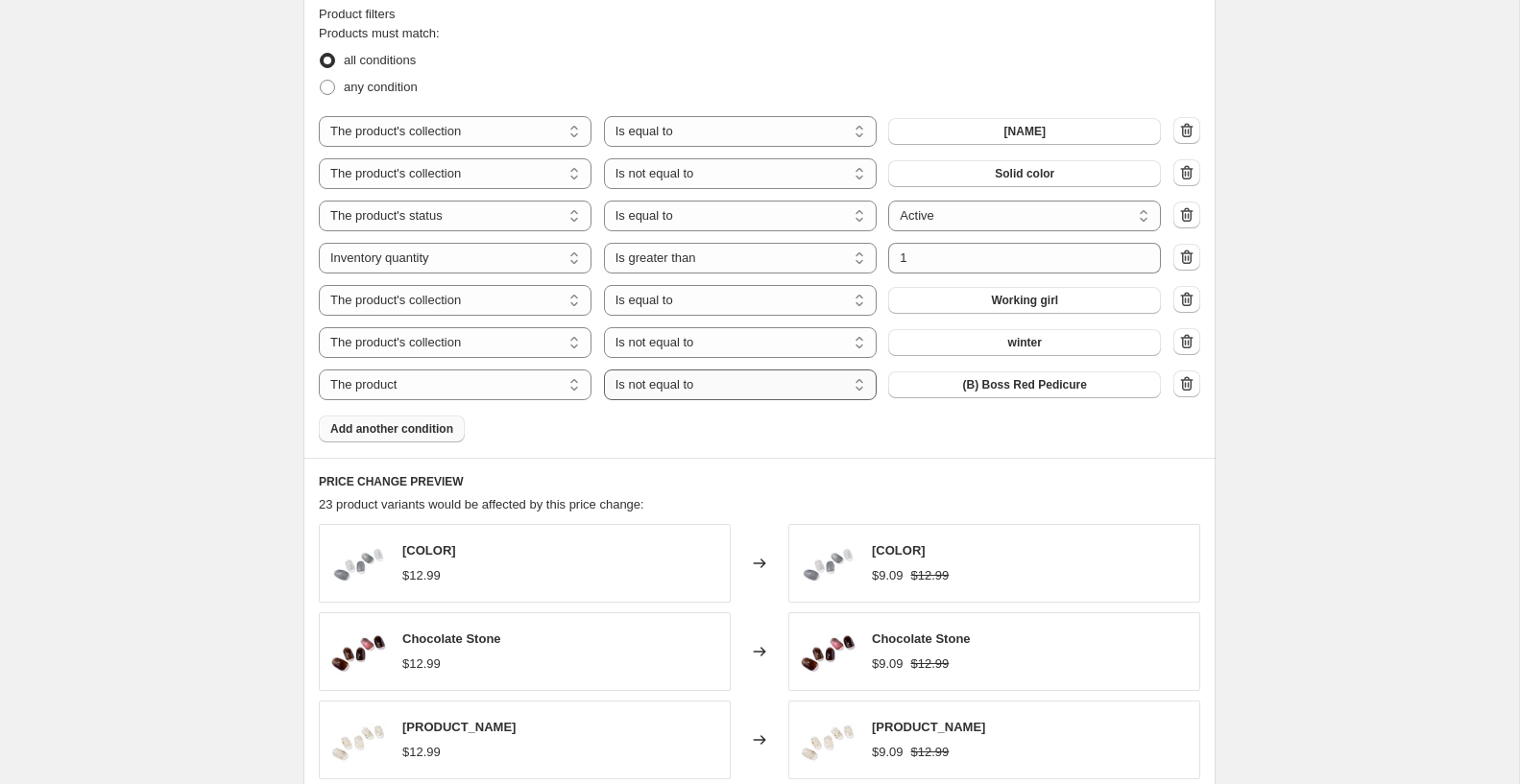 click on "Is equal to Is not equal to" at bounding box center (740, 385) 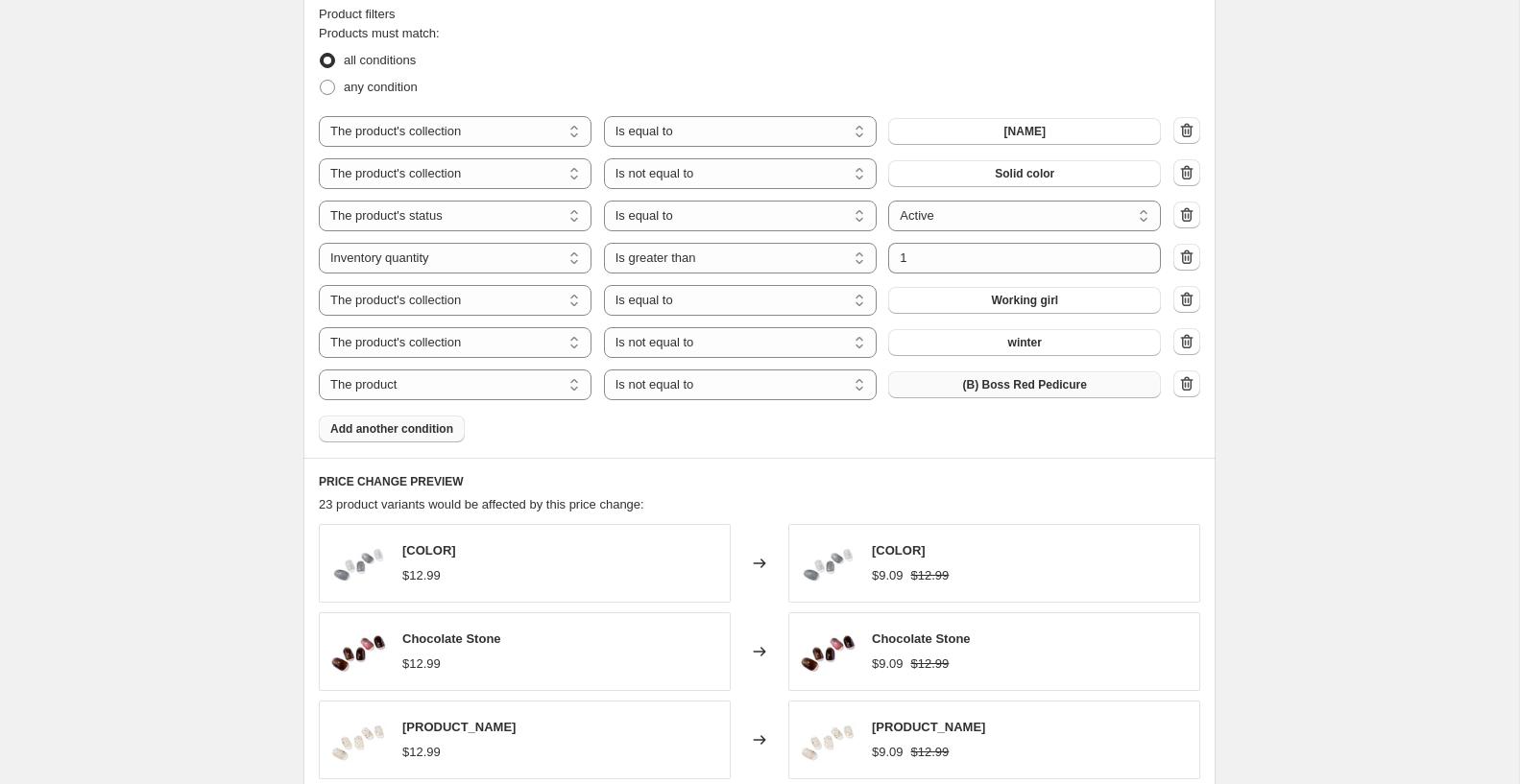 click on "(B) Boss Red Pedicure" at bounding box center (1025, 385) 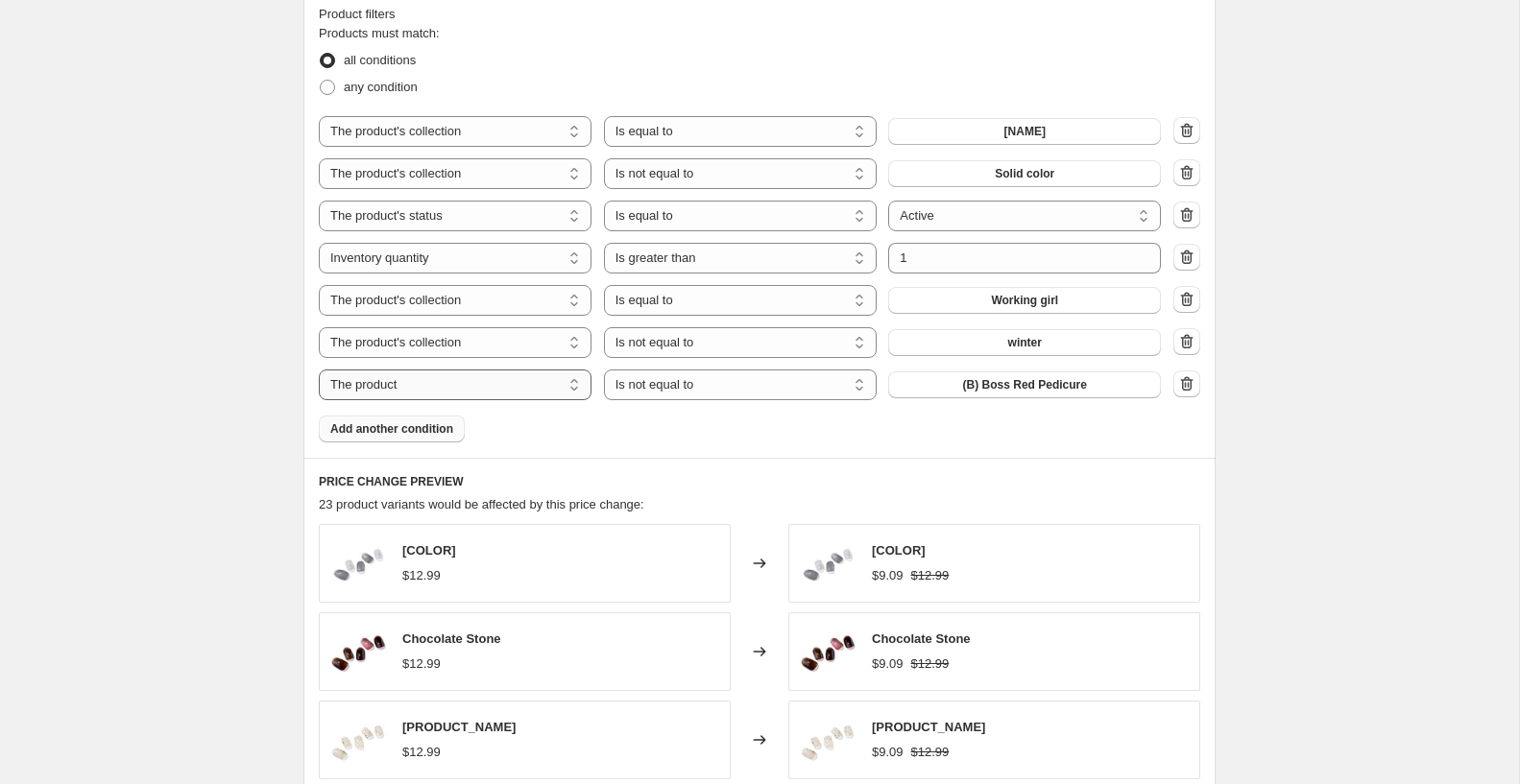 click on "The product The product's collection The product's tag The product's vendor The product's type The product's status The variant's title Inventory quantity" at bounding box center [455, 385] 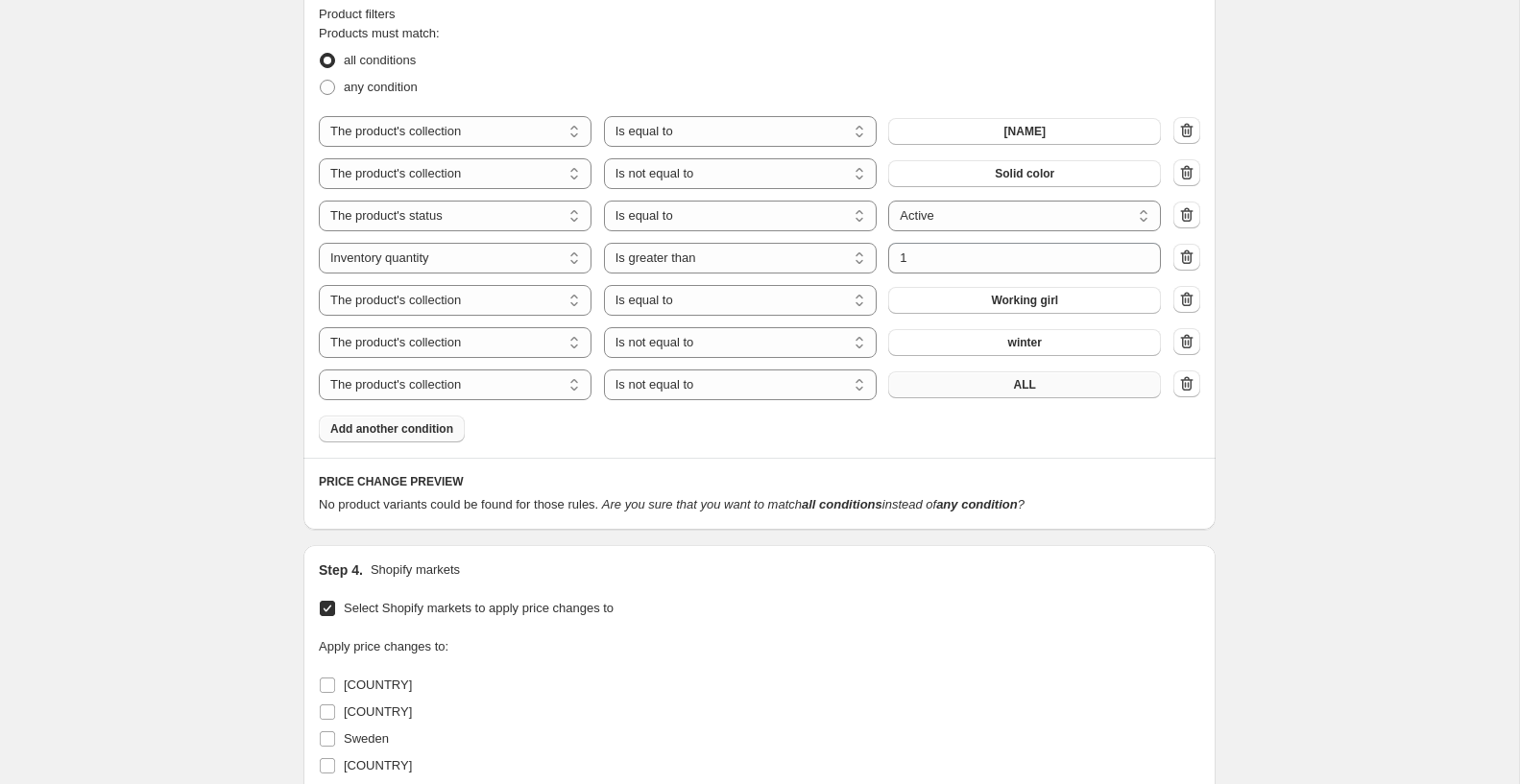 click on "ALL" at bounding box center (1025, 385) 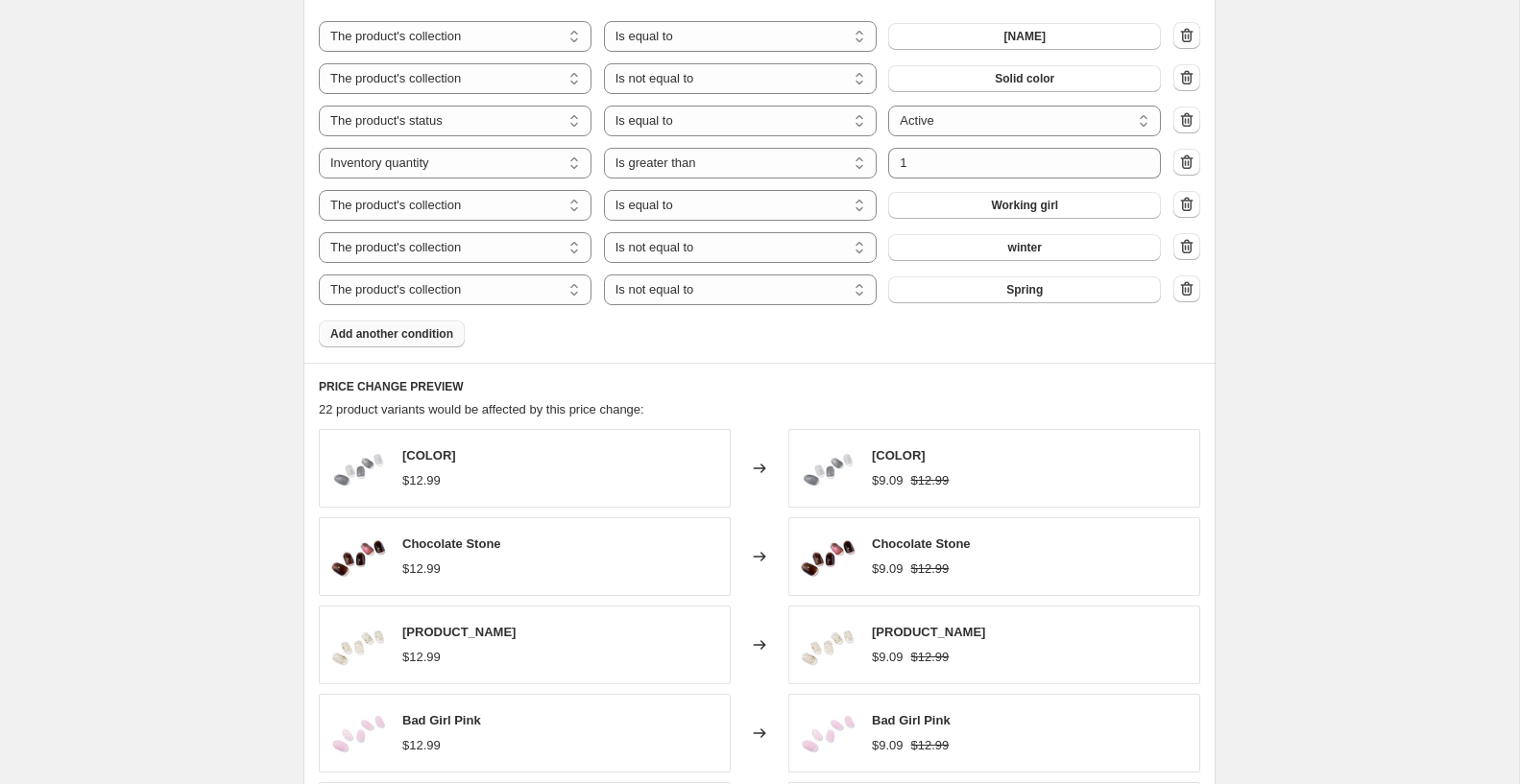 scroll, scrollTop: 1284, scrollLeft: 0, axis: vertical 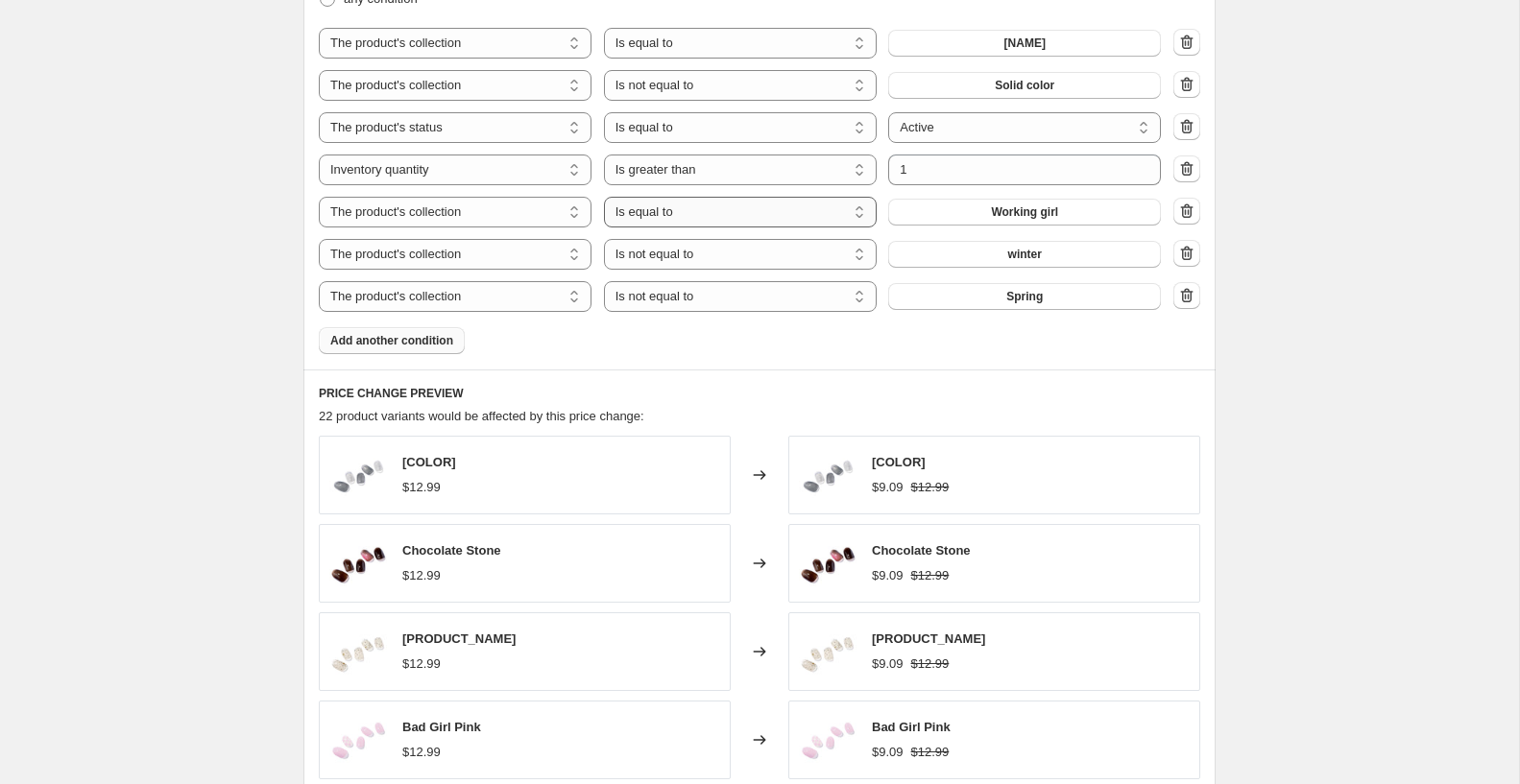 click on "Is equal to Is not equal to" at bounding box center [740, 212] 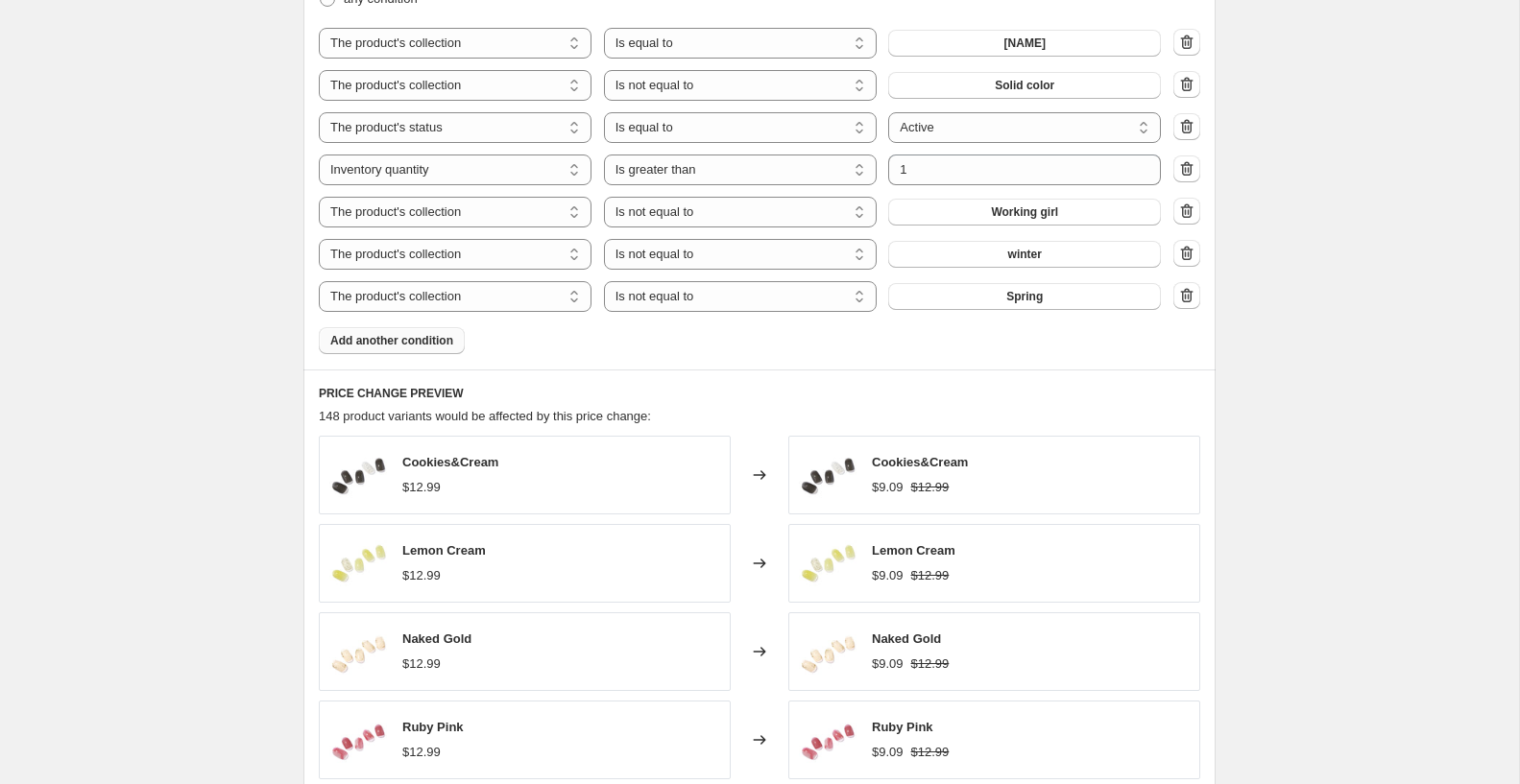 click on "Add another condition" at bounding box center [392, 341] 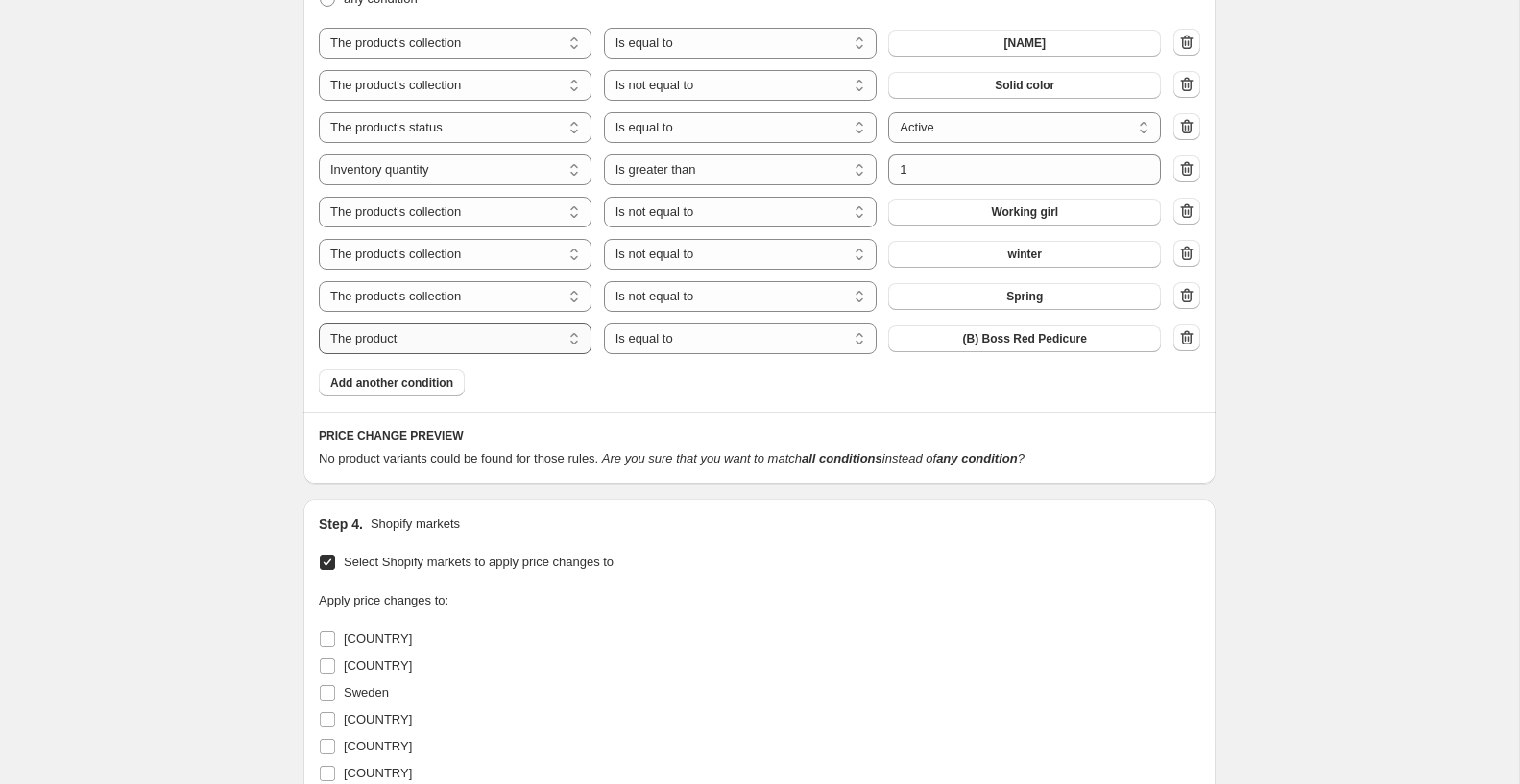 click on "The product The product's collection The product's tag The product's vendor The product's type The product's status The variant's title Inventory quantity" at bounding box center (455, 339) 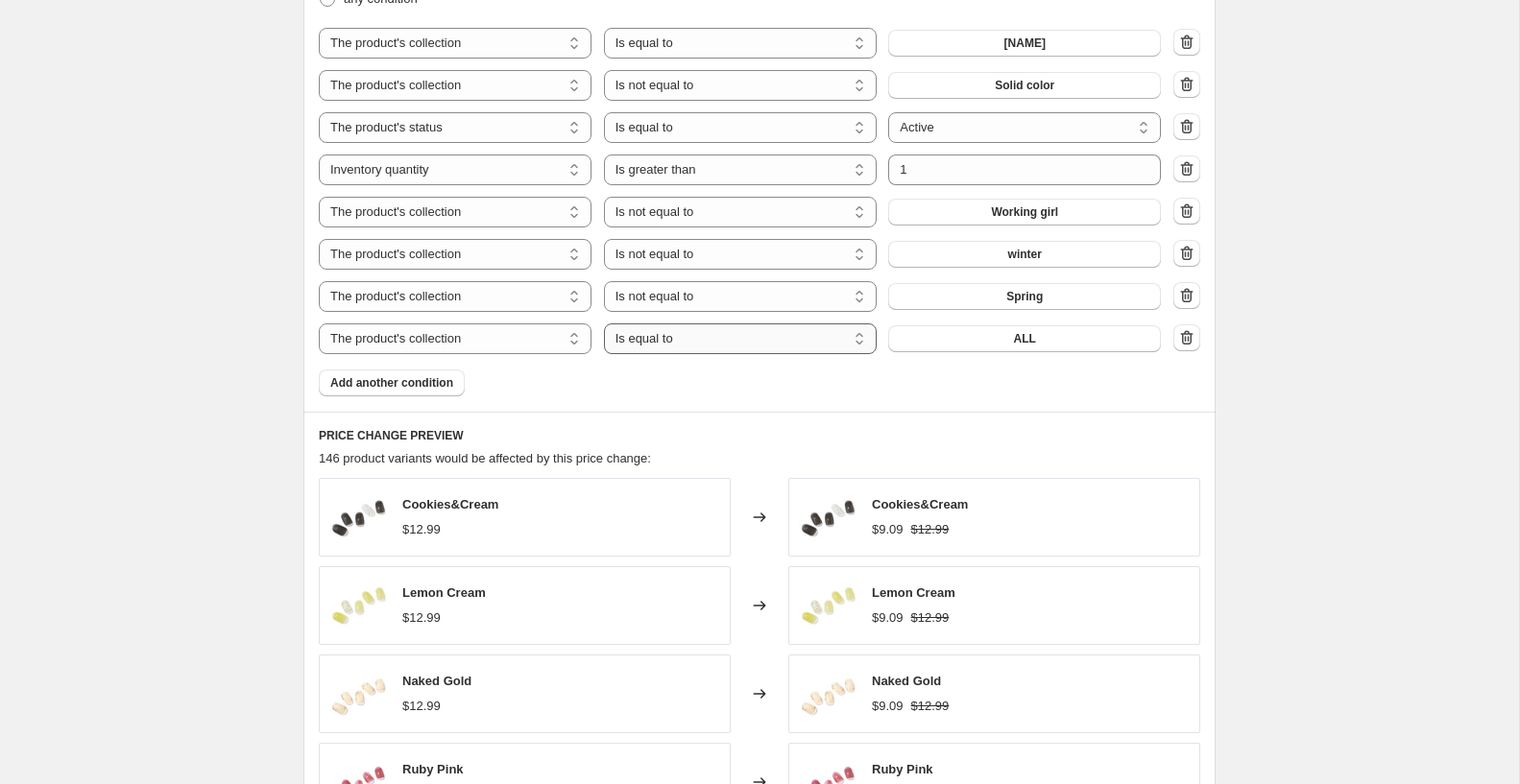 click on "Is equal to Is not equal to" at bounding box center (740, 339) 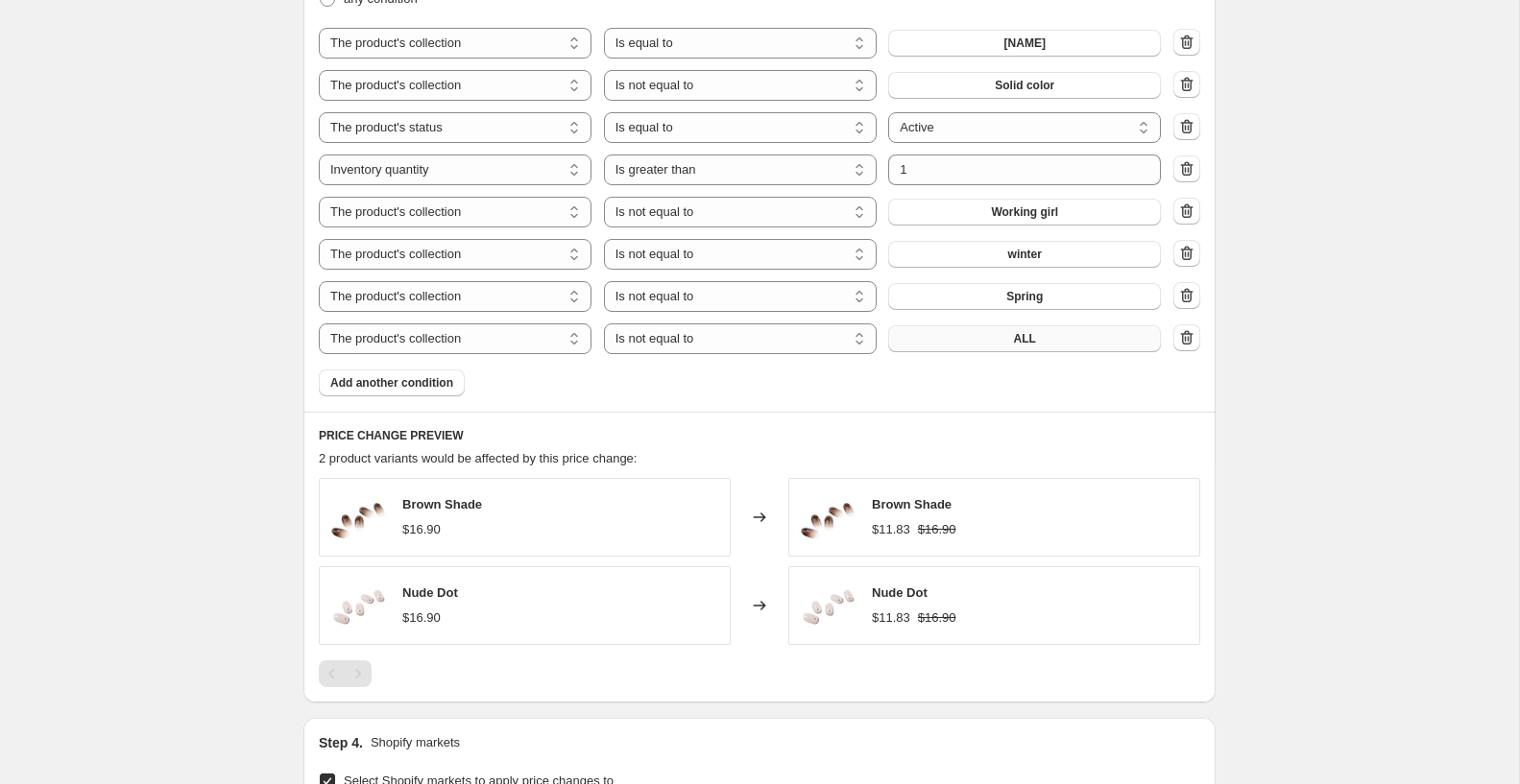click on "ALL" at bounding box center (1025, 339) 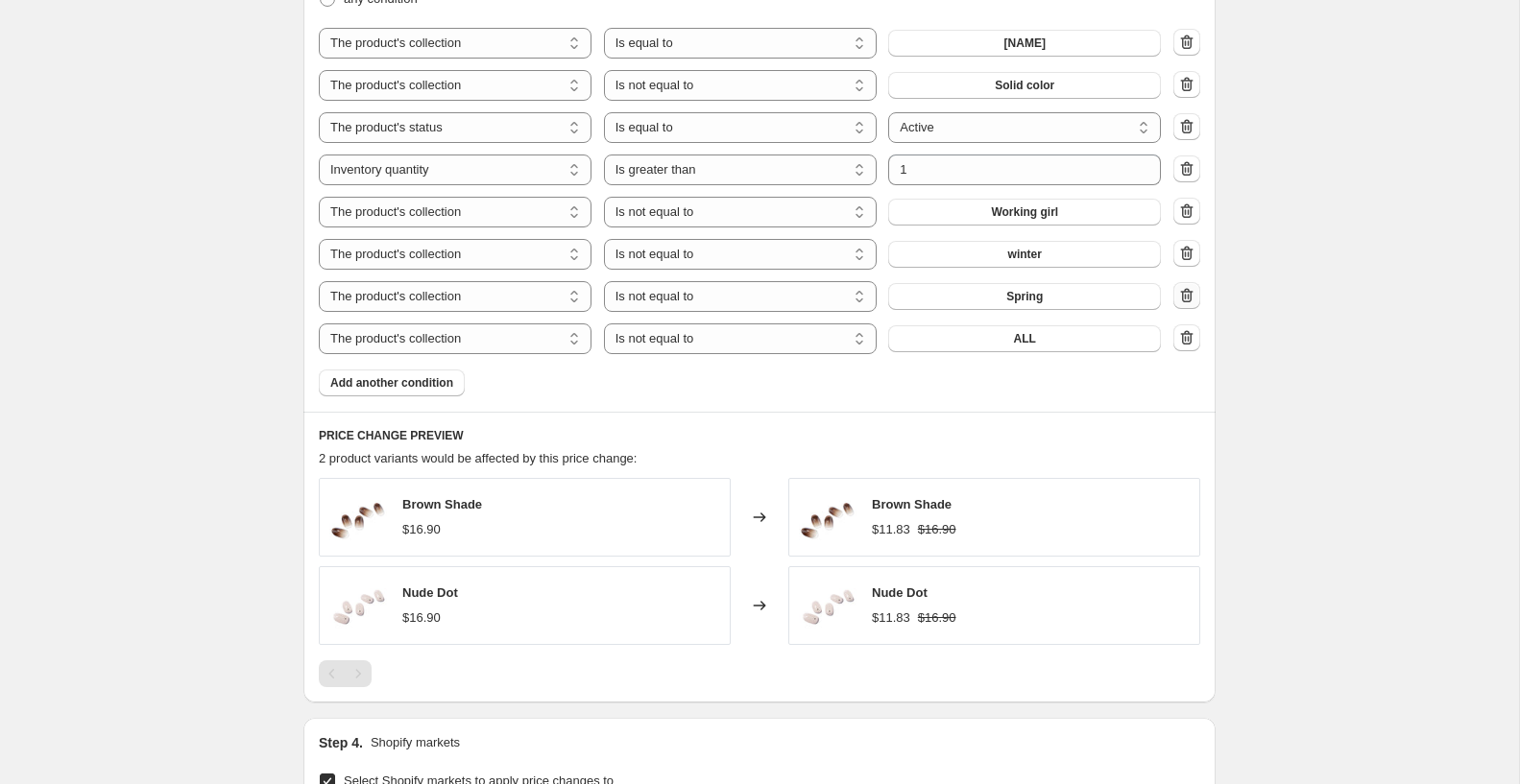 click 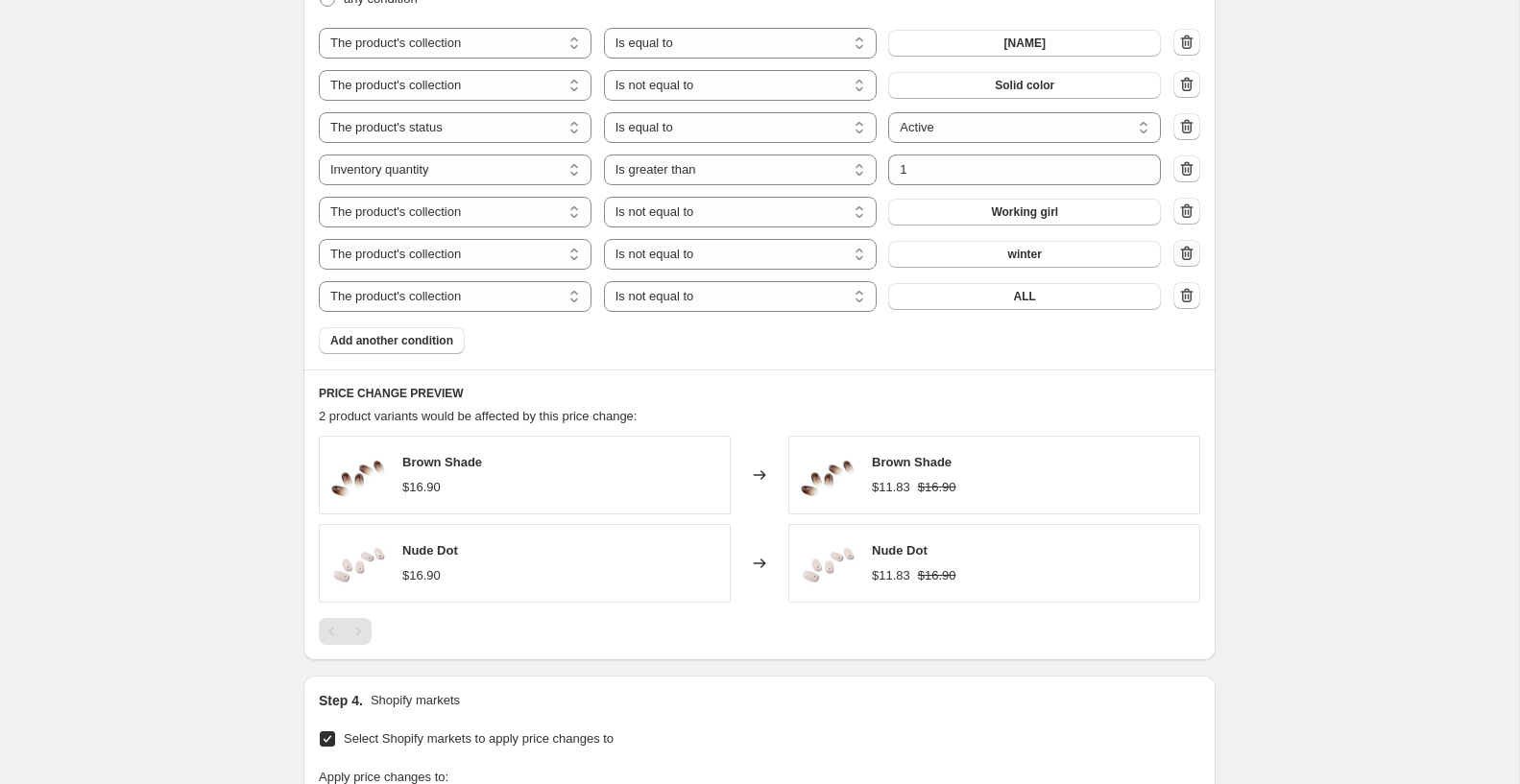 click 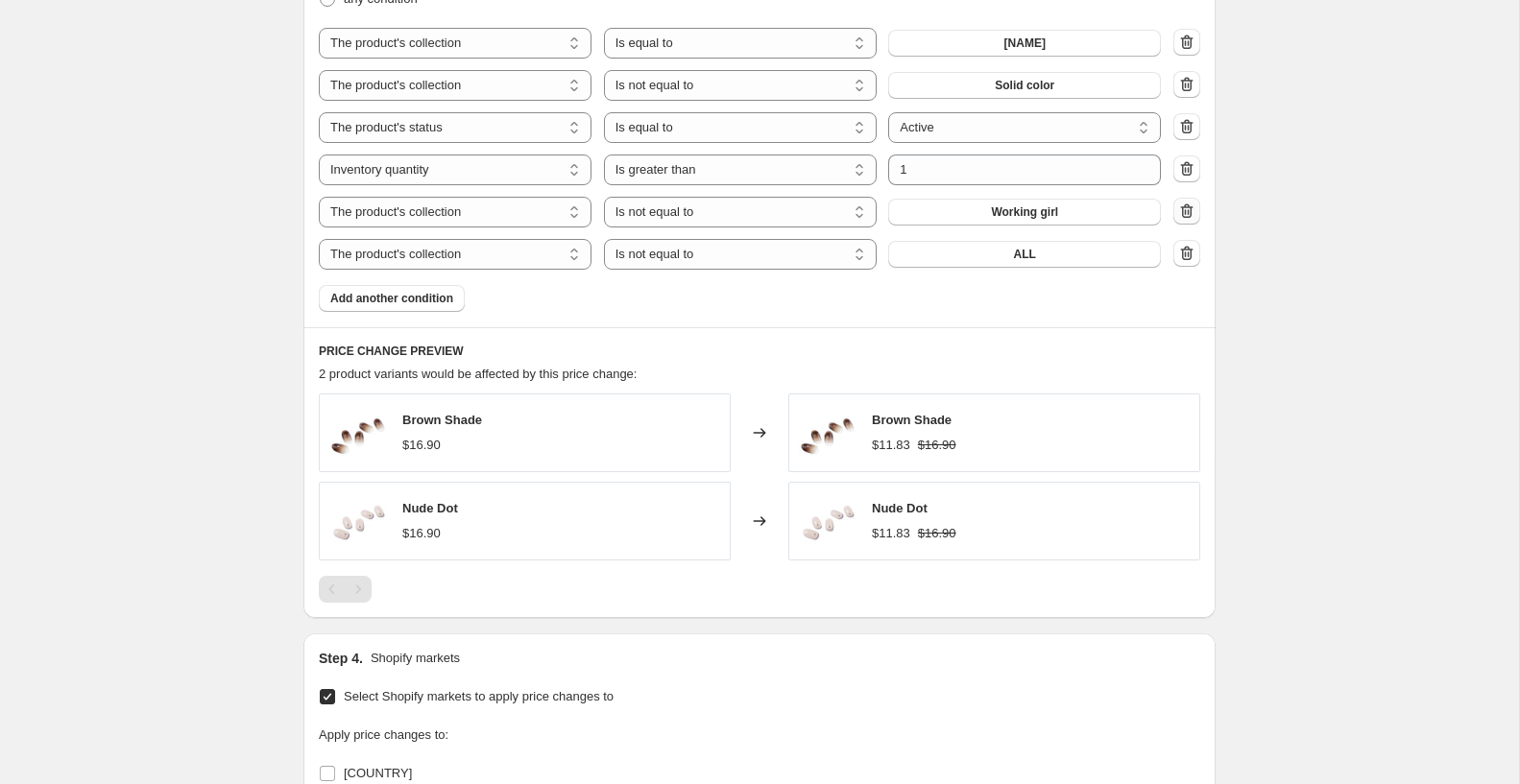 click 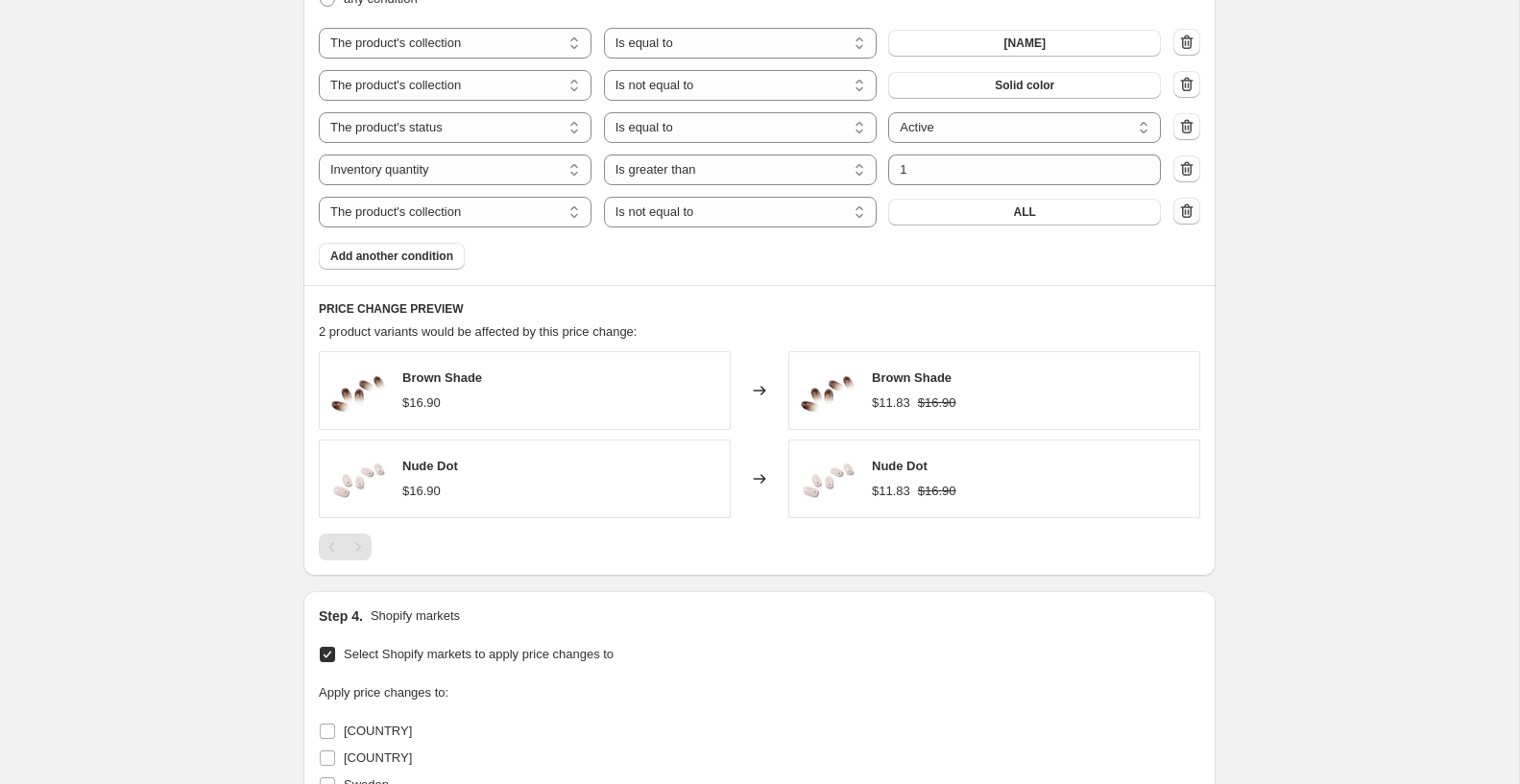 click 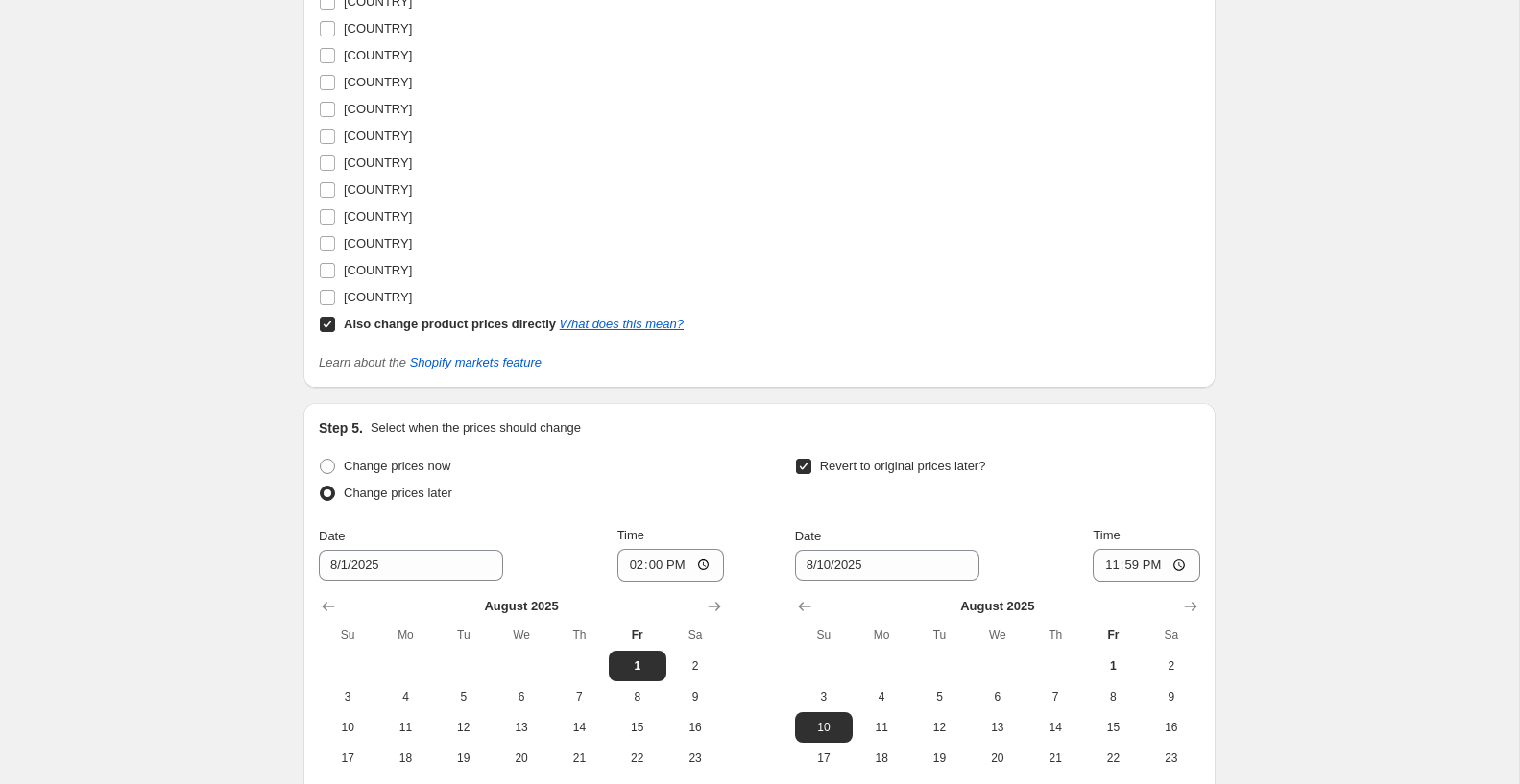 scroll, scrollTop: 2973, scrollLeft: 0, axis: vertical 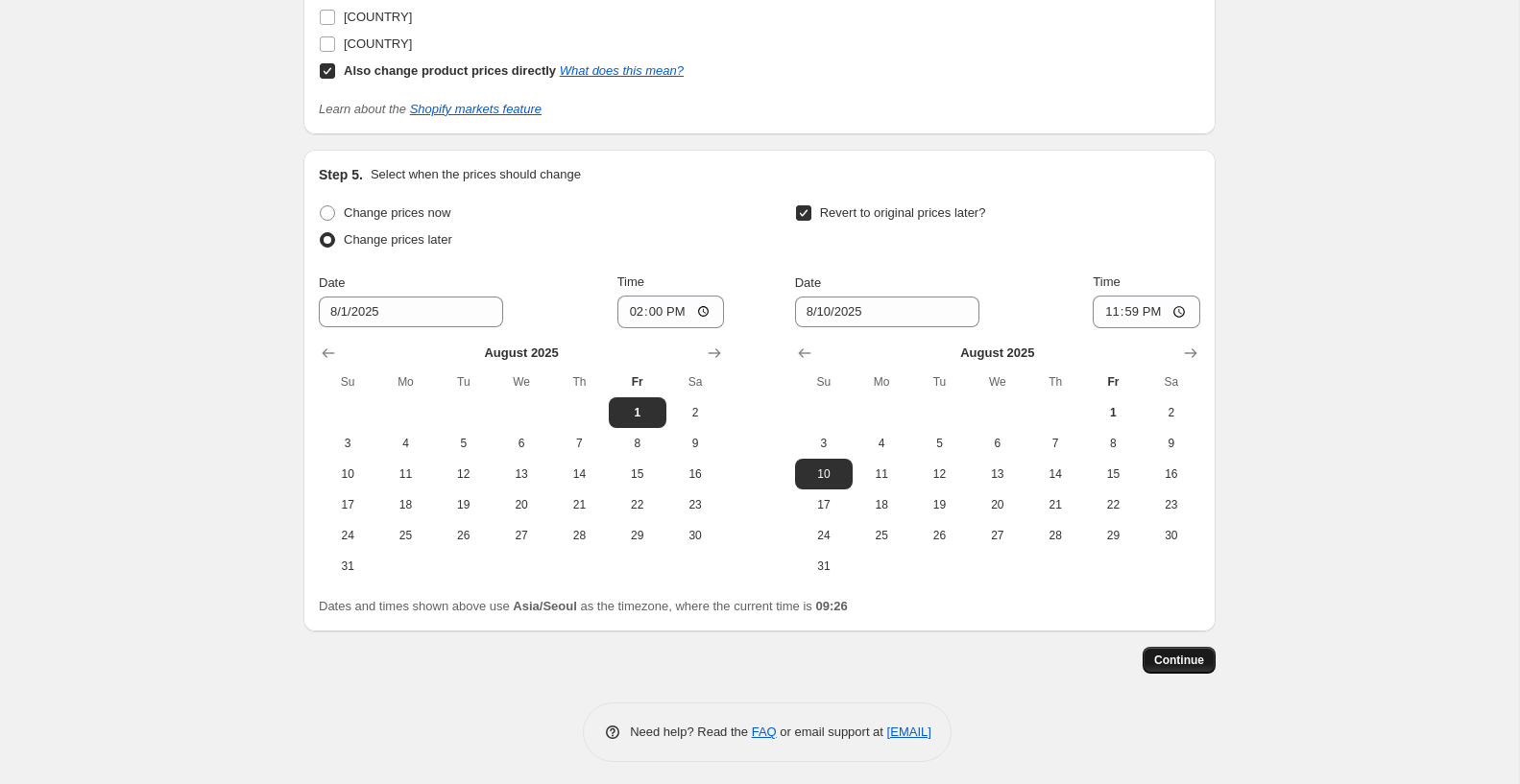 click on "Continue" at bounding box center [1179, 660] 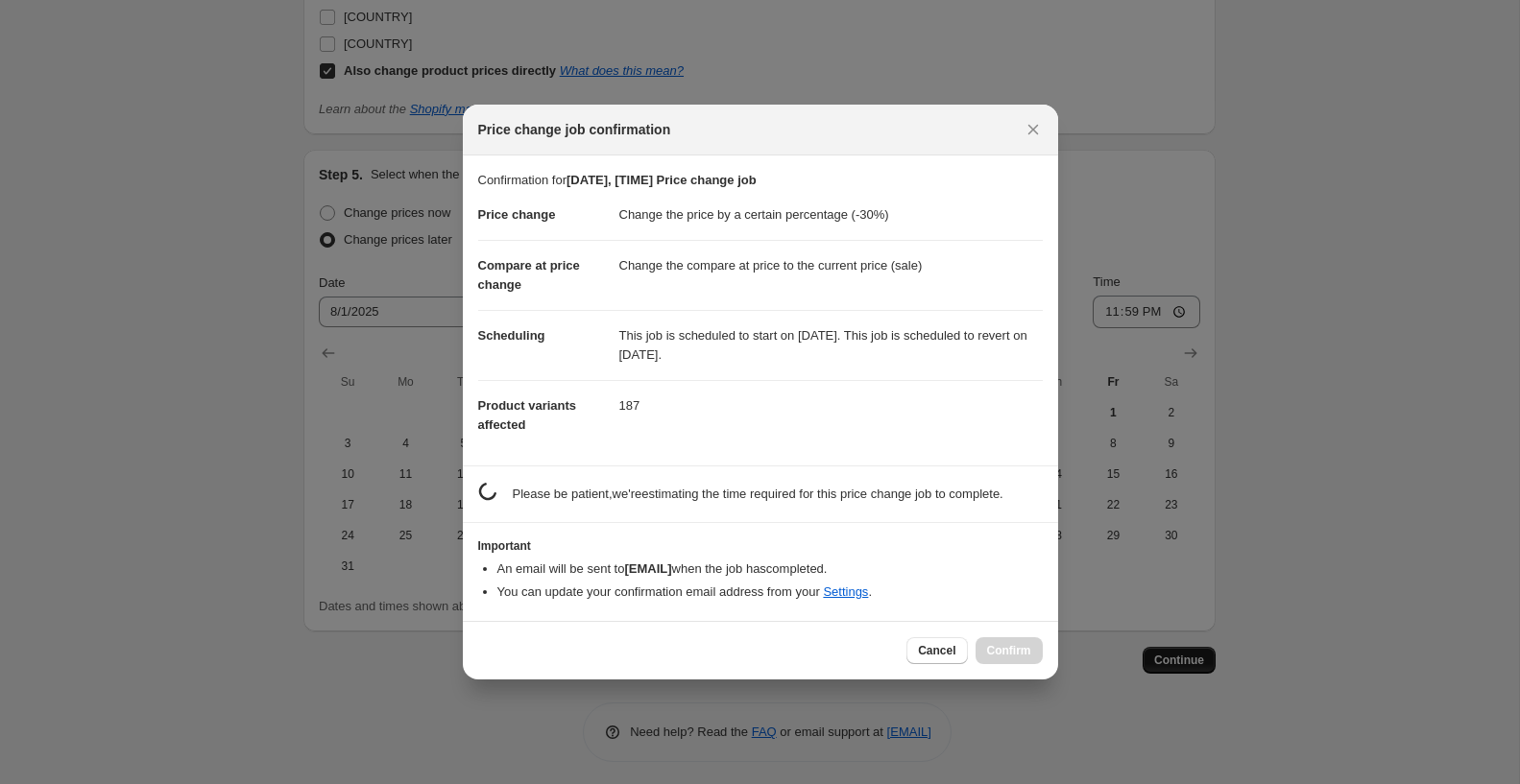 scroll, scrollTop: 0, scrollLeft: 0, axis: both 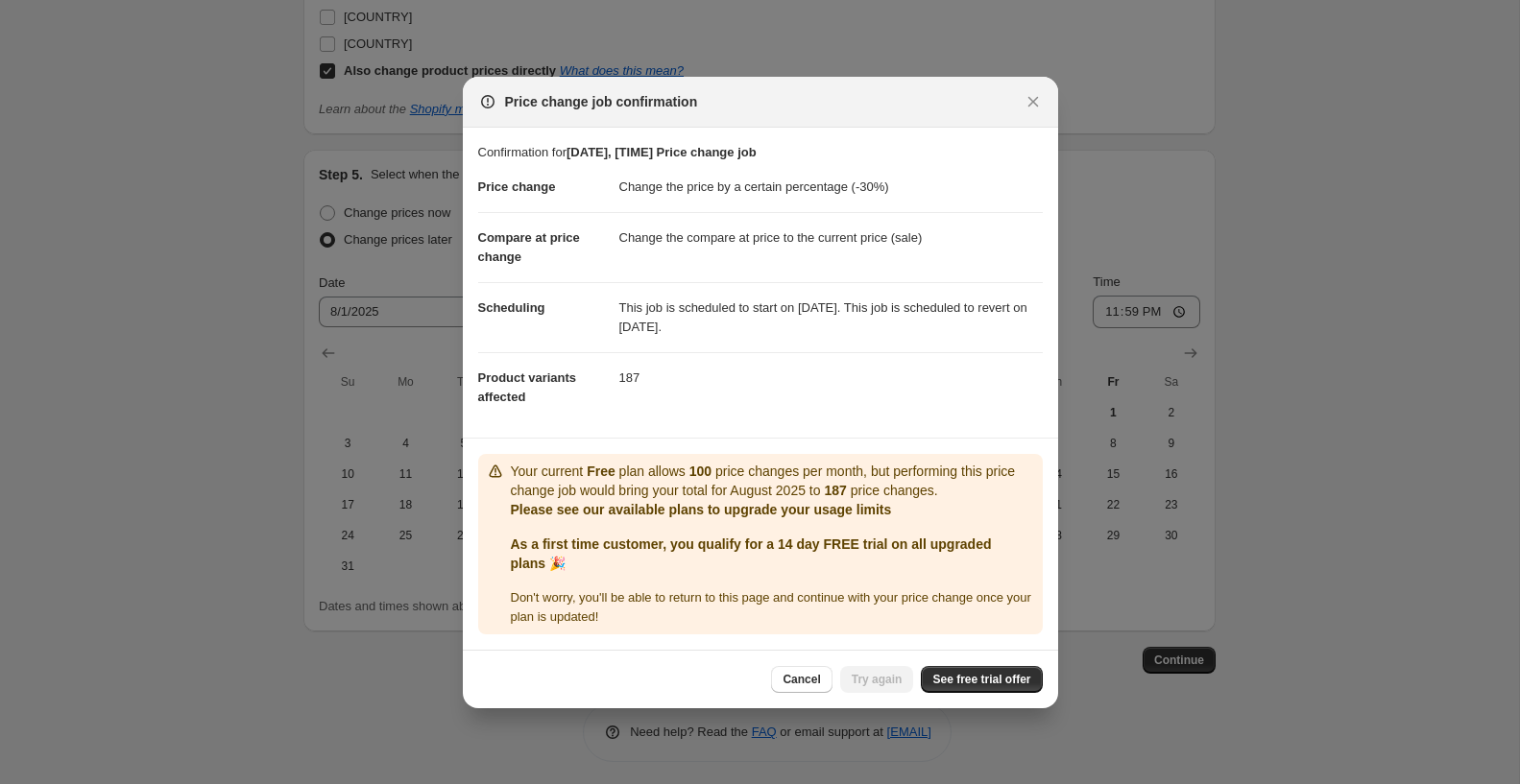 click on "Price change job confirmation" at bounding box center (760, 102) 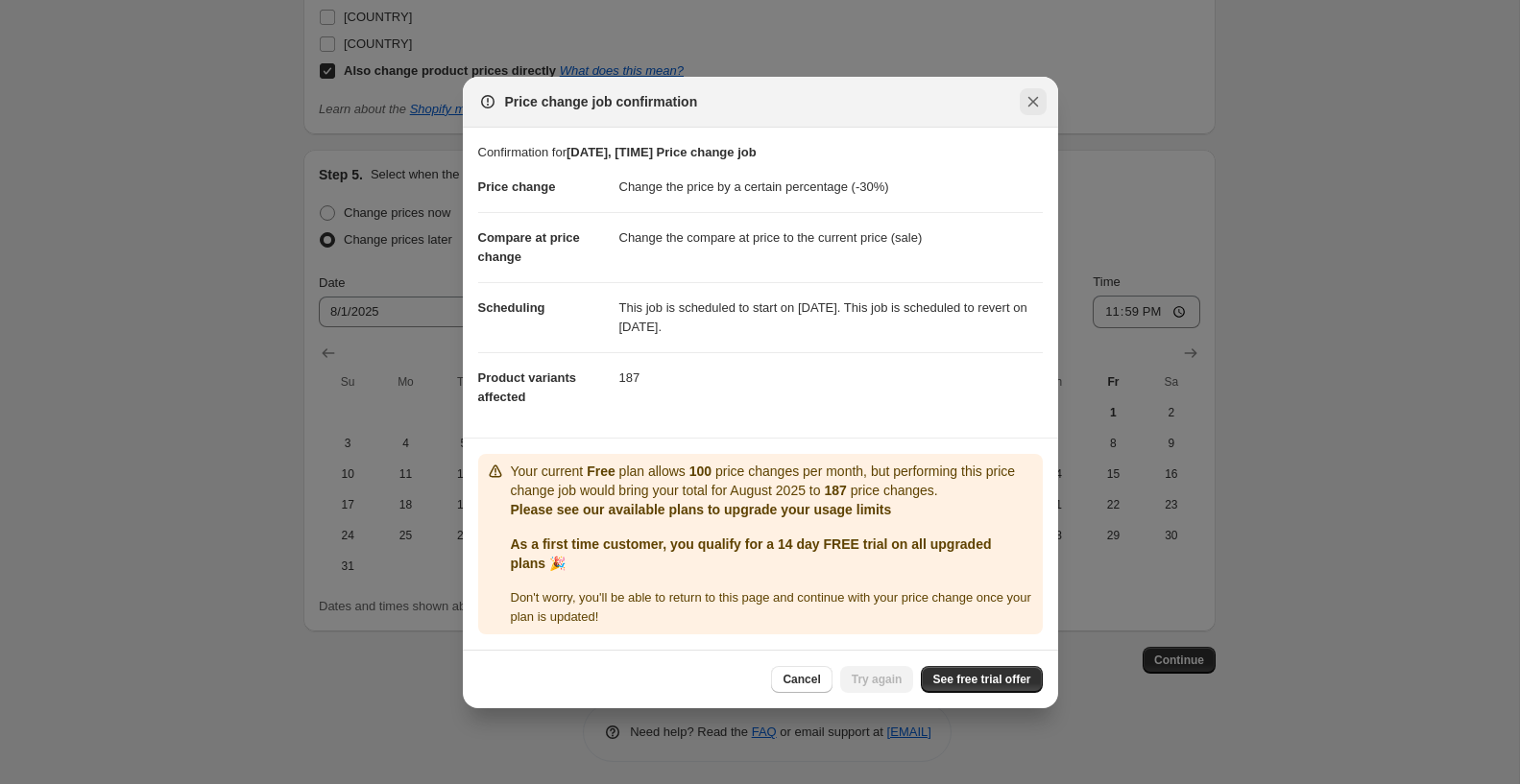 click 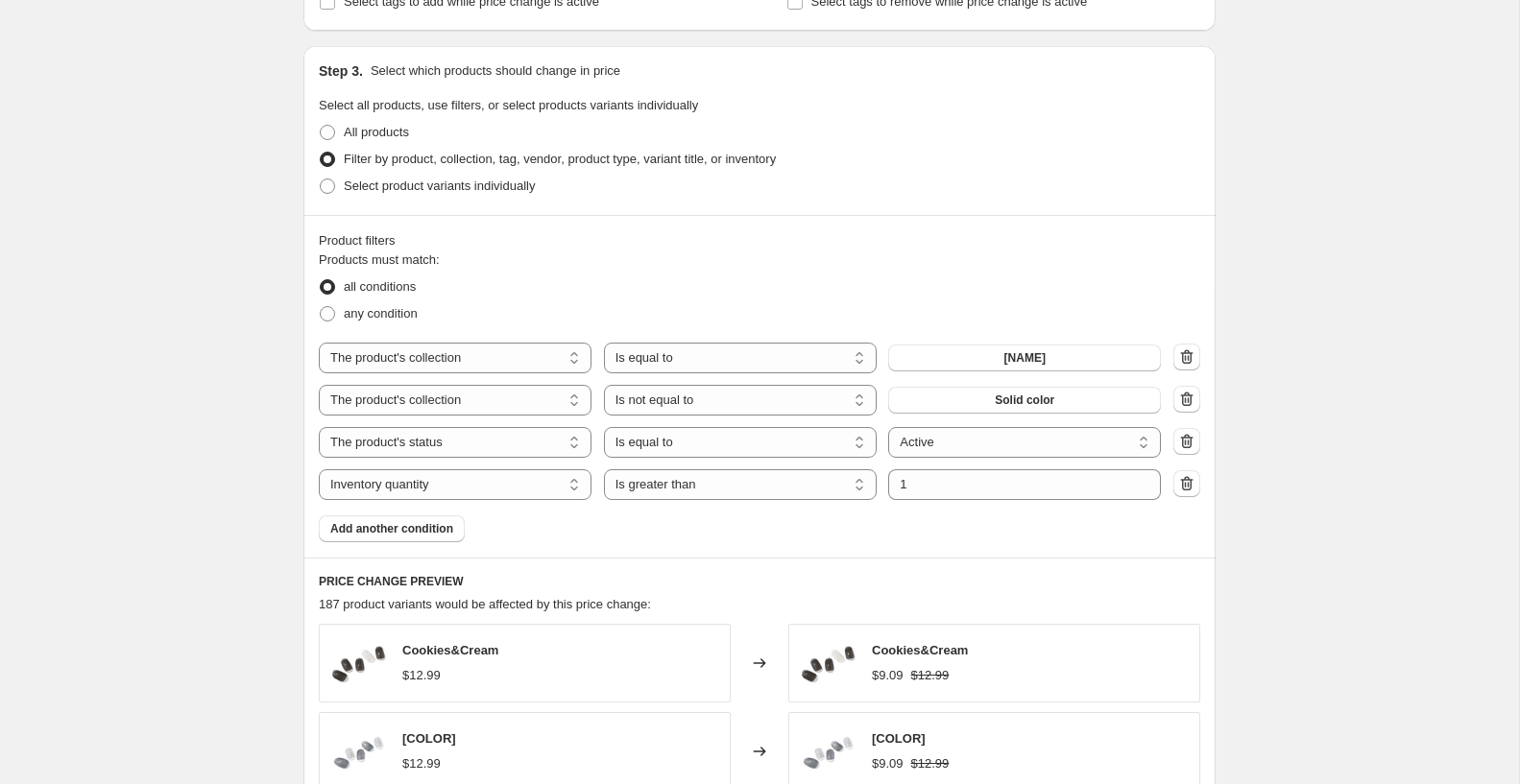 scroll, scrollTop: 0, scrollLeft: 0, axis: both 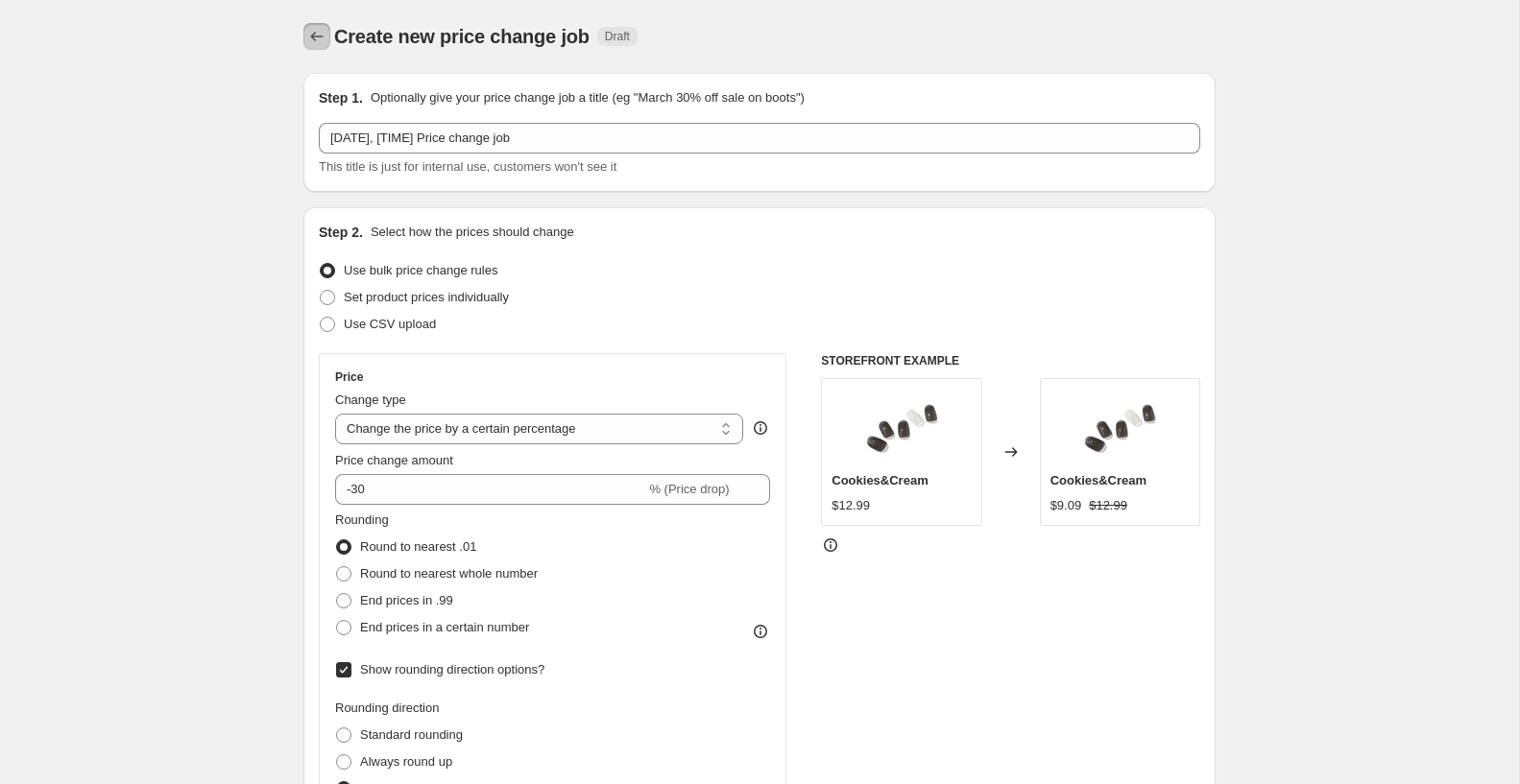 click 